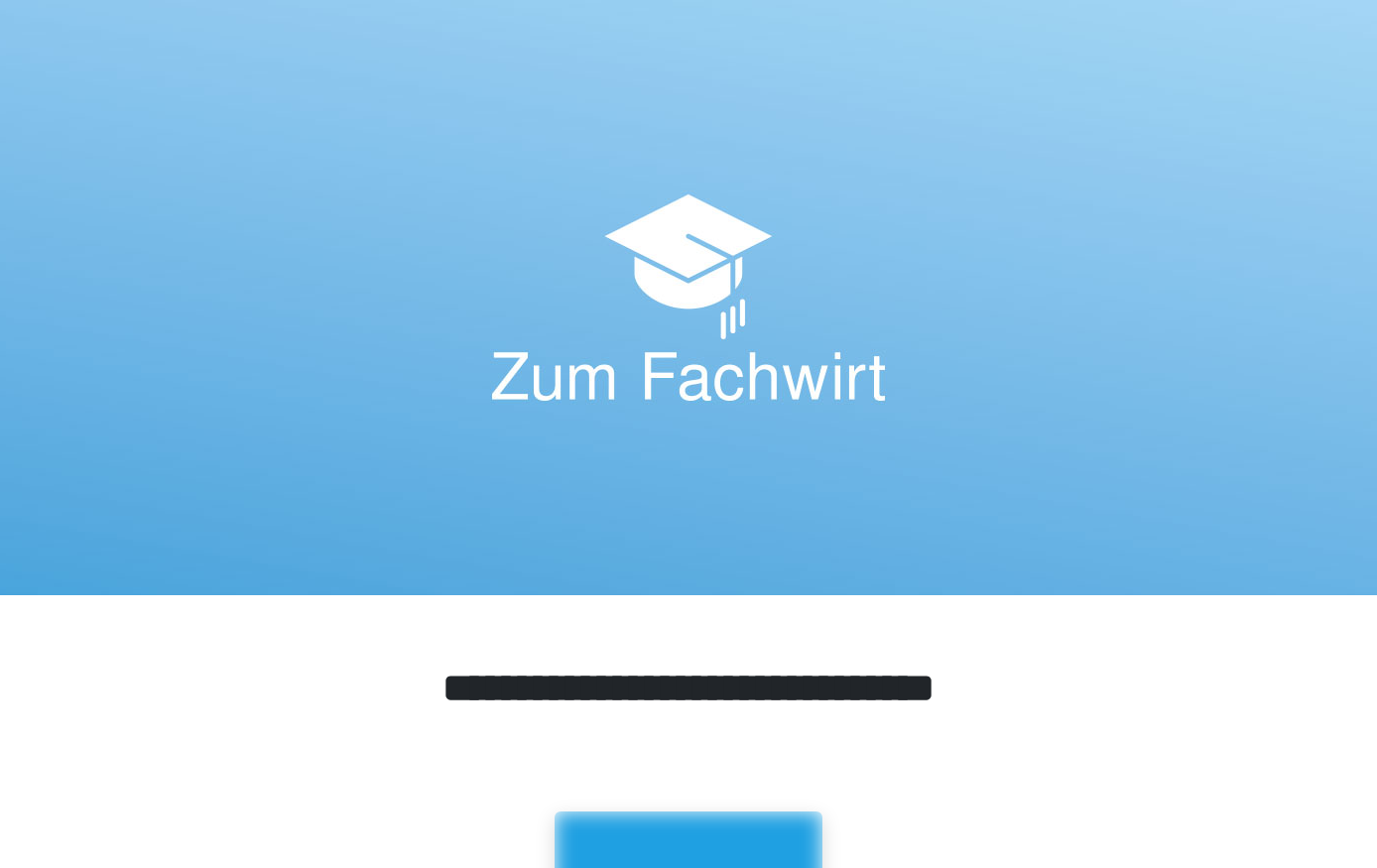 scroll, scrollTop: 0, scrollLeft: 0, axis: both 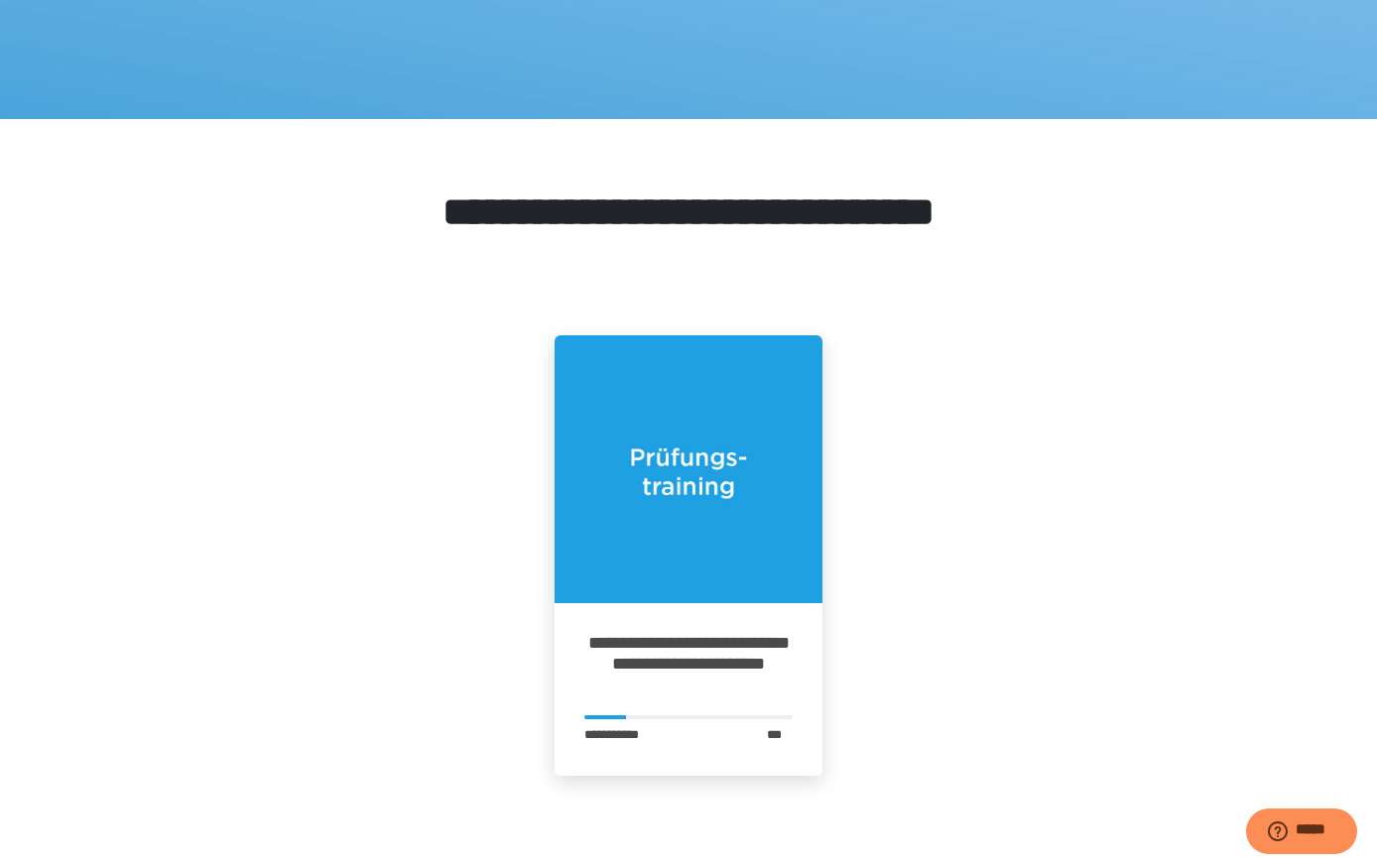 click on "**********" at bounding box center [688, 664] 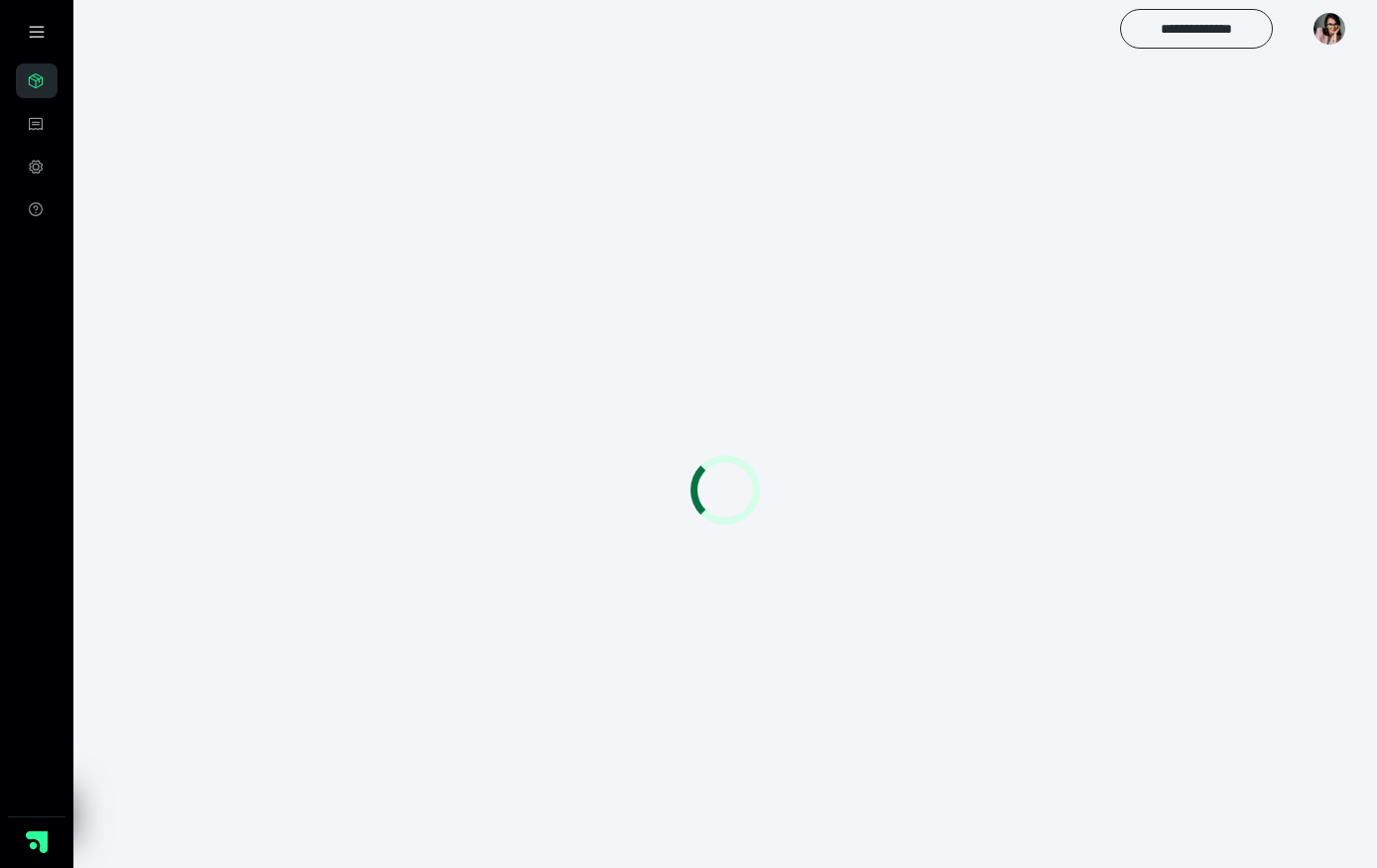 scroll, scrollTop: 60, scrollLeft: 0, axis: vertical 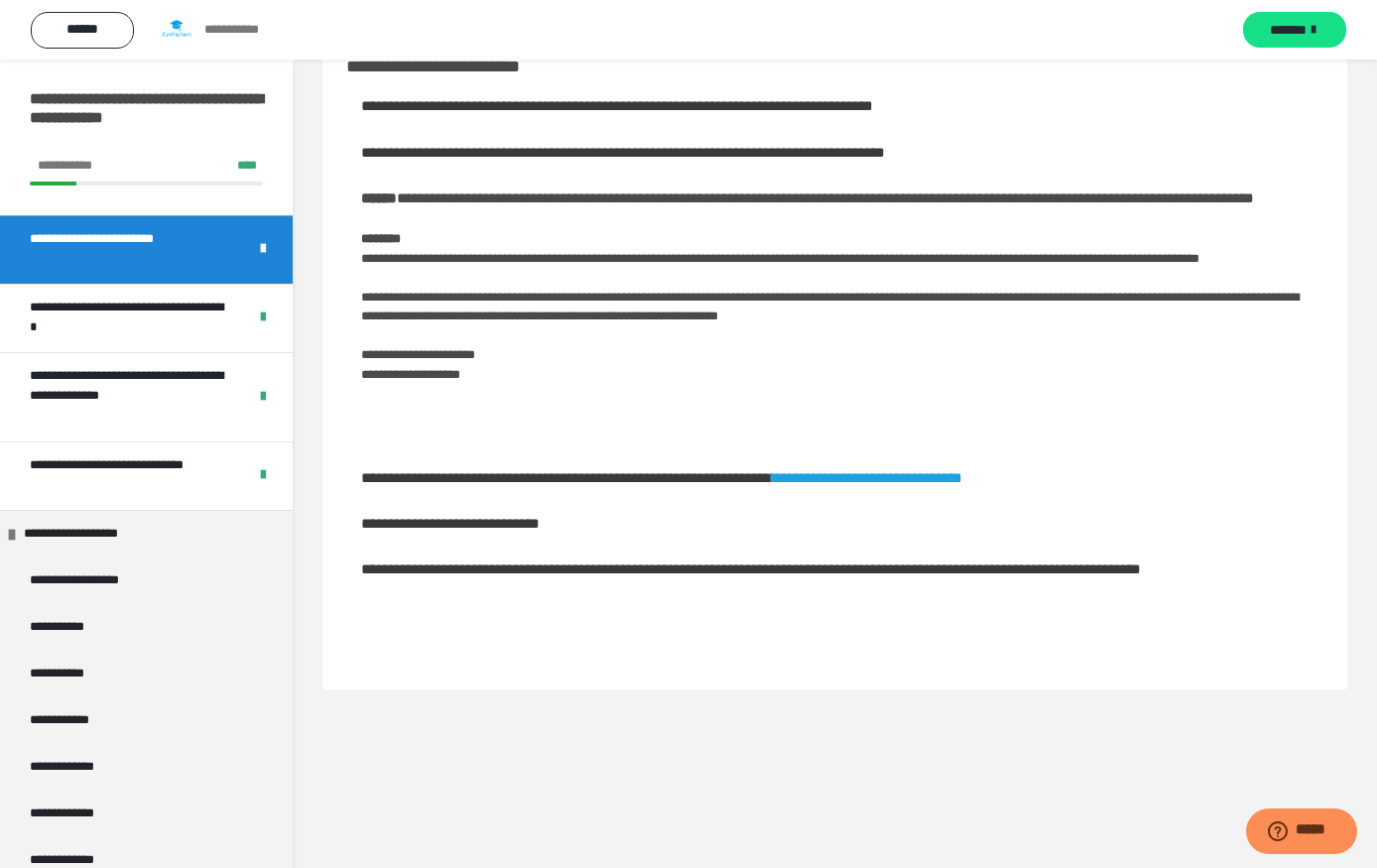 click on "**********" at bounding box center (99, 534) 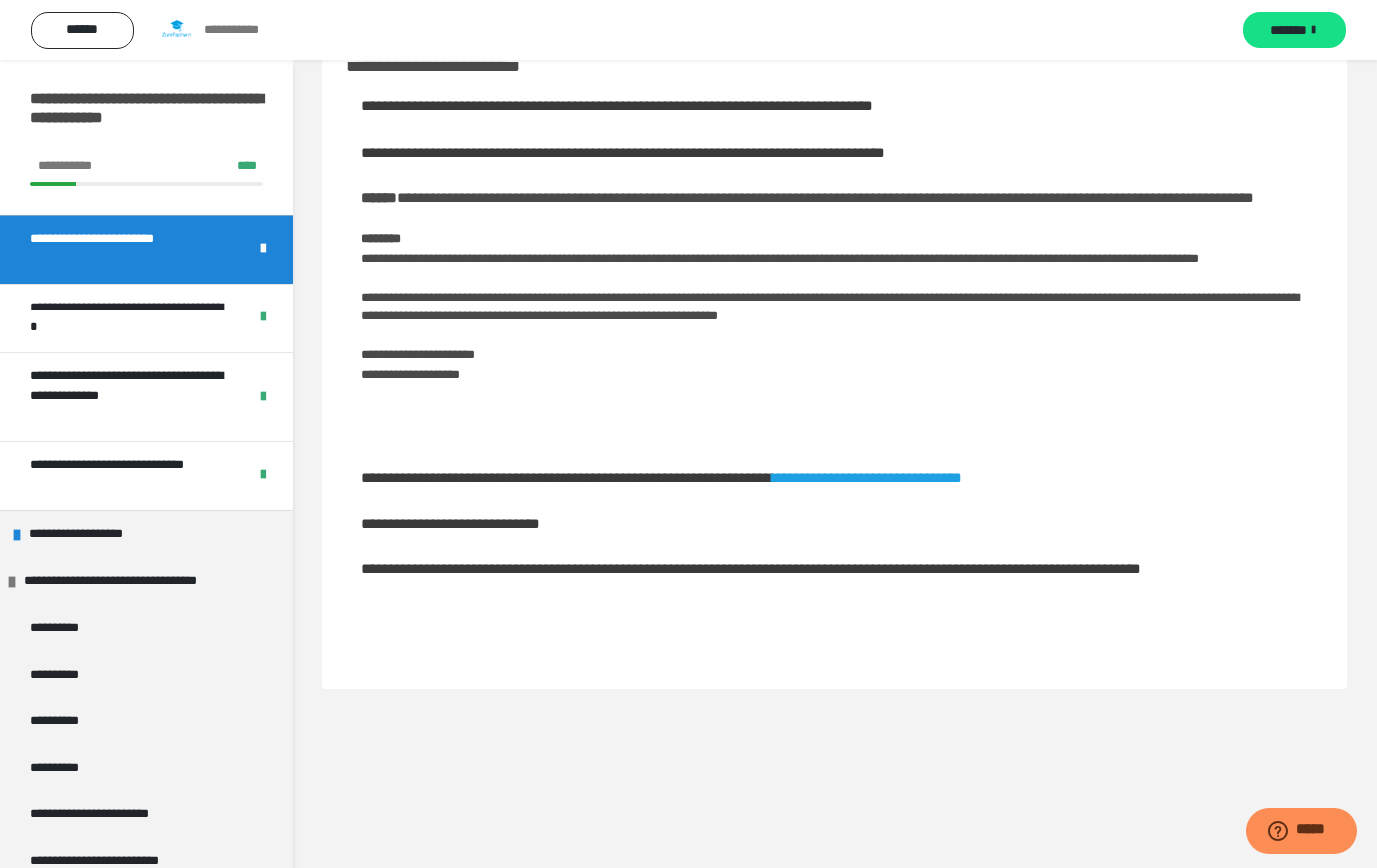 click on "**********" at bounding box center (143, 581) 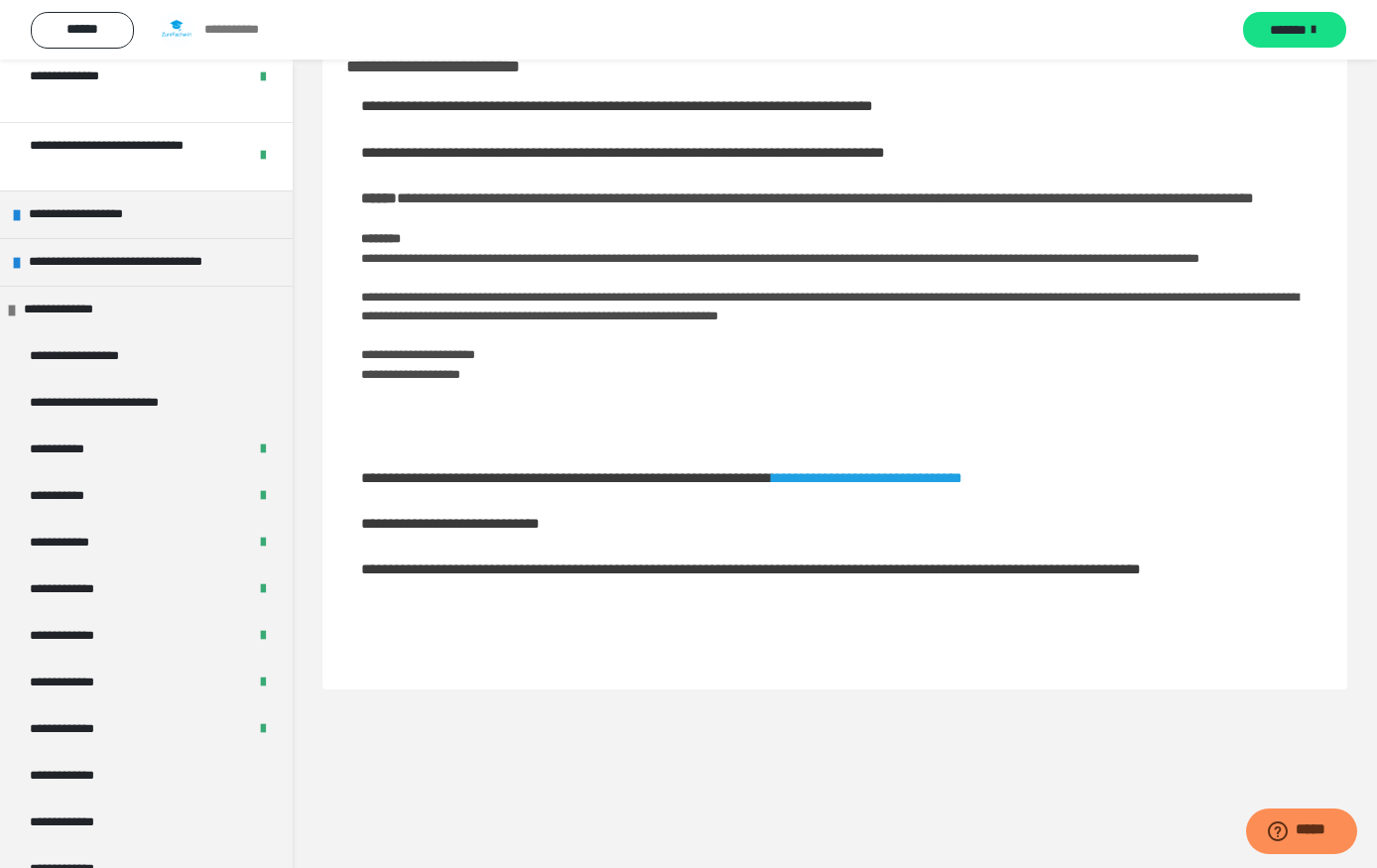 scroll, scrollTop: 327, scrollLeft: 0, axis: vertical 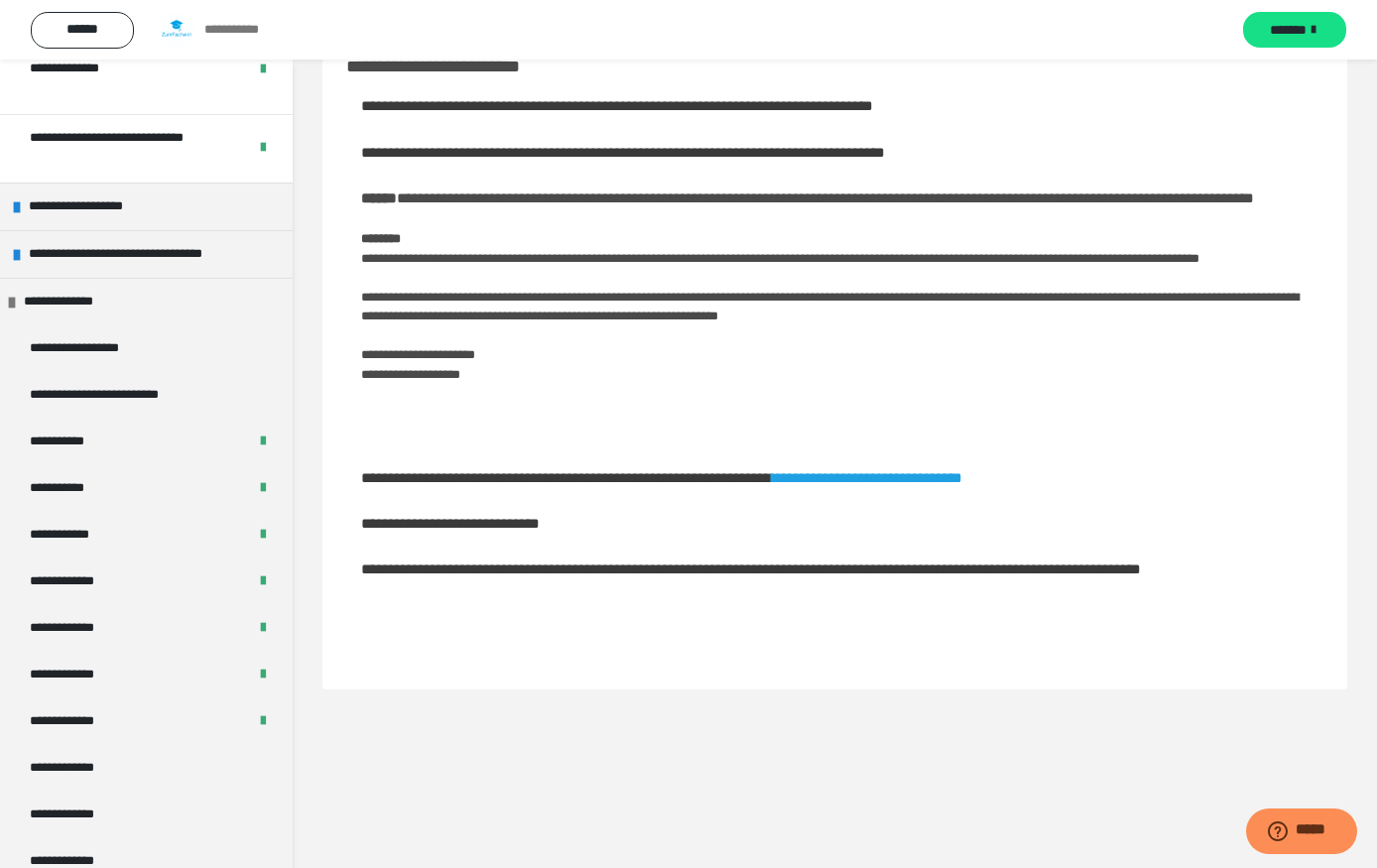 click on "**********" at bounding box center [77, 628] 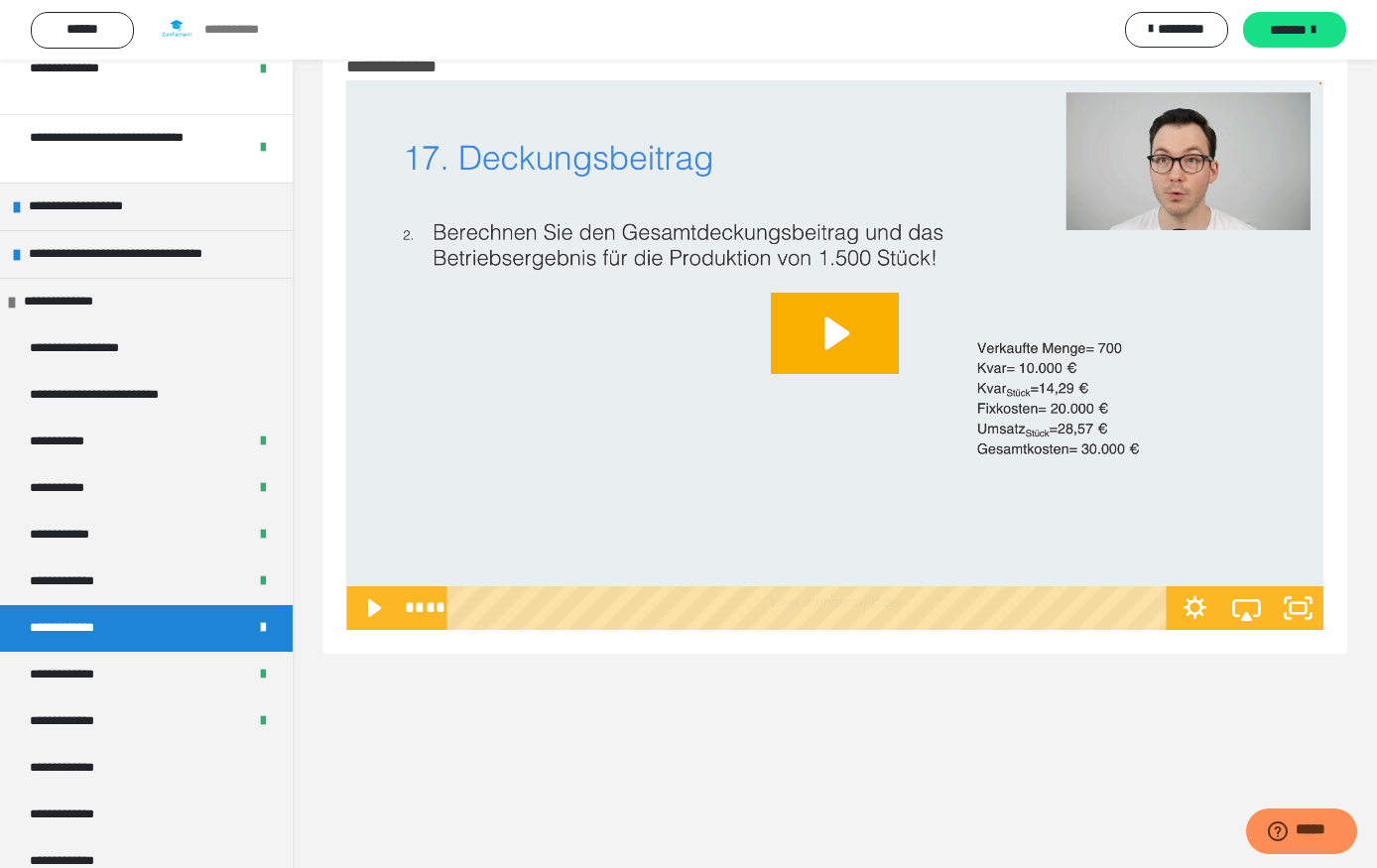 click 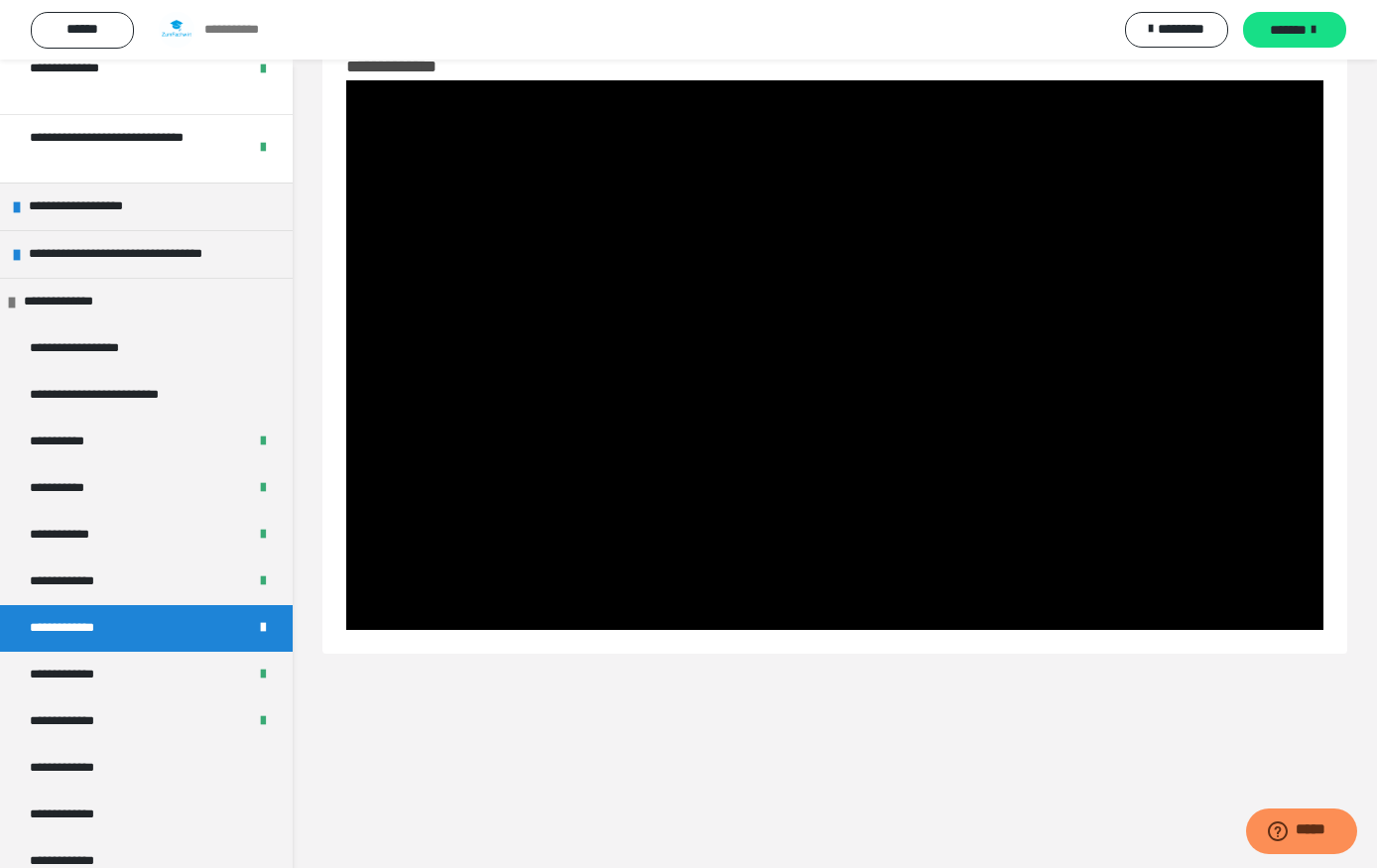 click at bounding box center [834, 355] 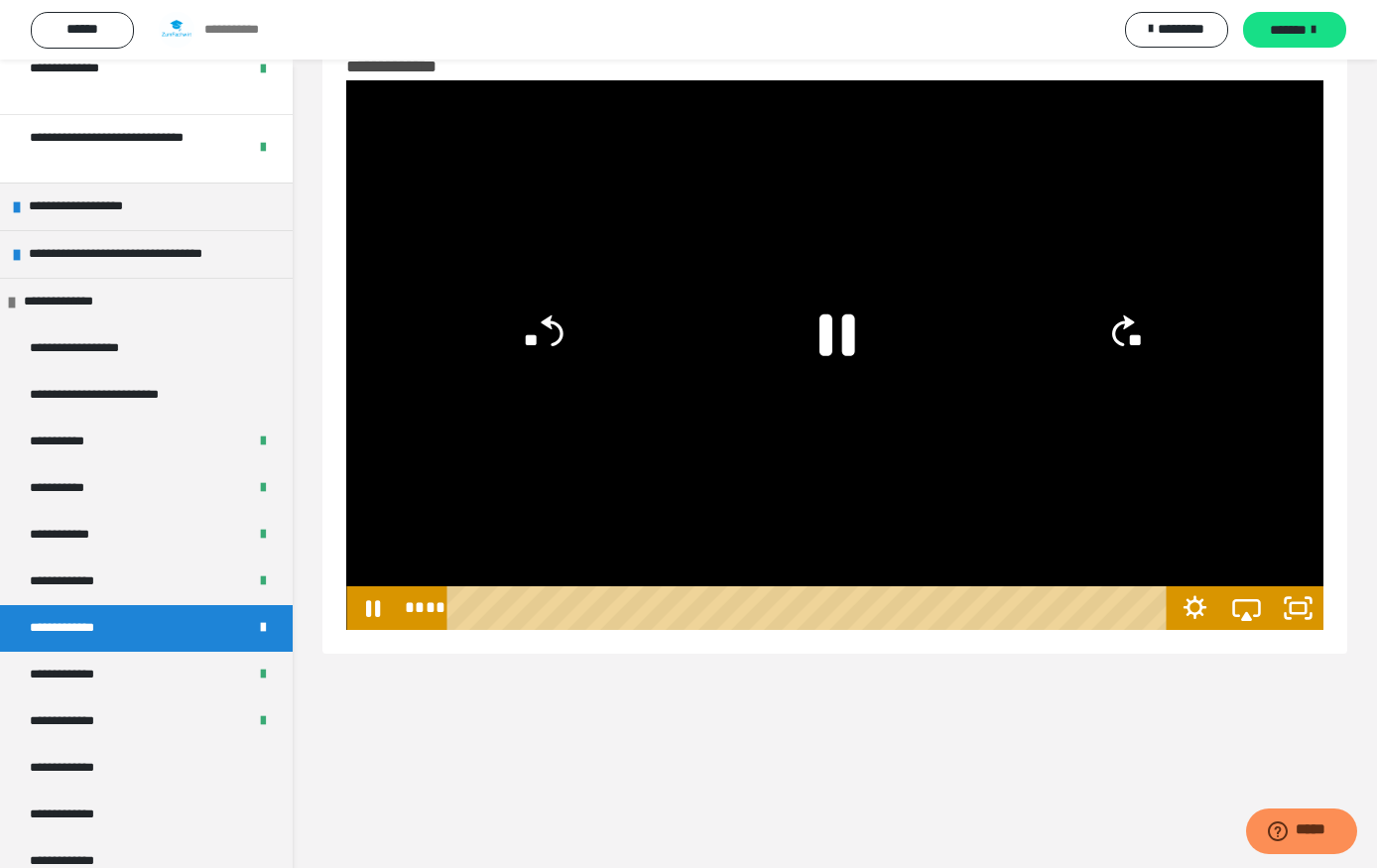 click 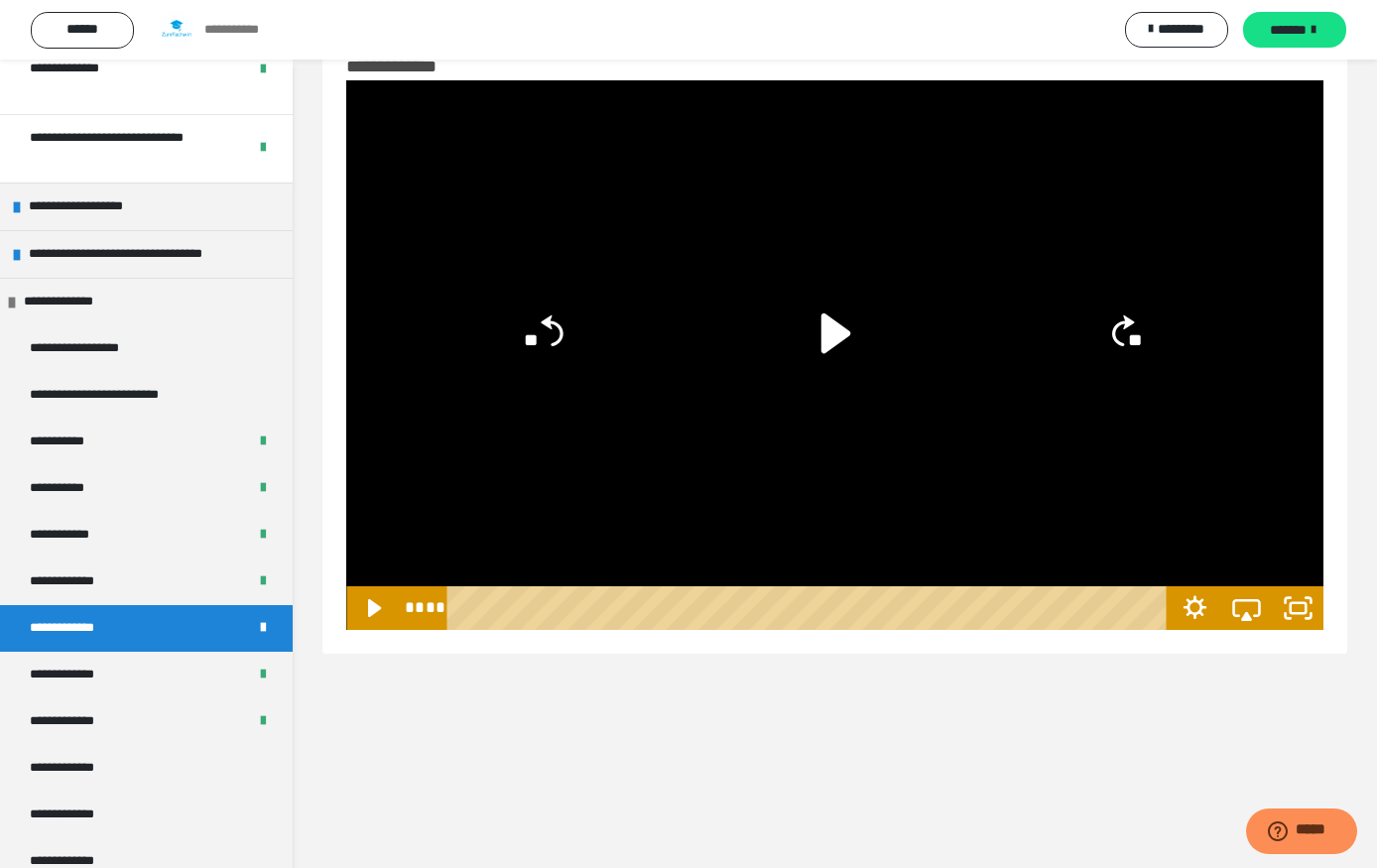 click 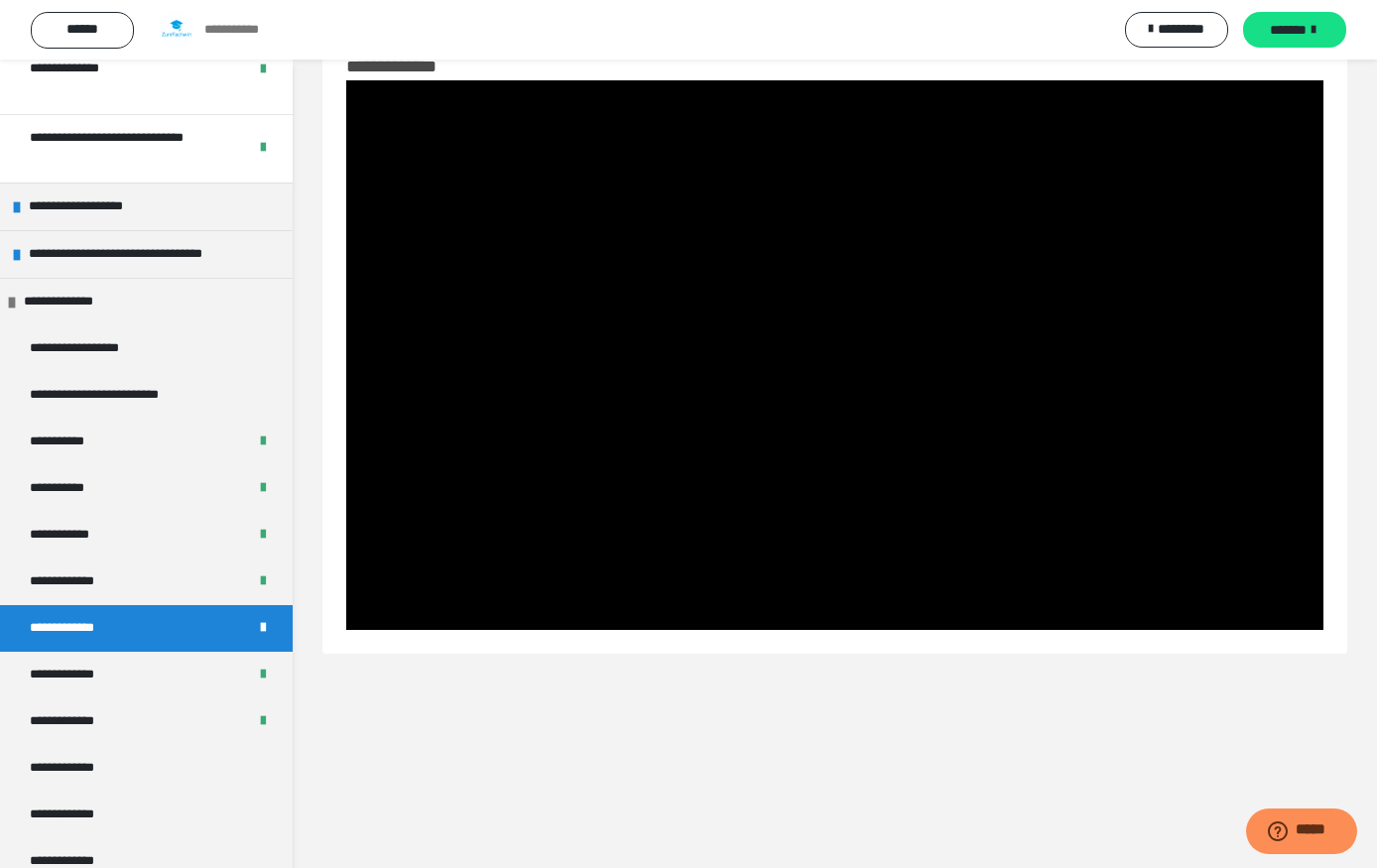 click at bounding box center (834, 355) 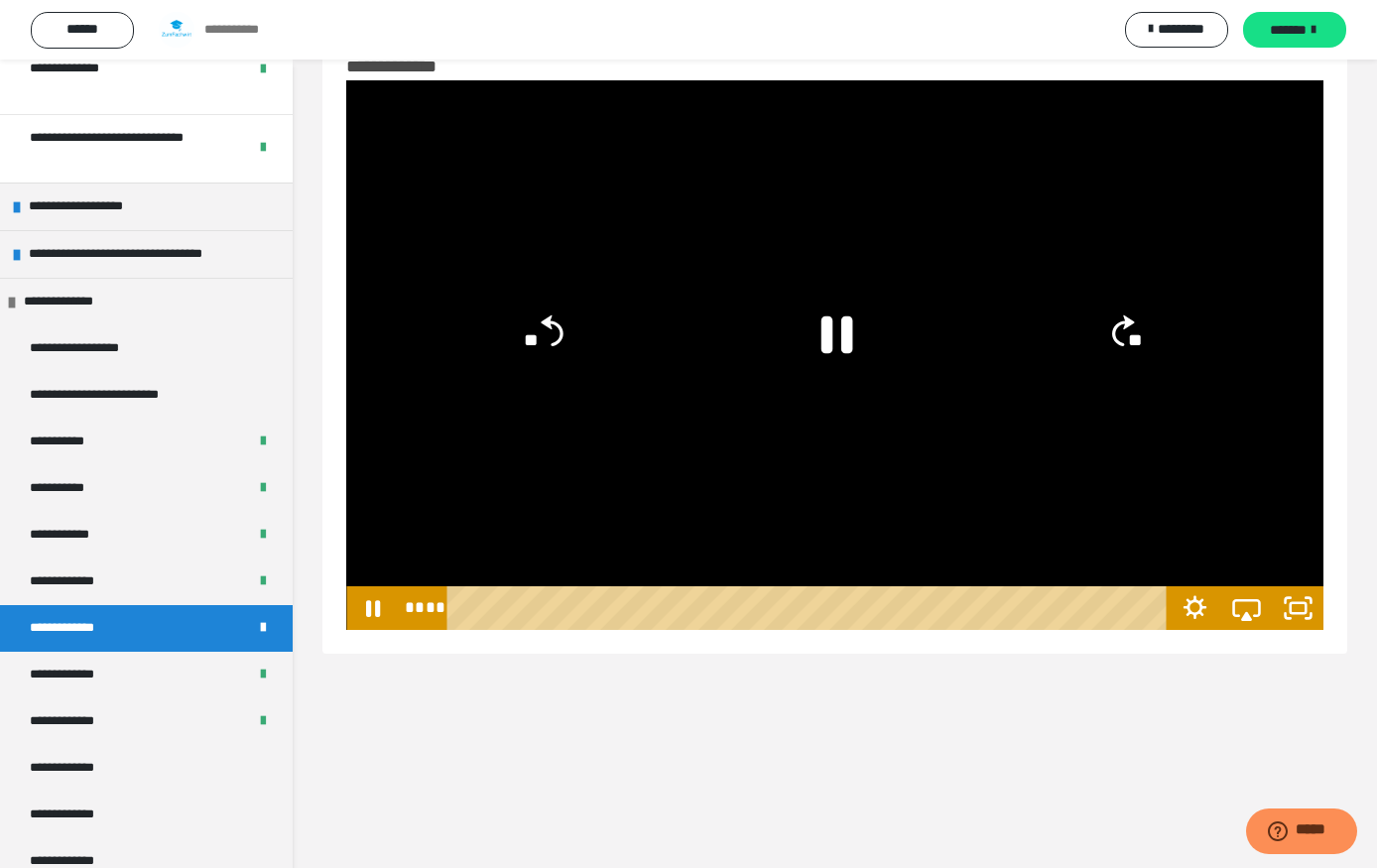 click on "**" 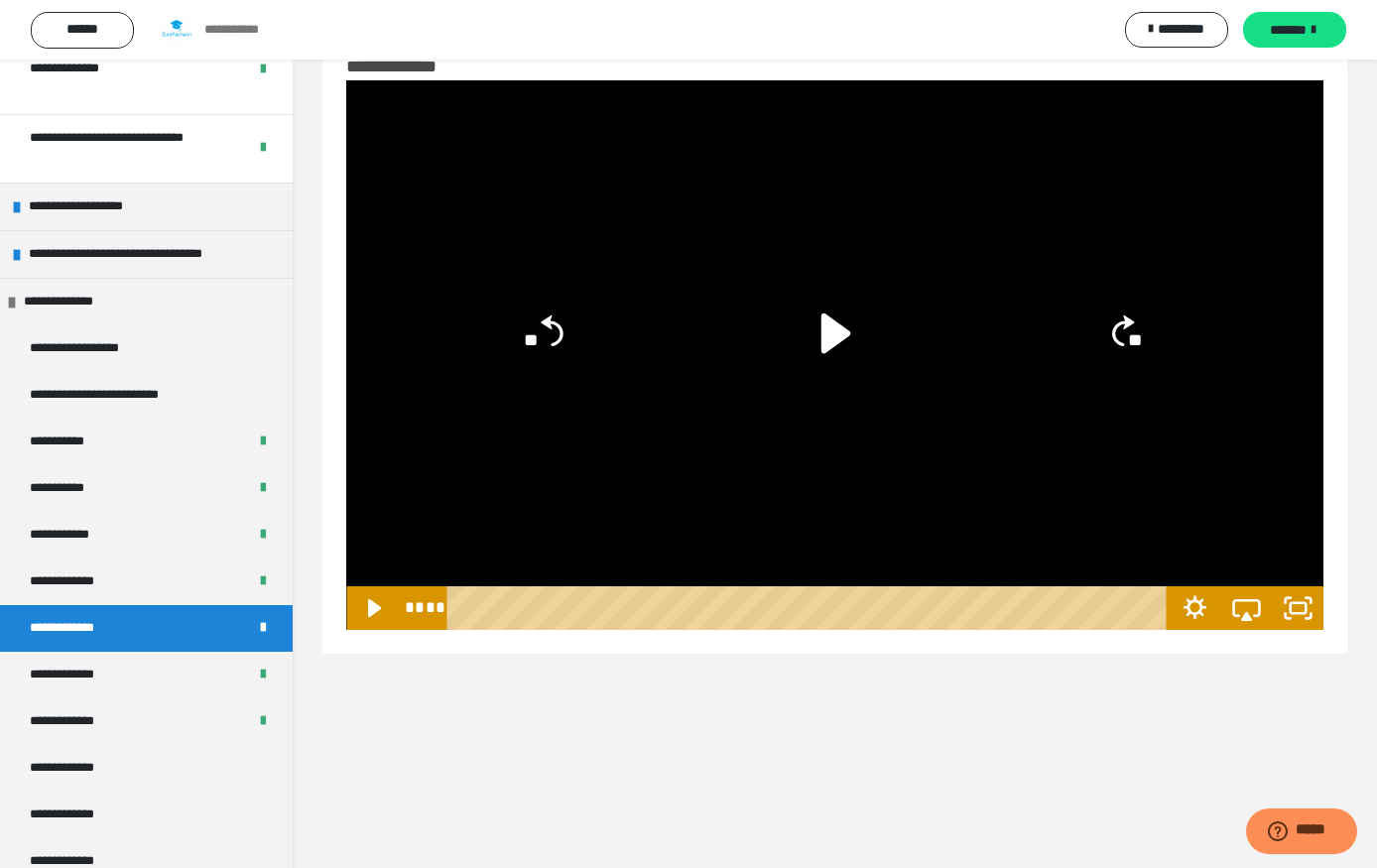 click on "**" 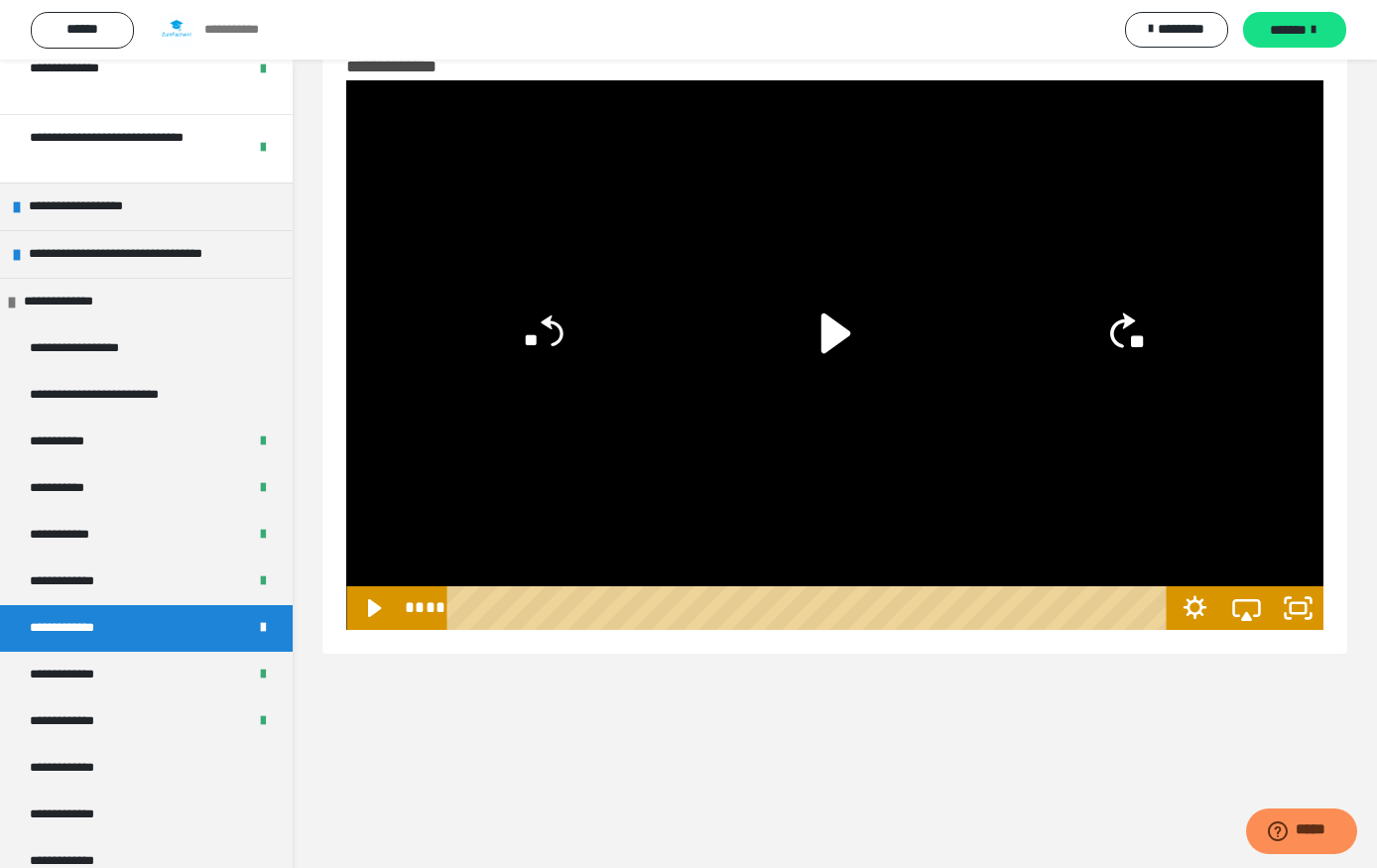 click on "**" 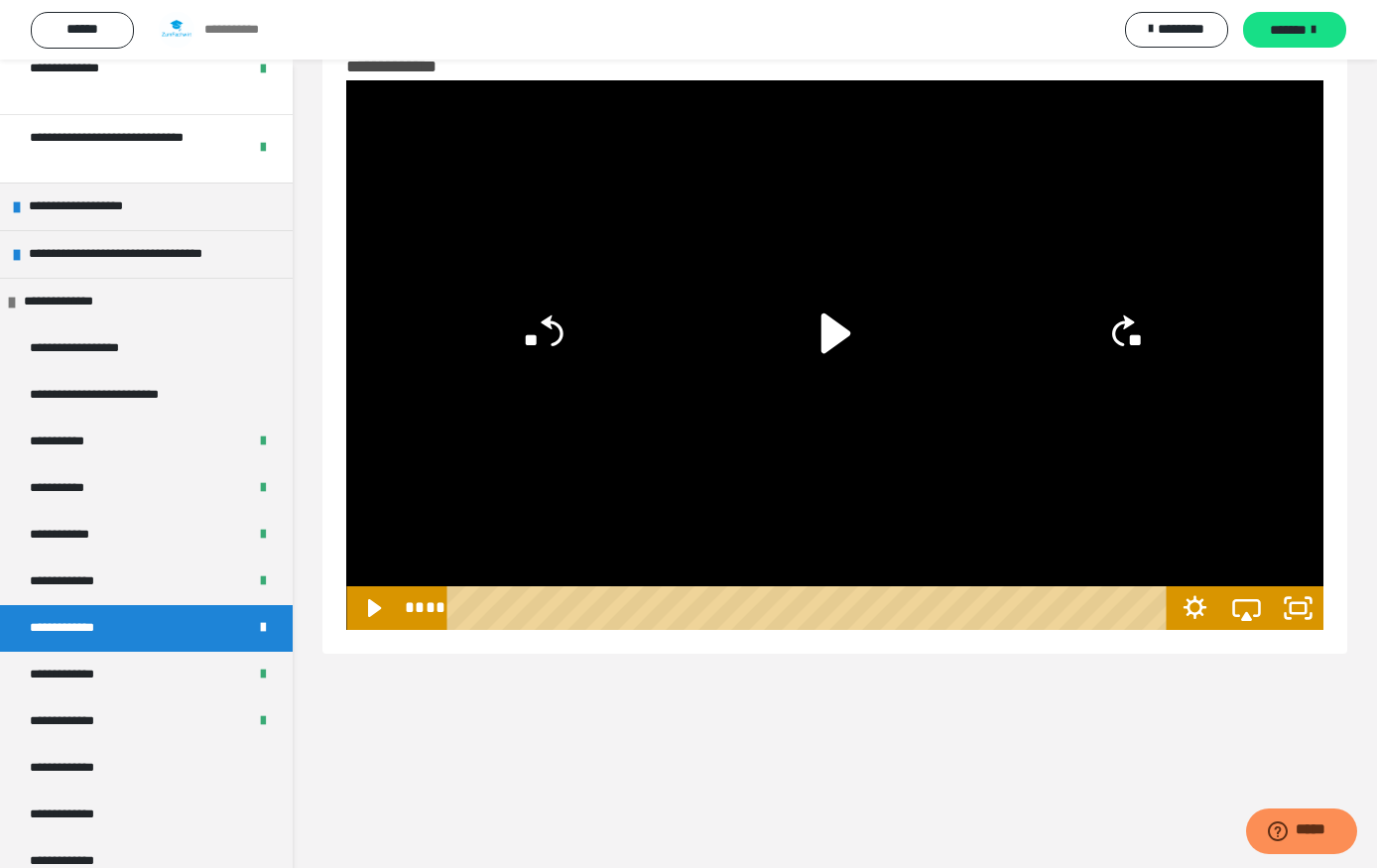 click on "**" 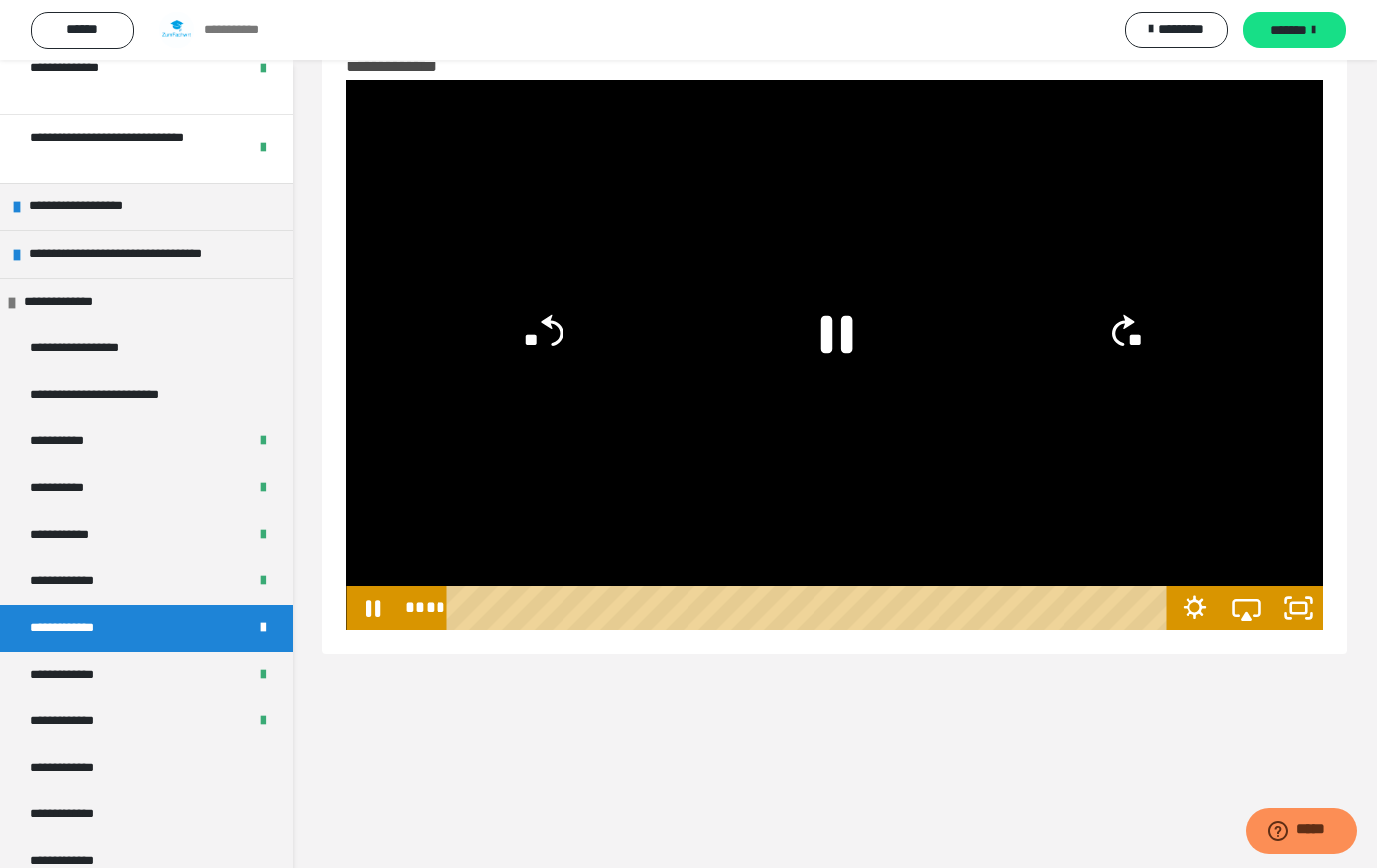 click 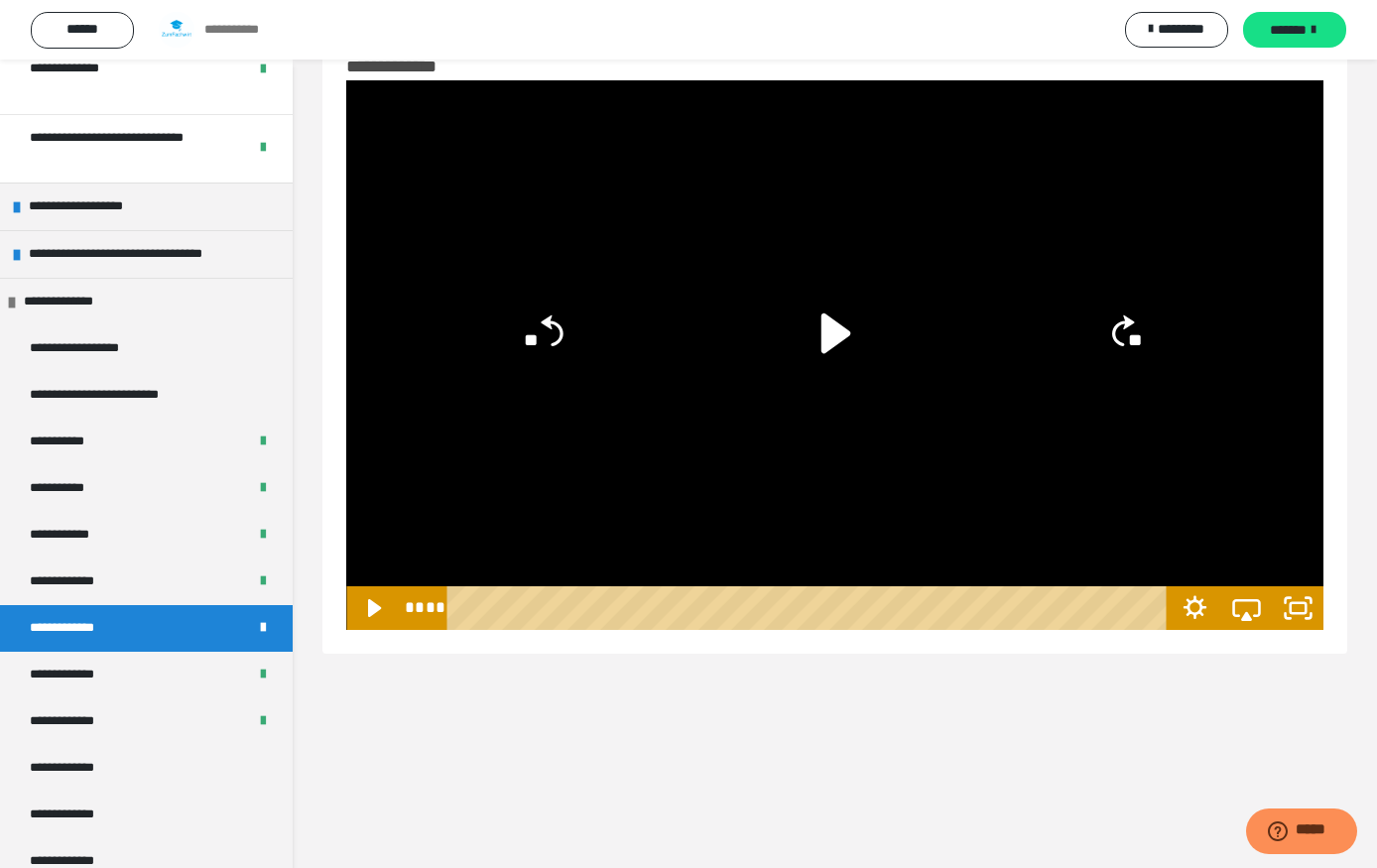 click 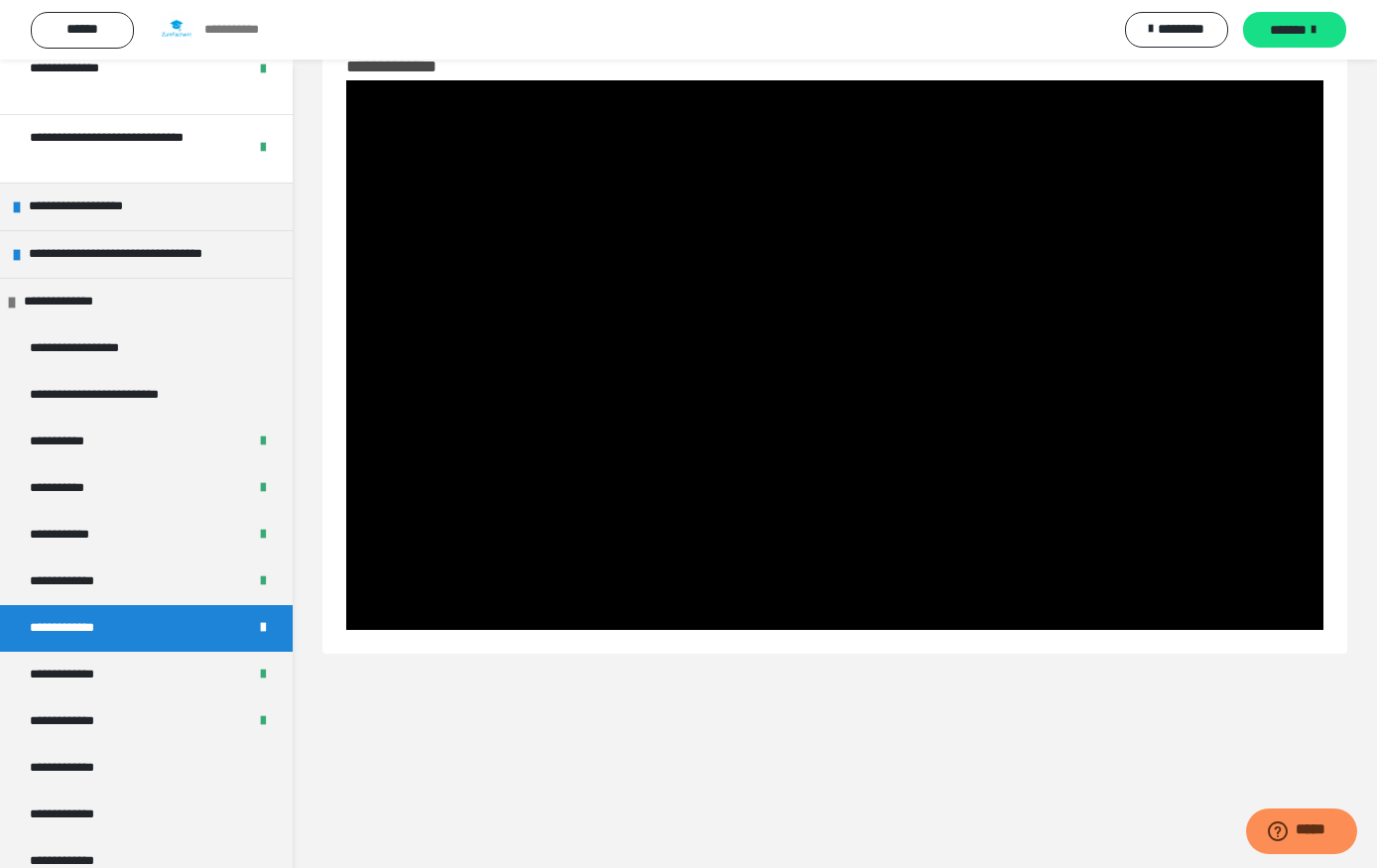 click at bounding box center (834, 355) 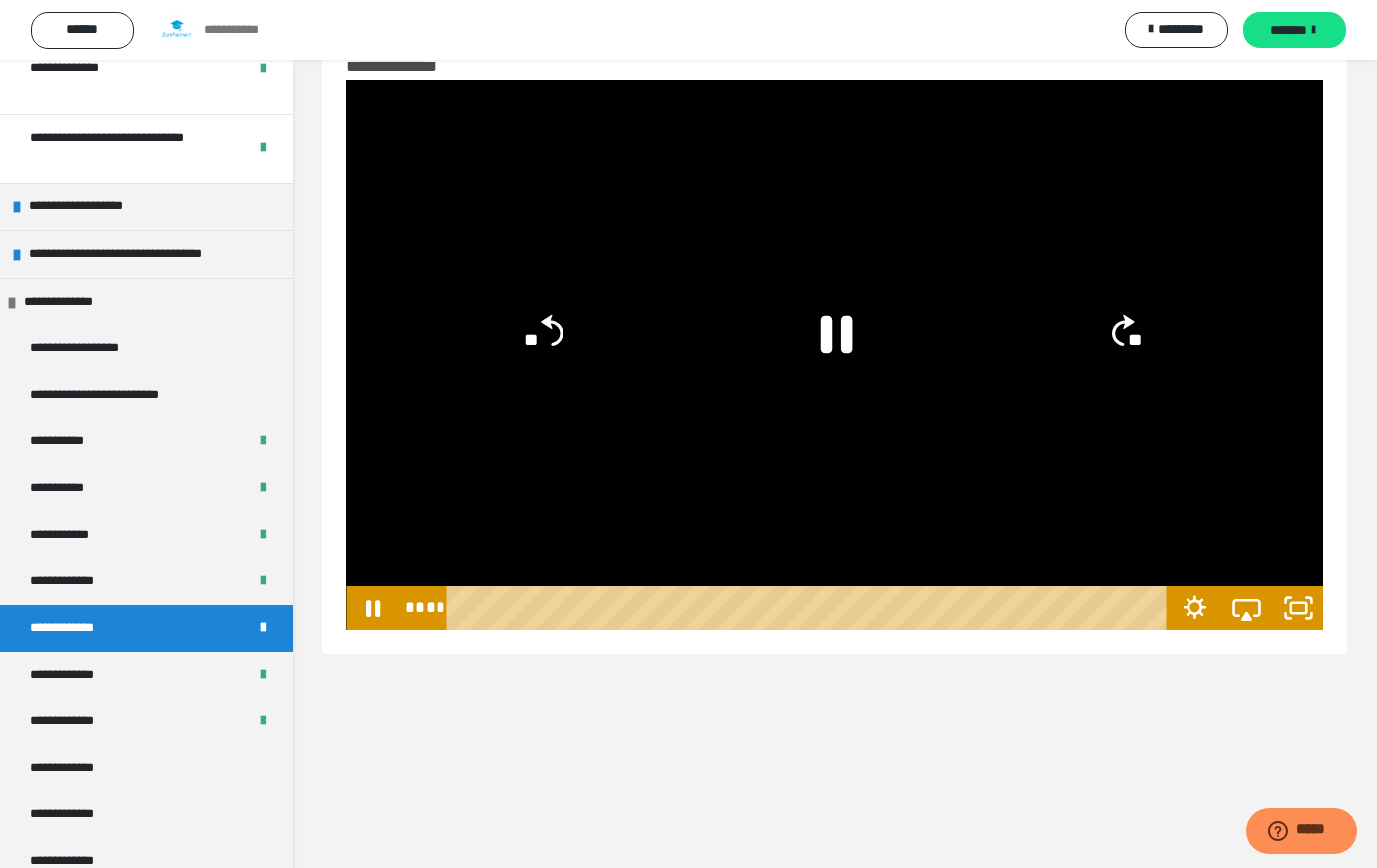 click on "**" 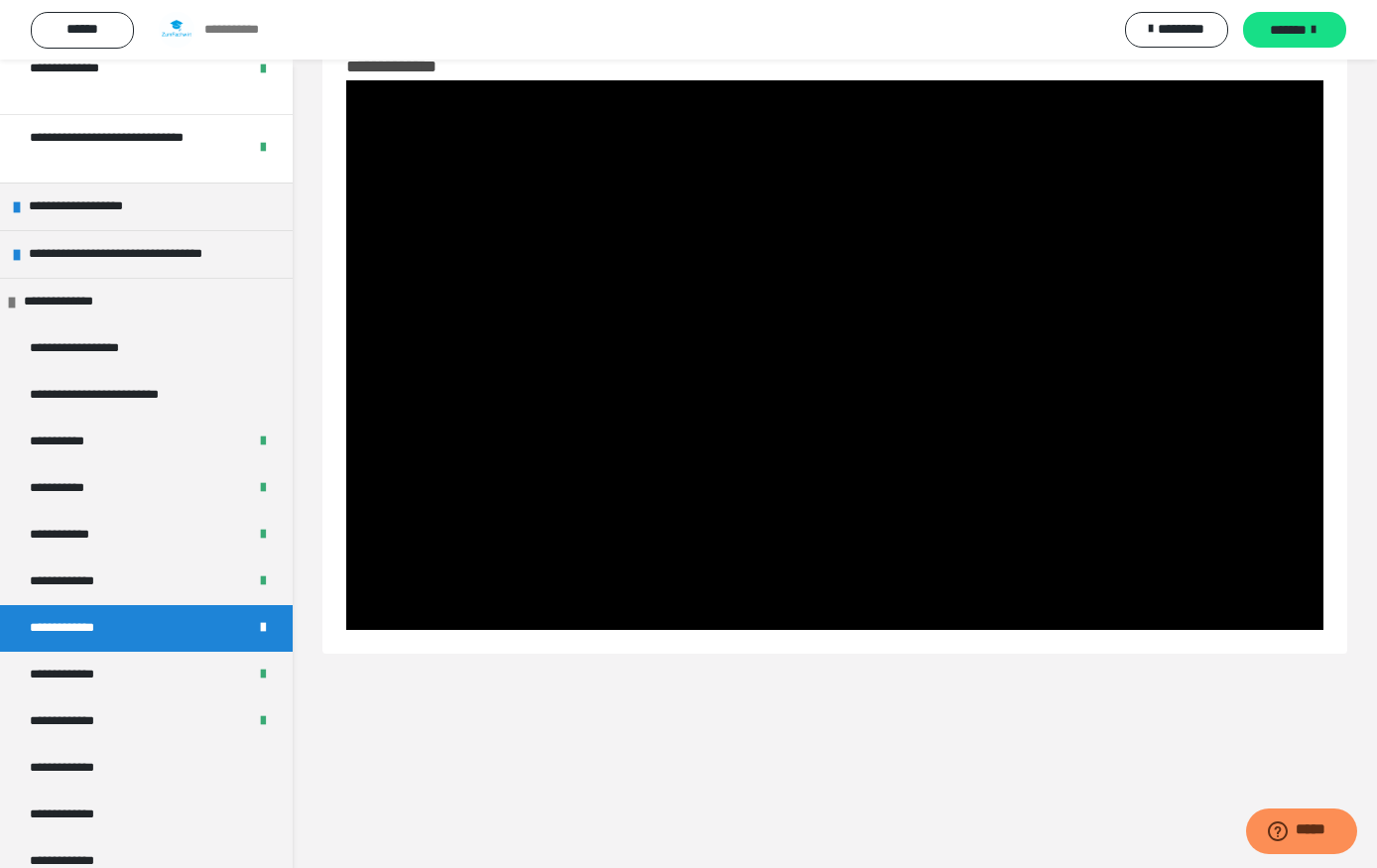 click at bounding box center [834, 355] 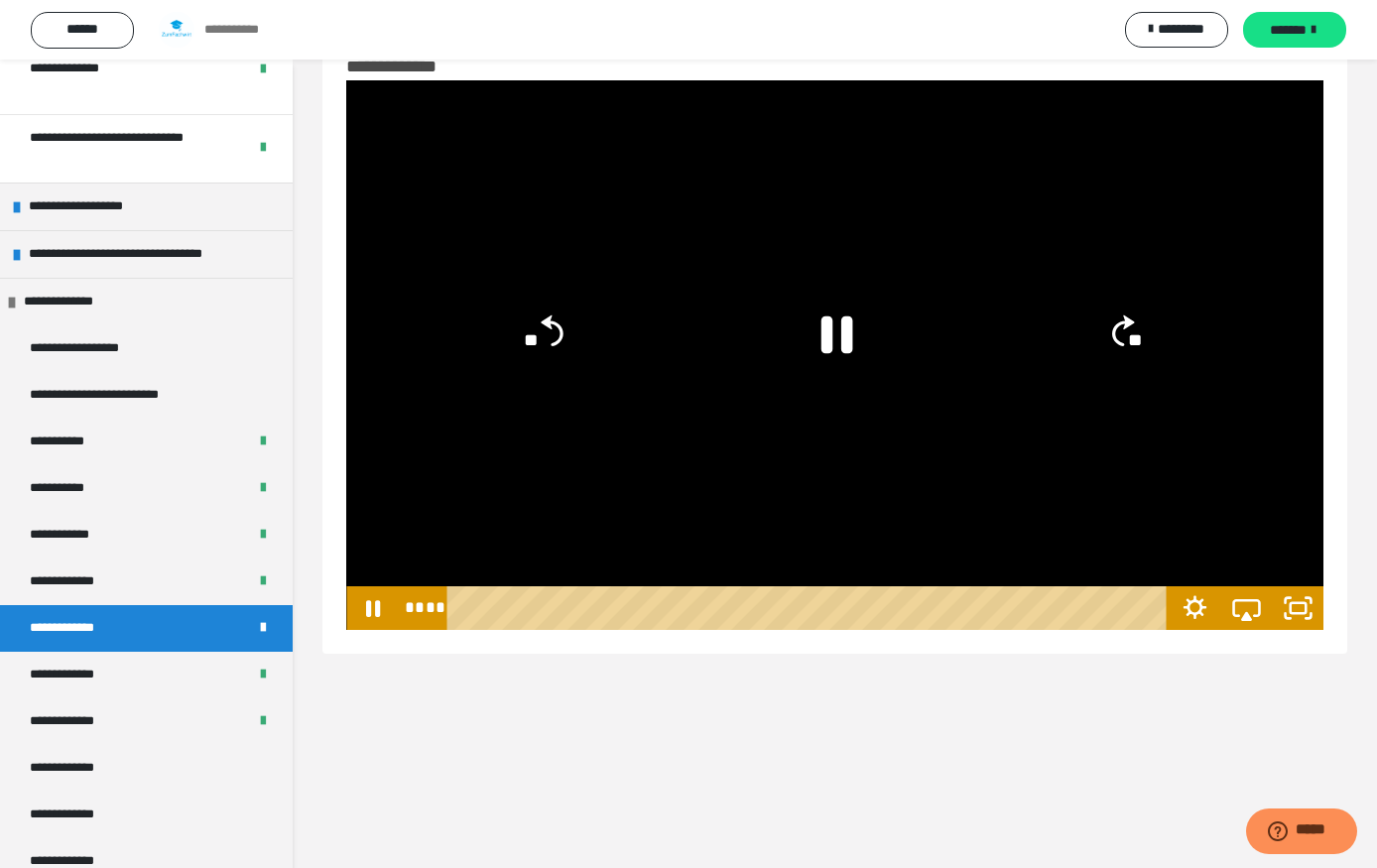 click on "**" 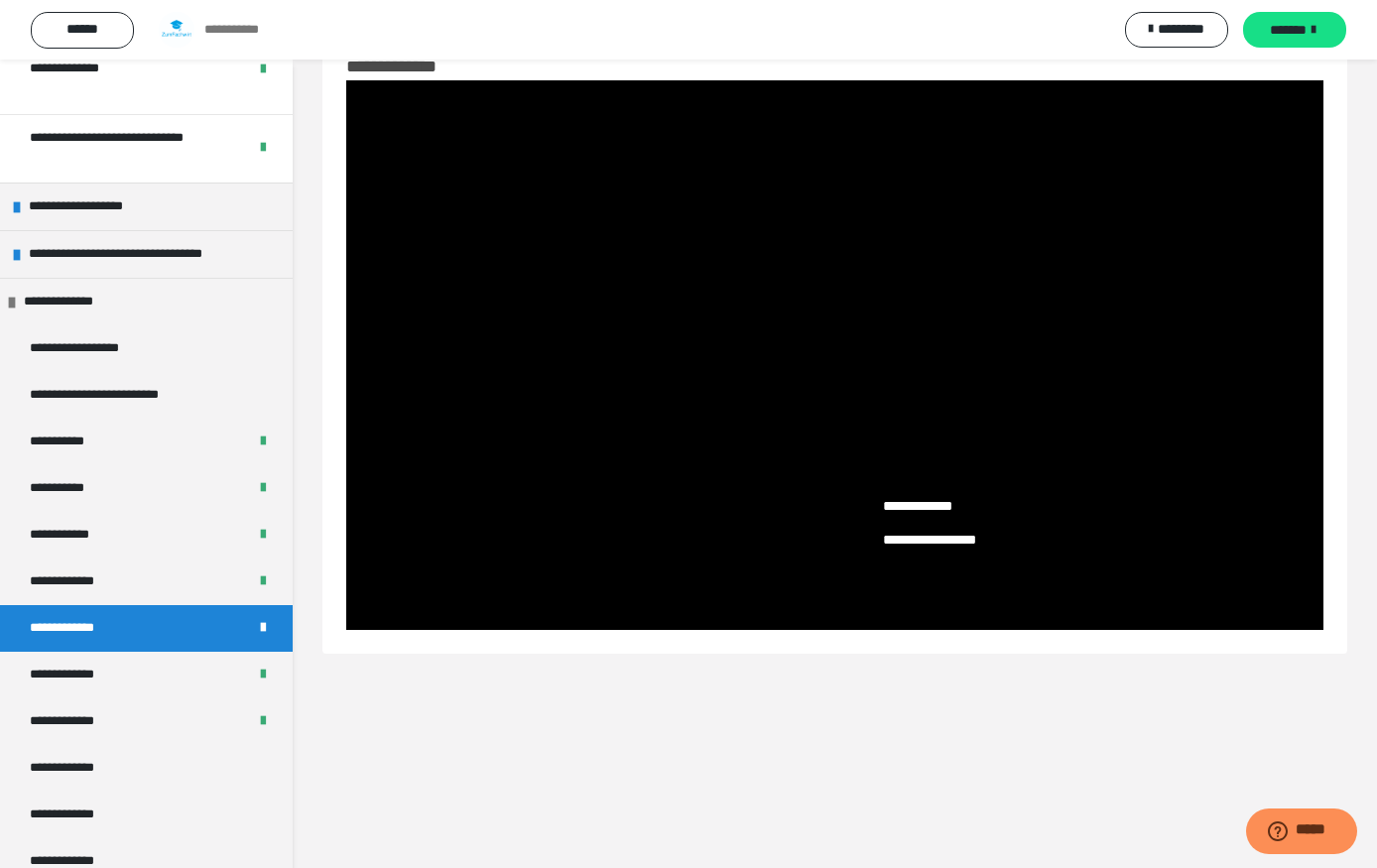 click on "**********" at bounding box center (944, 507) 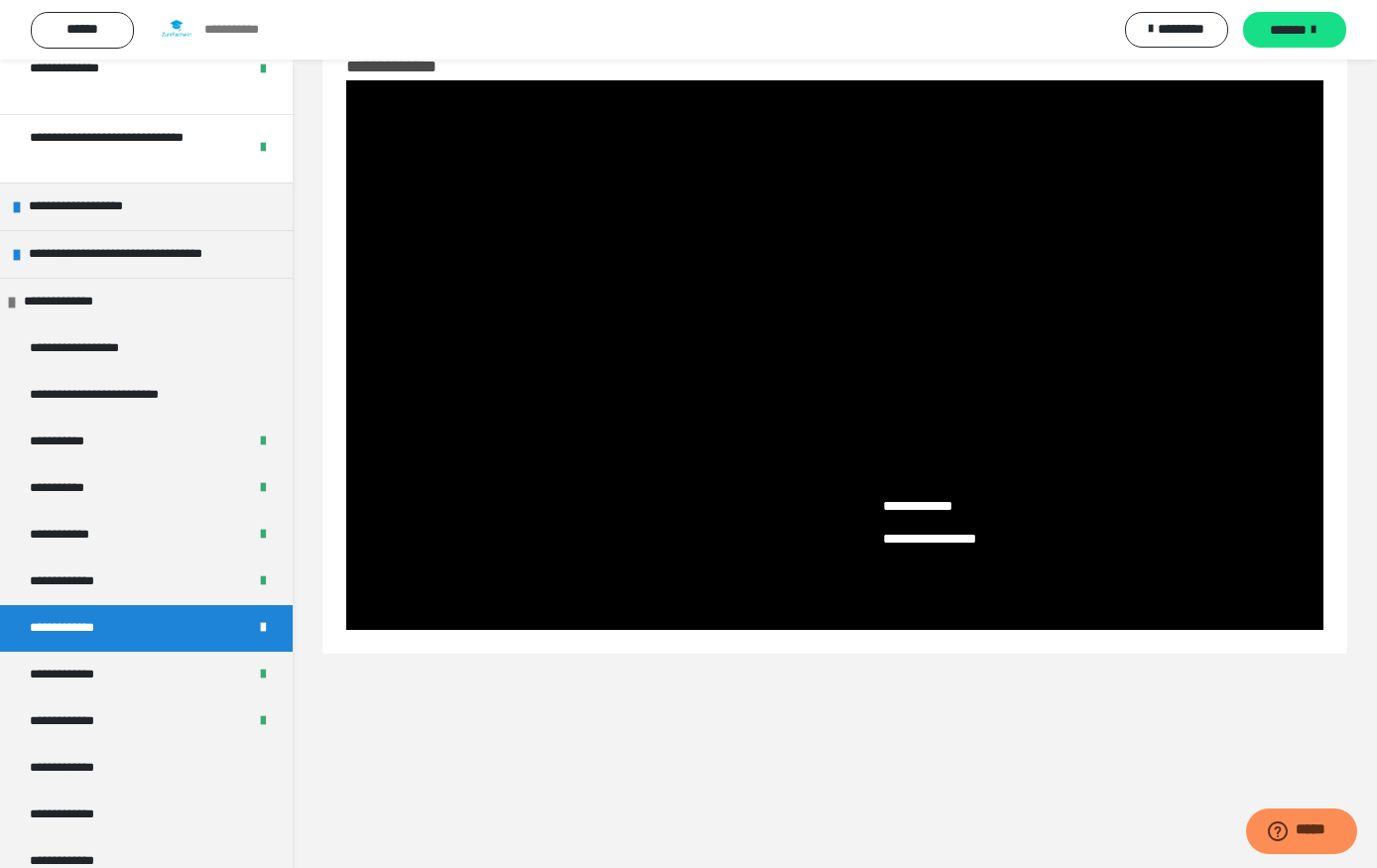 click at bounding box center [834, 355] 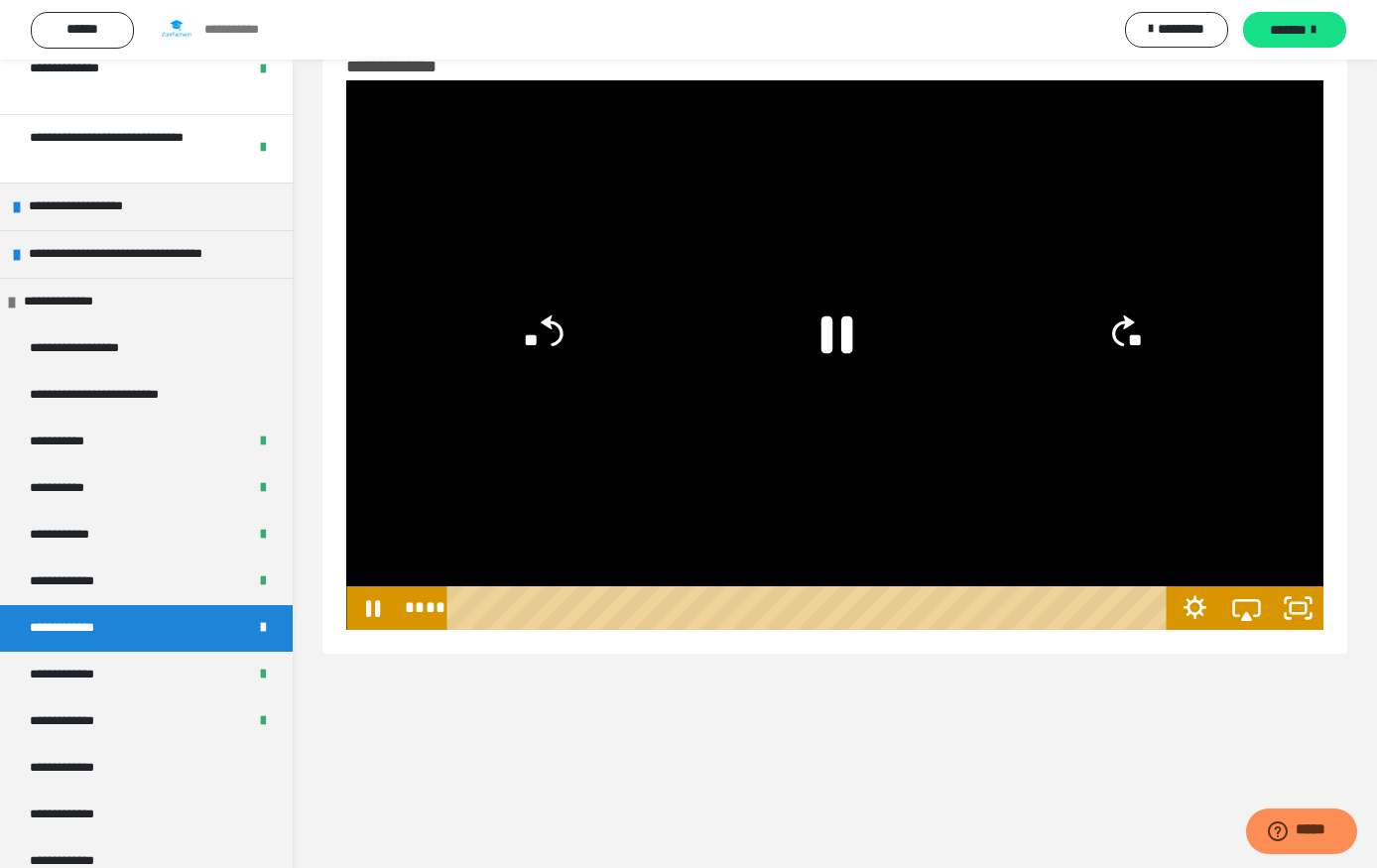 click on "**" 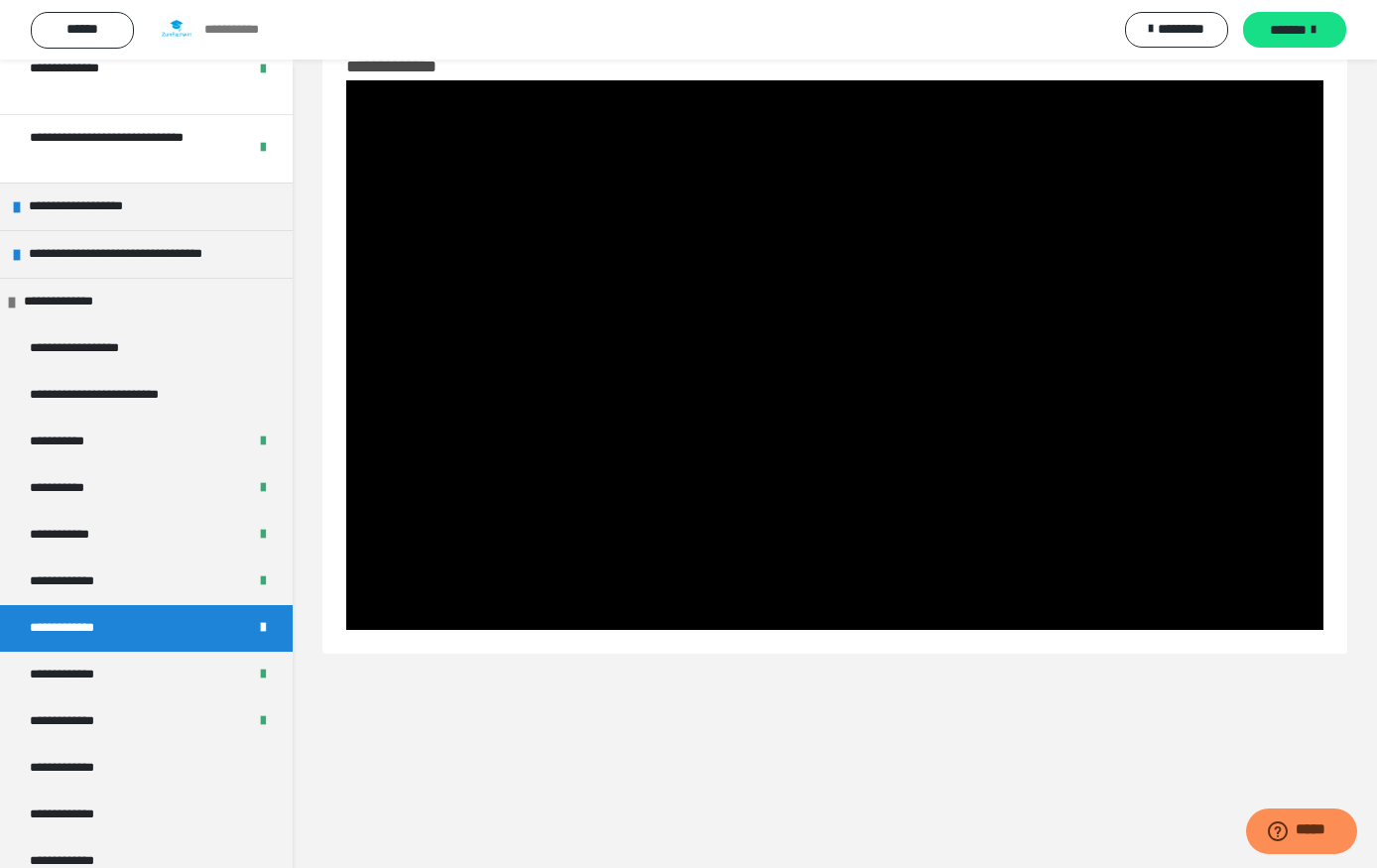 click at bounding box center (834, 355) 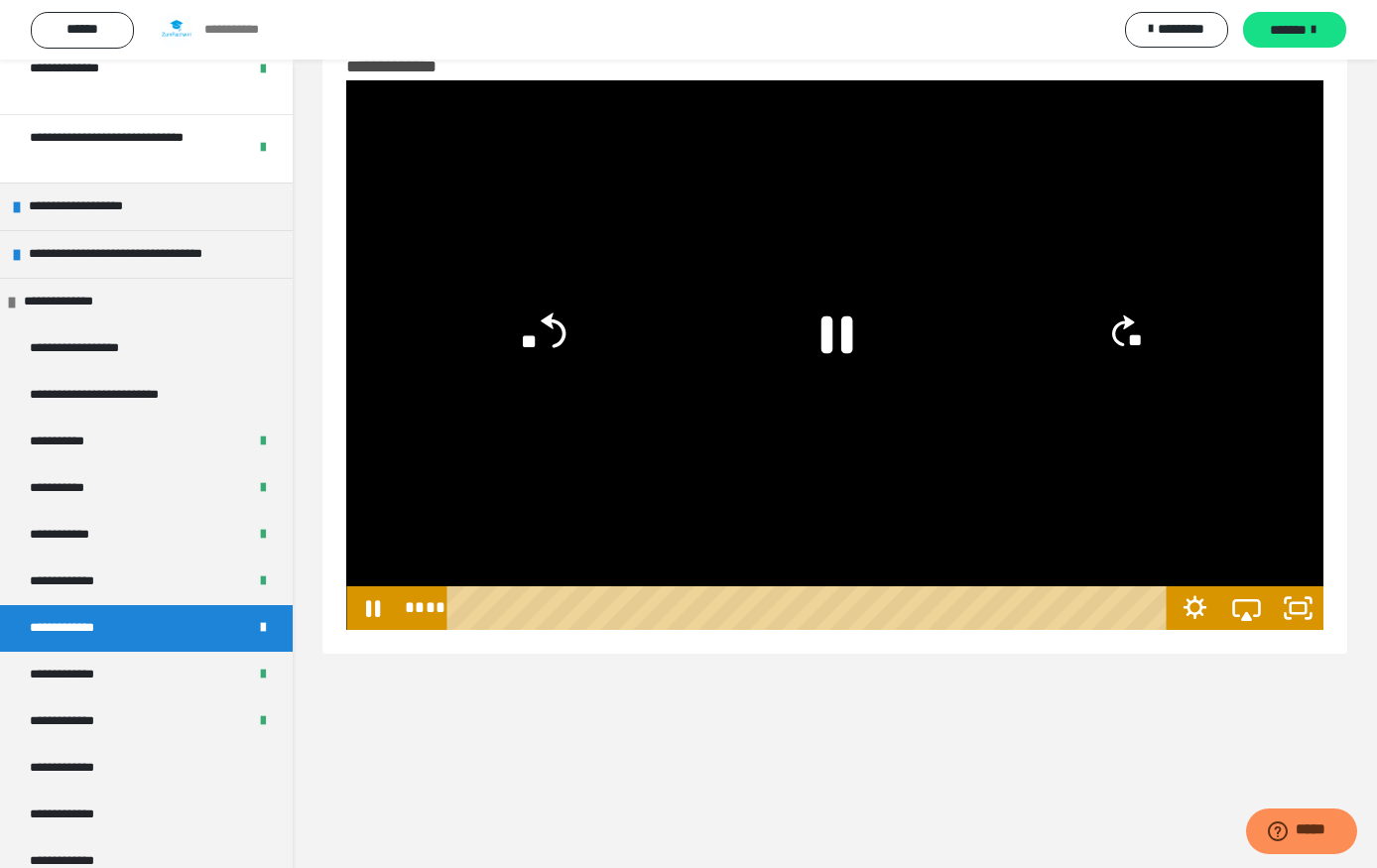 click on "**" 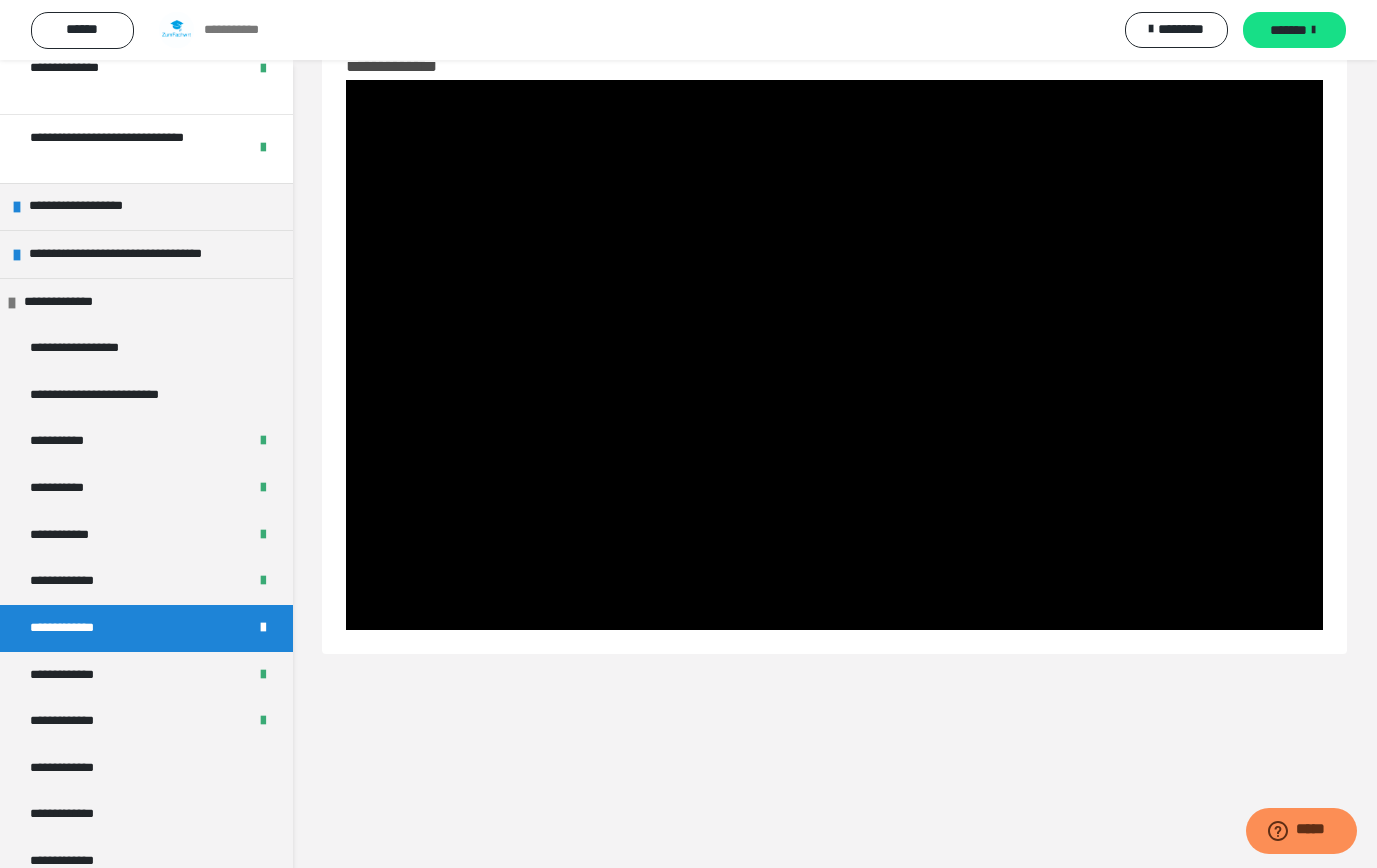 click at bounding box center [834, 355] 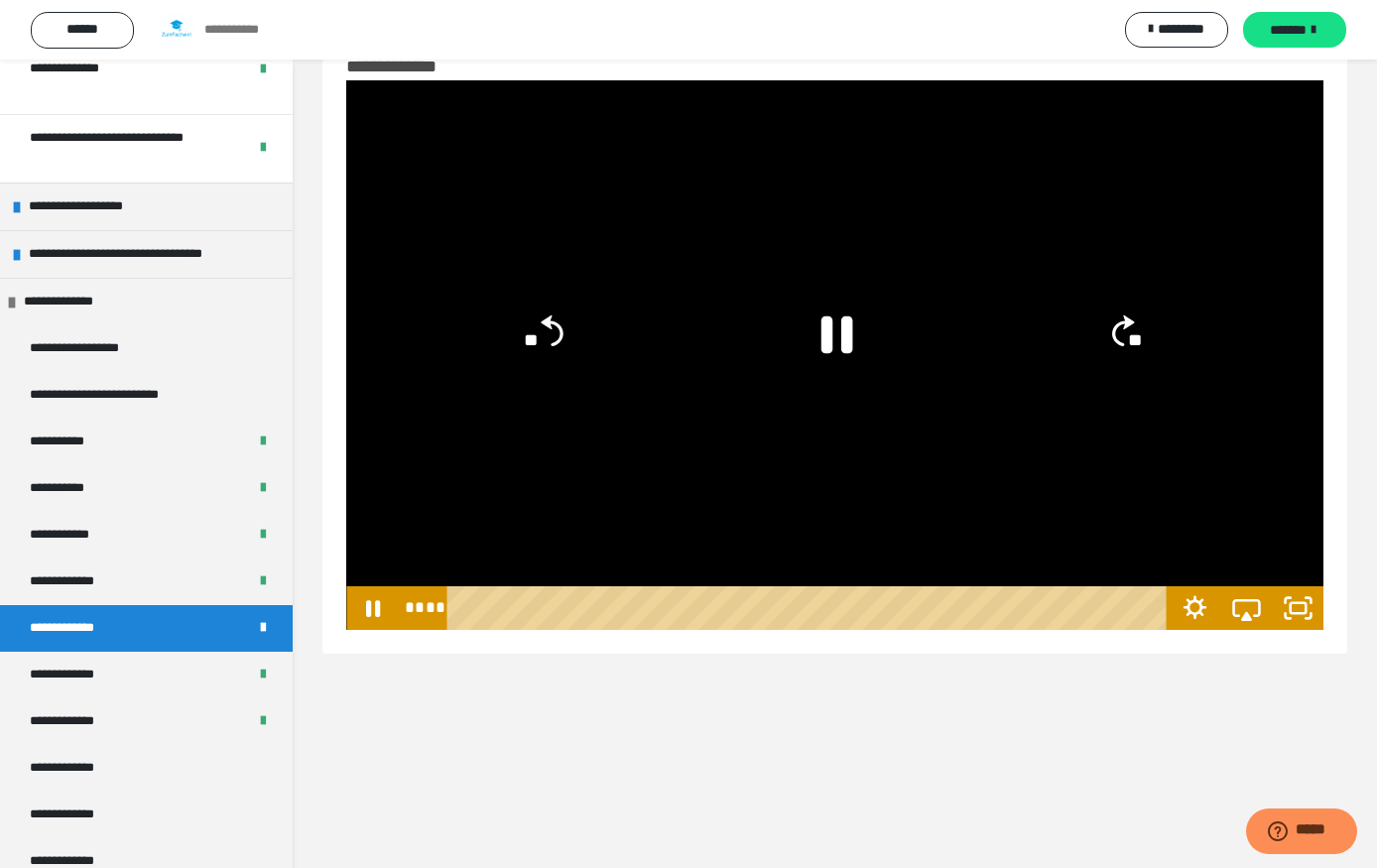 click on "**" 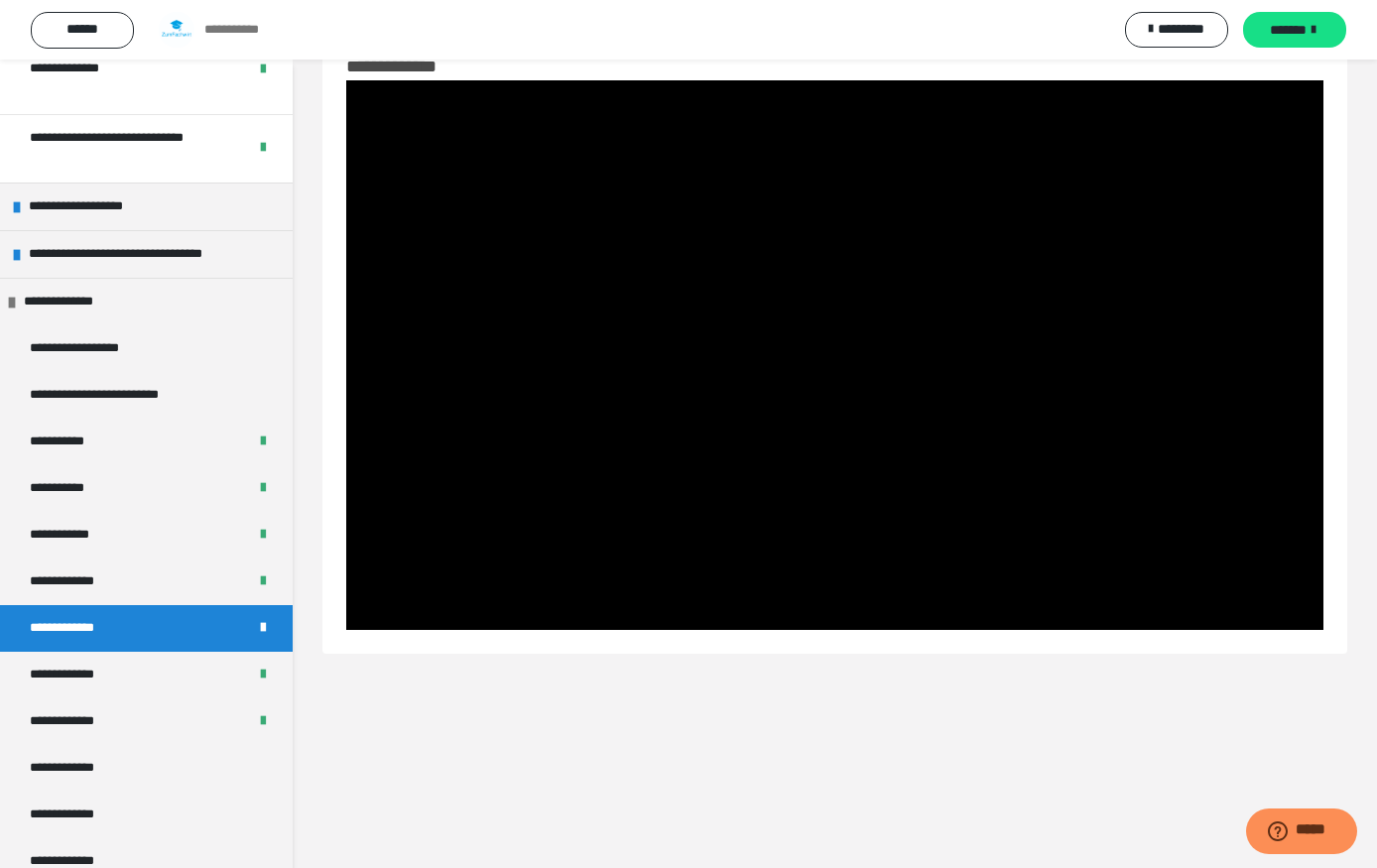 click at bounding box center (834, 355) 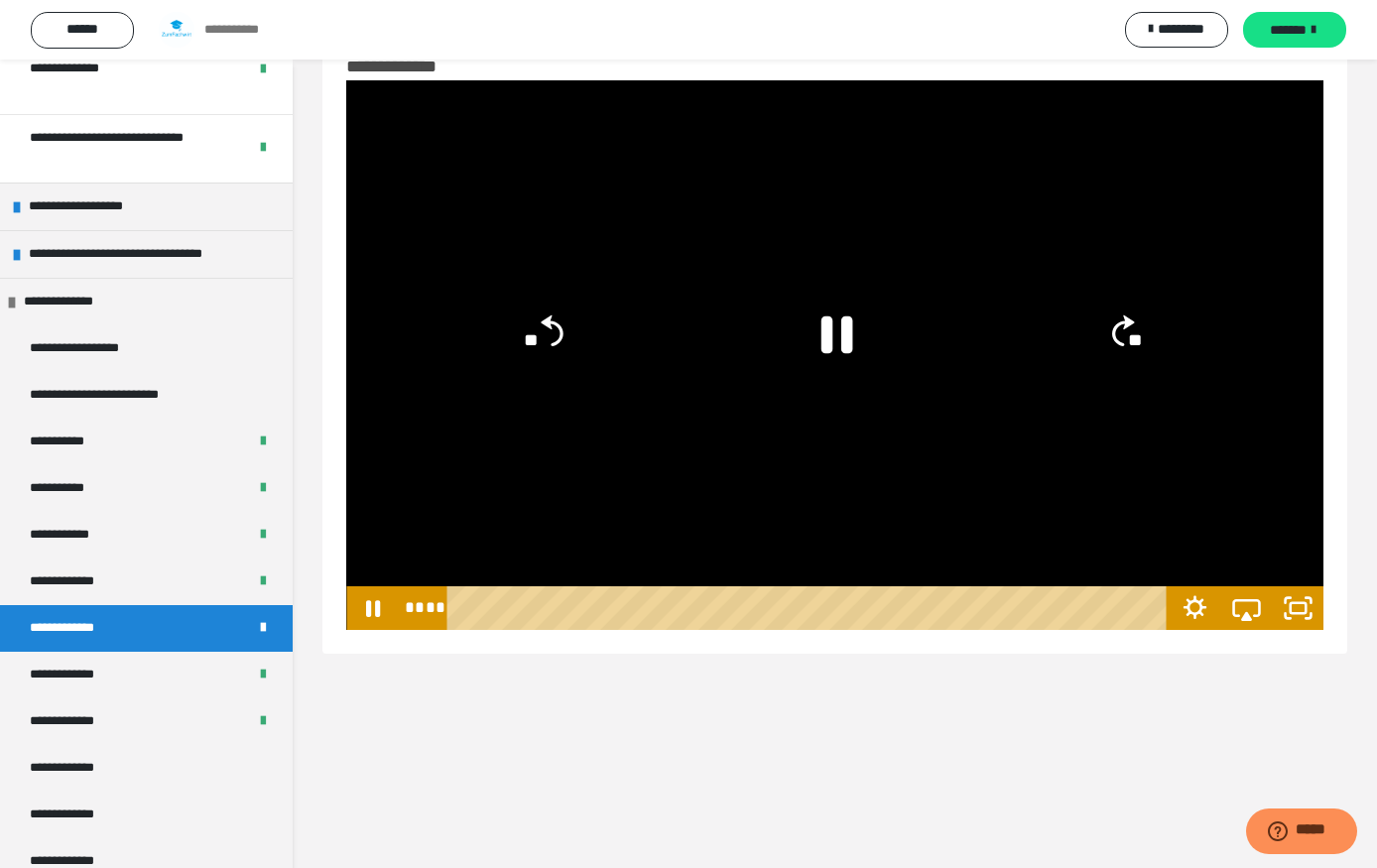click 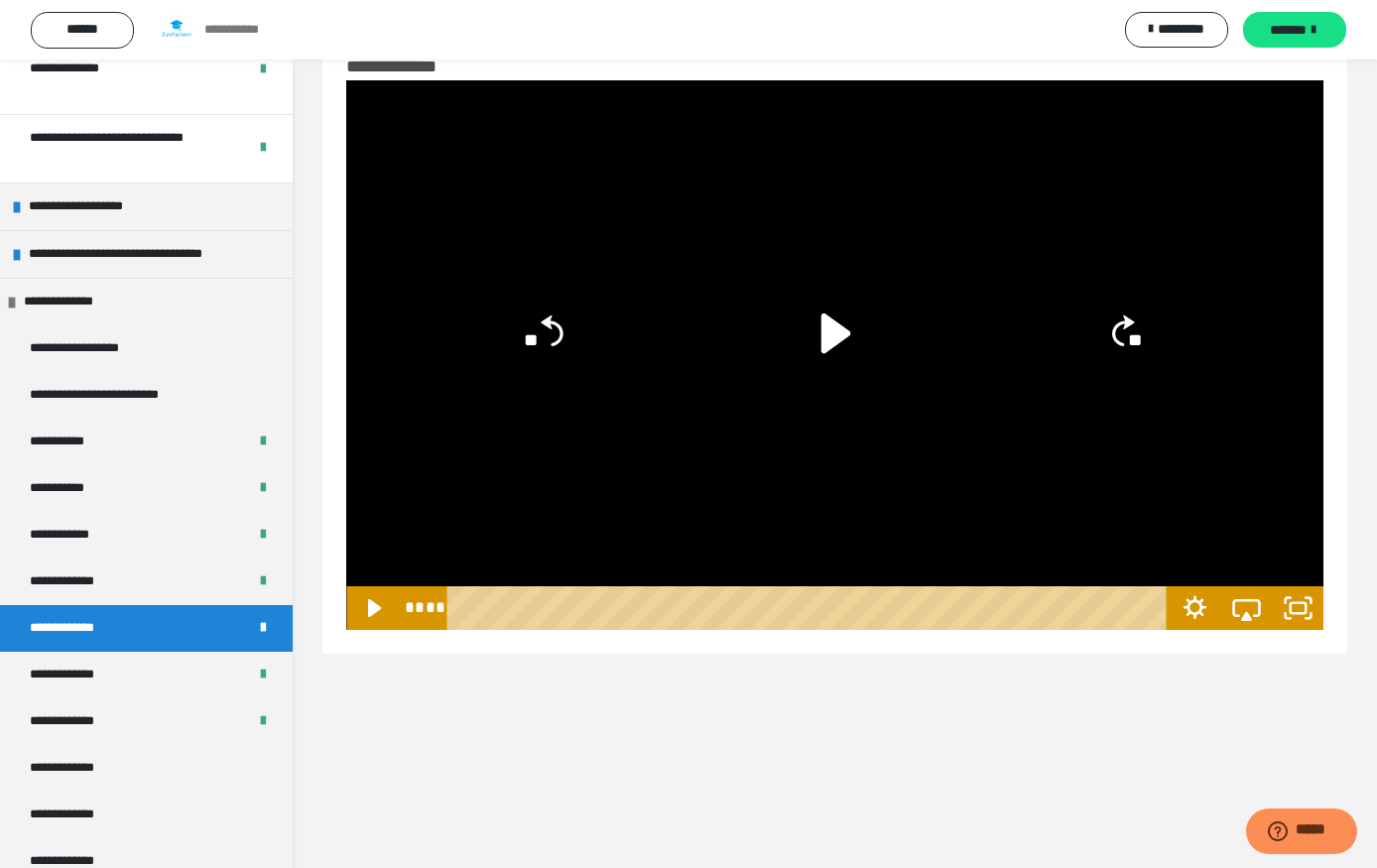 click on "**" 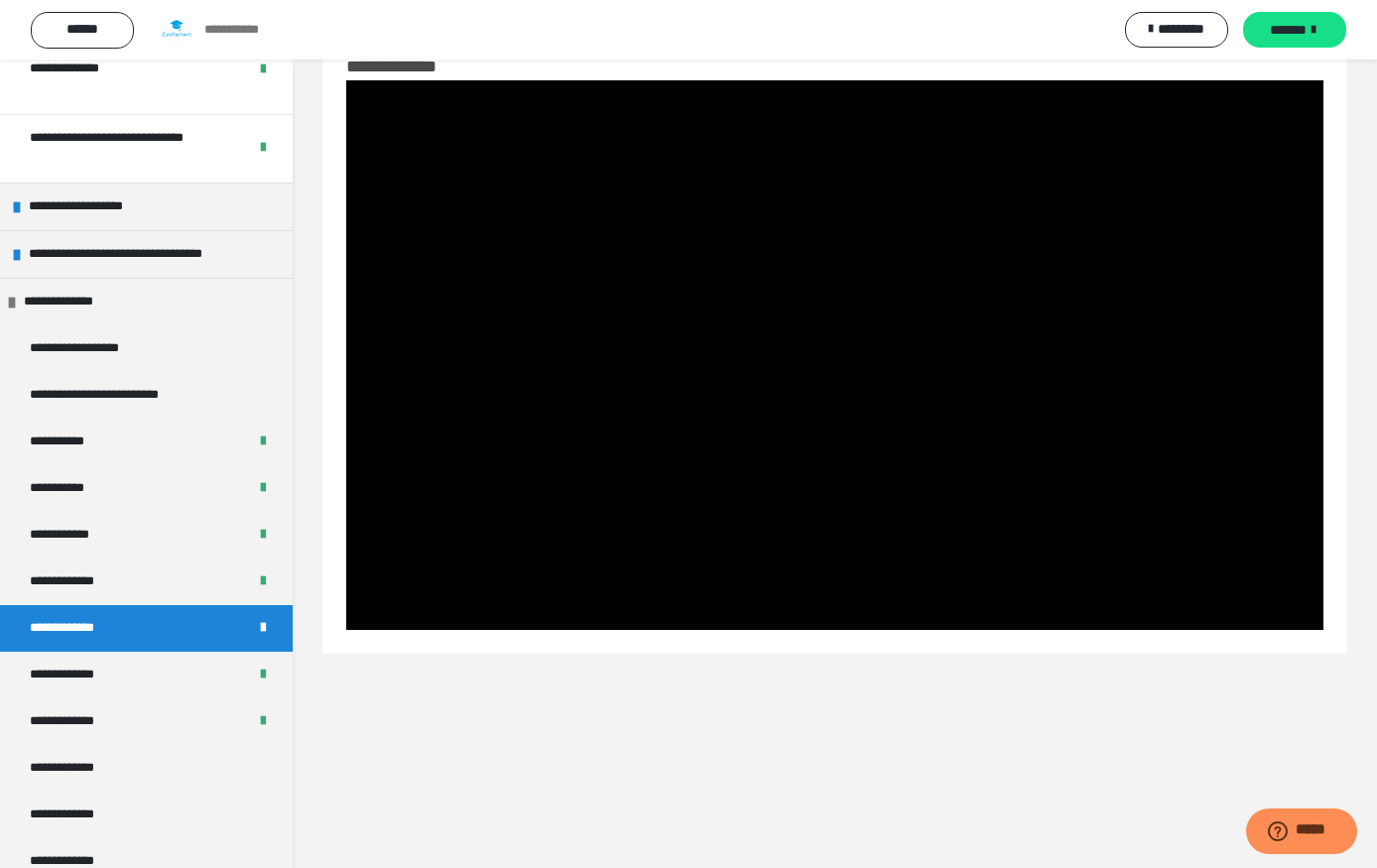 click at bounding box center [834, 355] 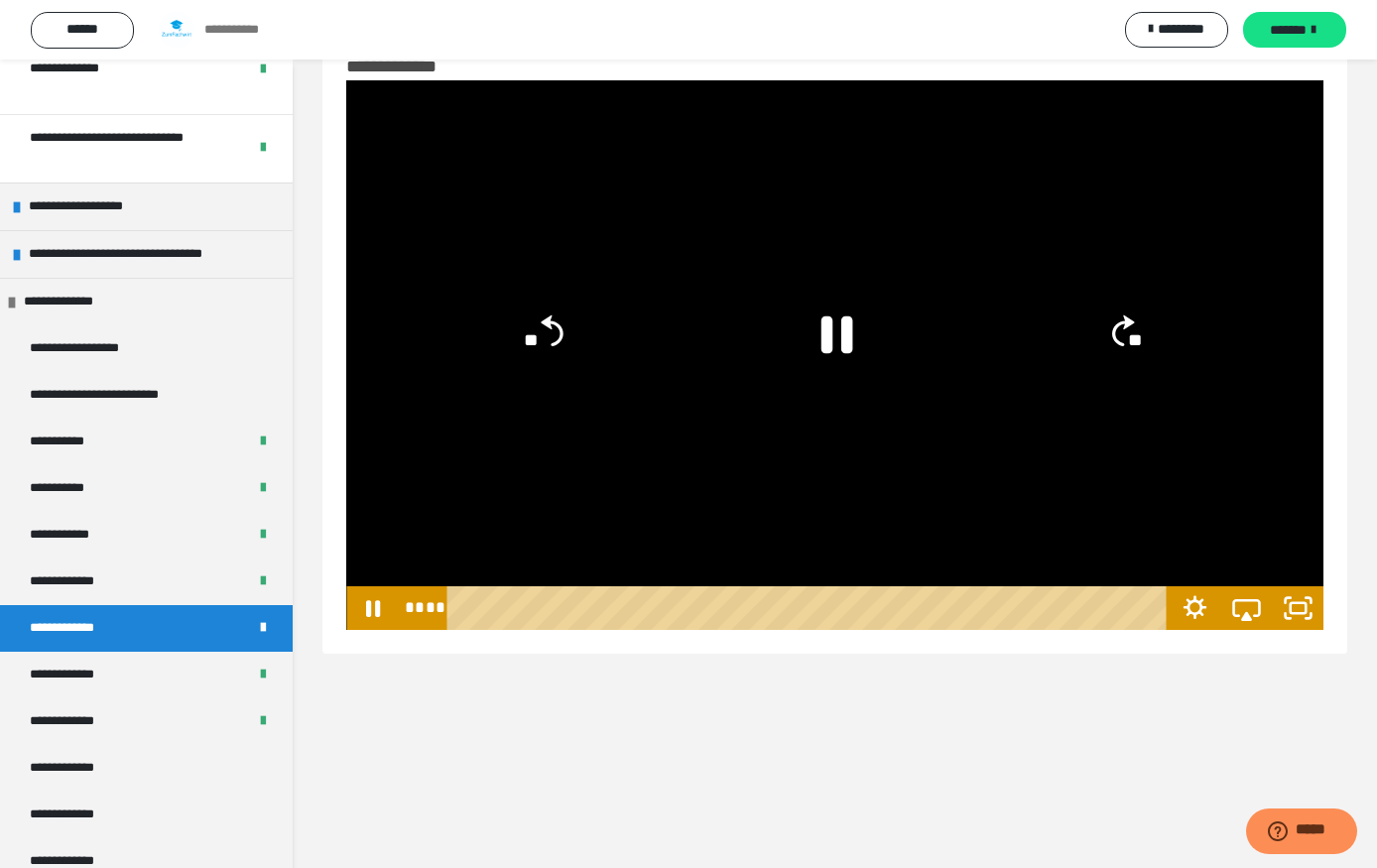 click 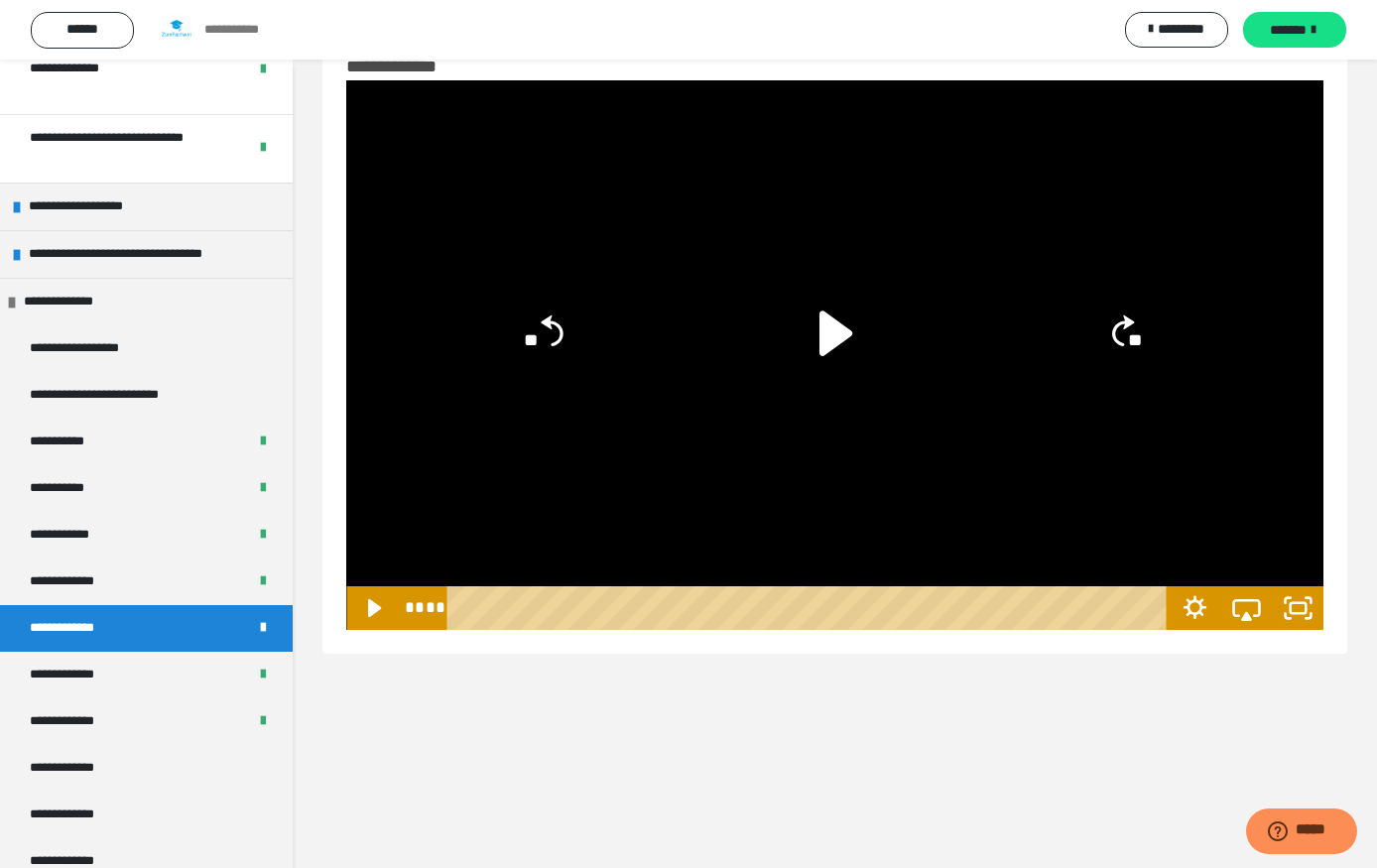 click 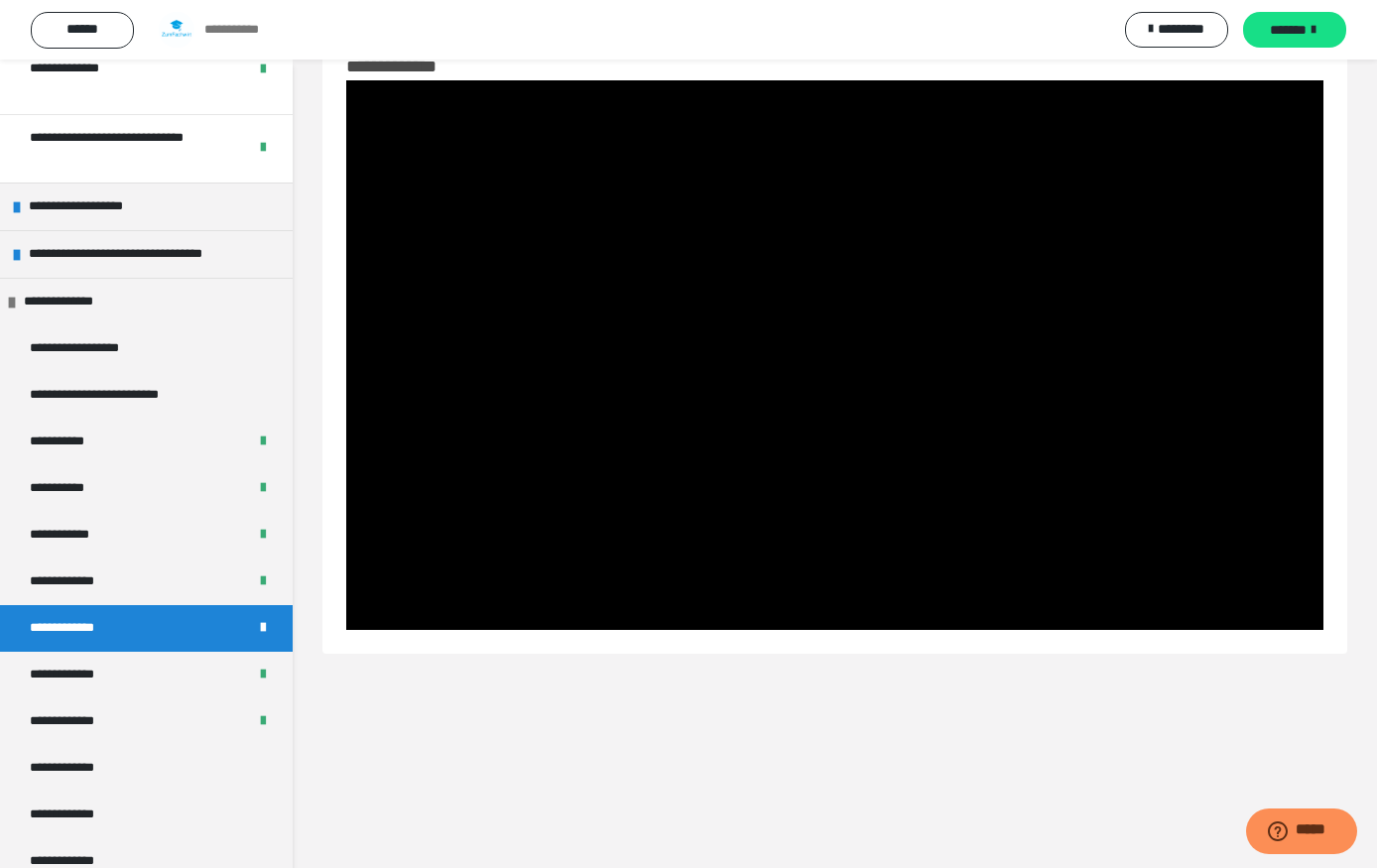 click at bounding box center (834, 355) 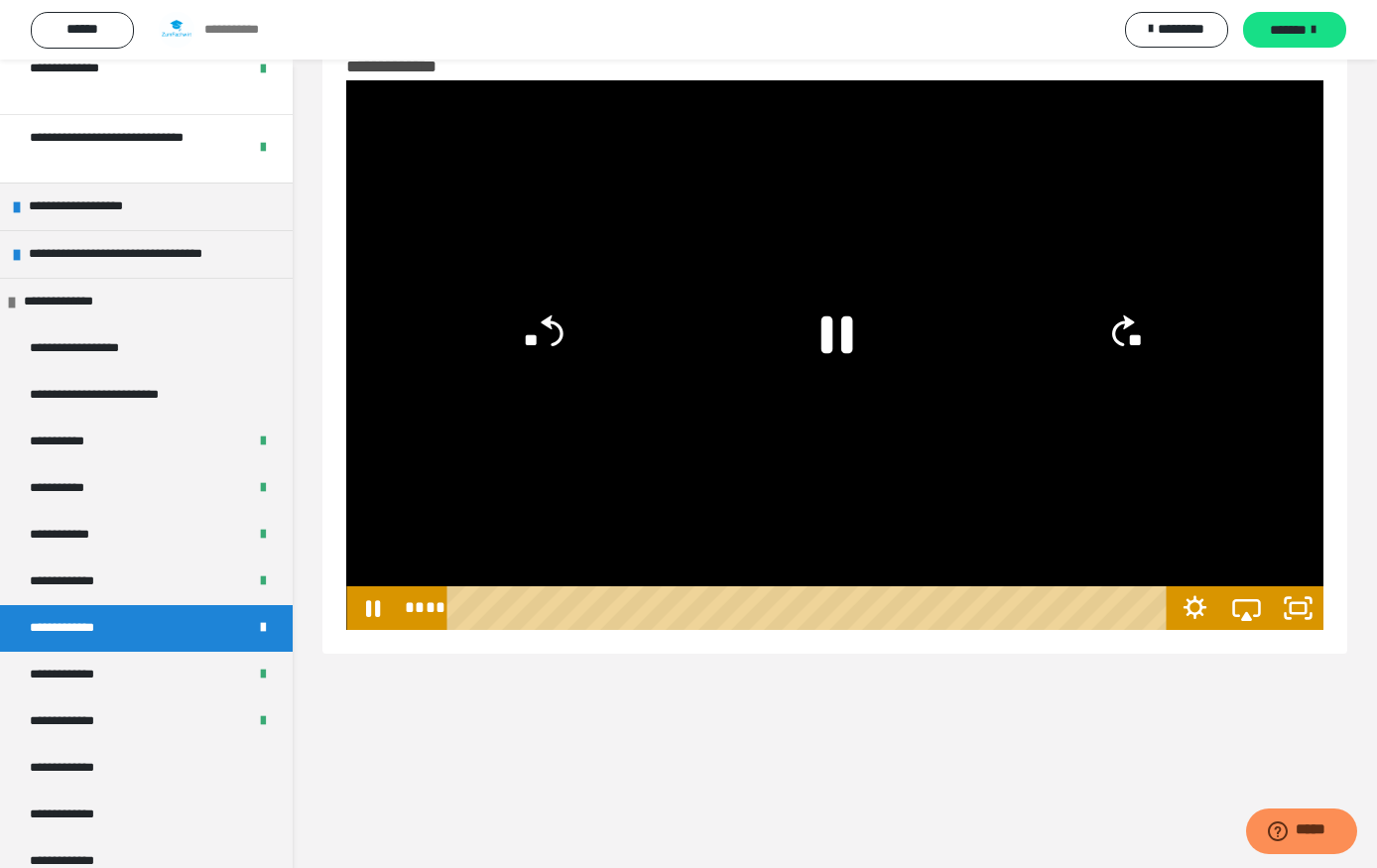 click 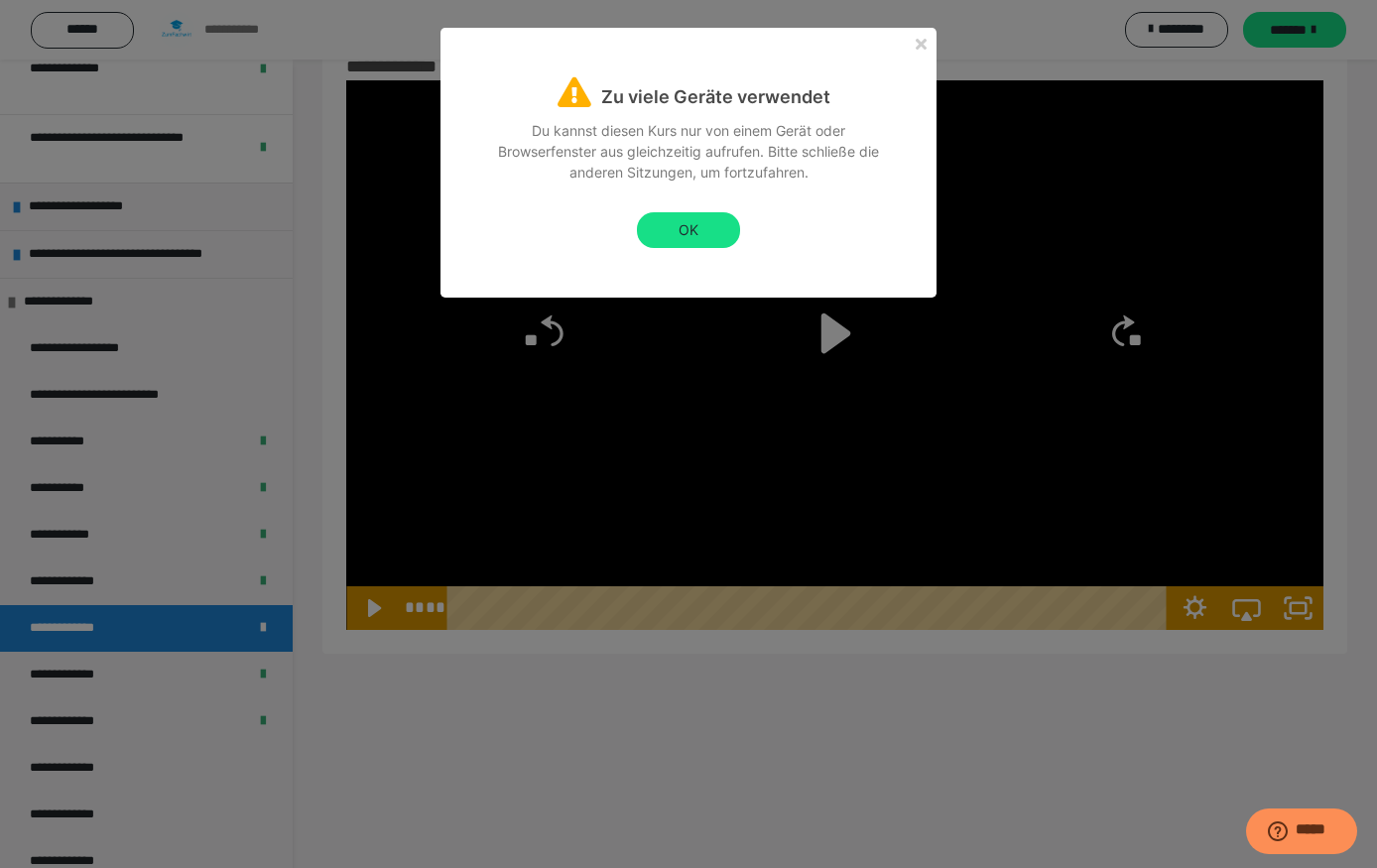 click on "OK" at bounding box center (688, 230) 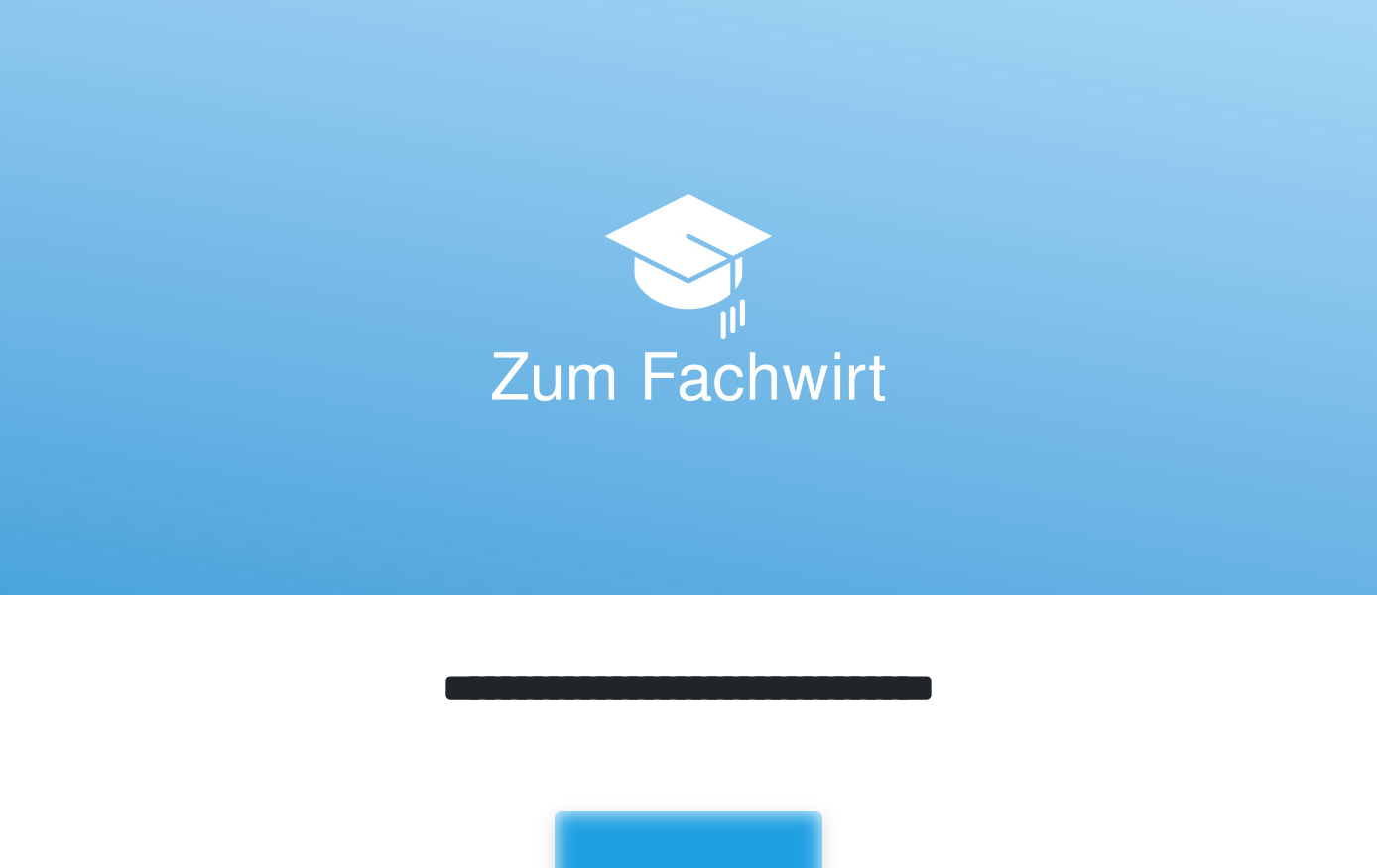 scroll, scrollTop: 0, scrollLeft: 0, axis: both 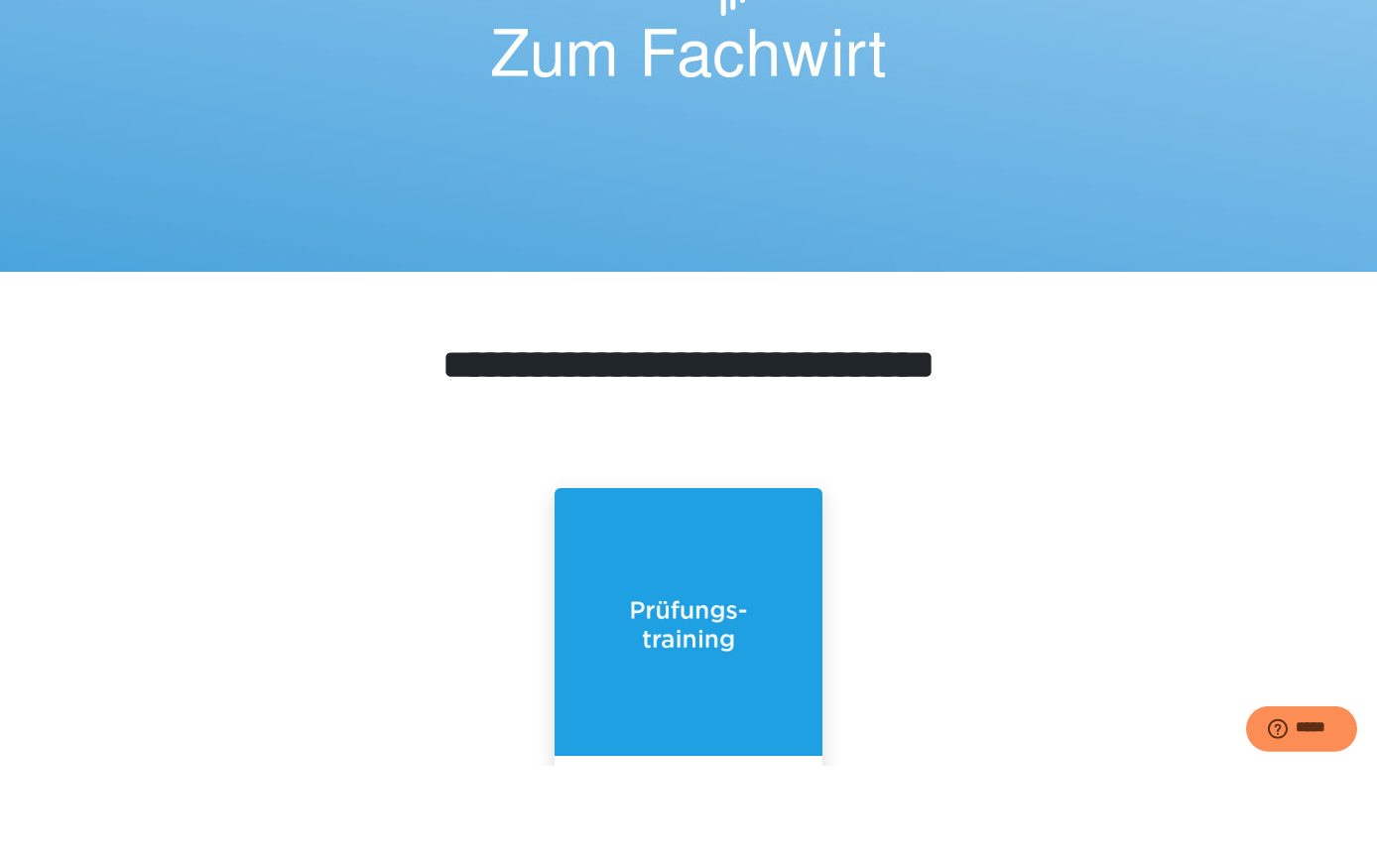 click at bounding box center (688, 724) 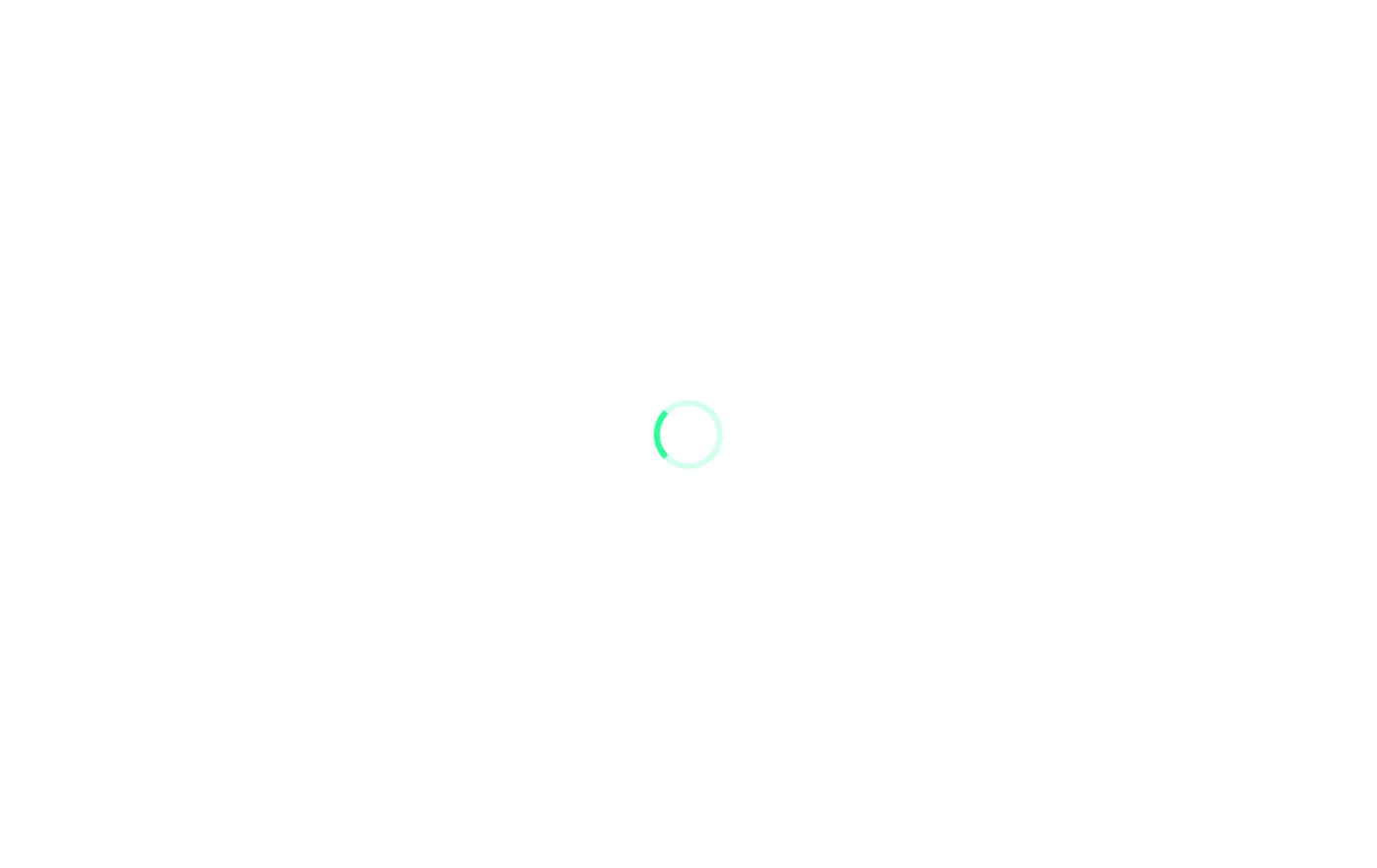 scroll, scrollTop: 26, scrollLeft: 0, axis: vertical 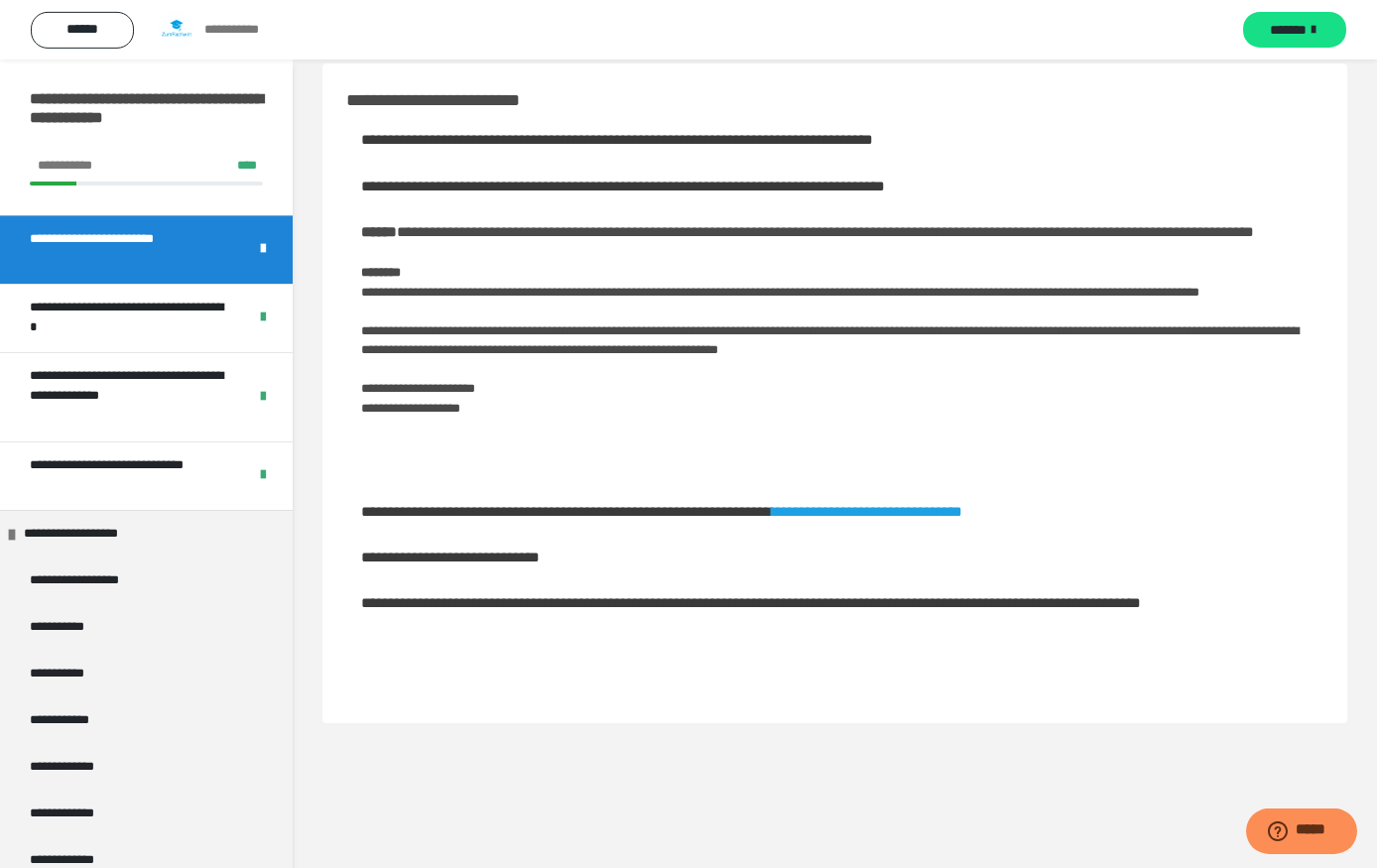click on "**********" at bounding box center [99, 534] 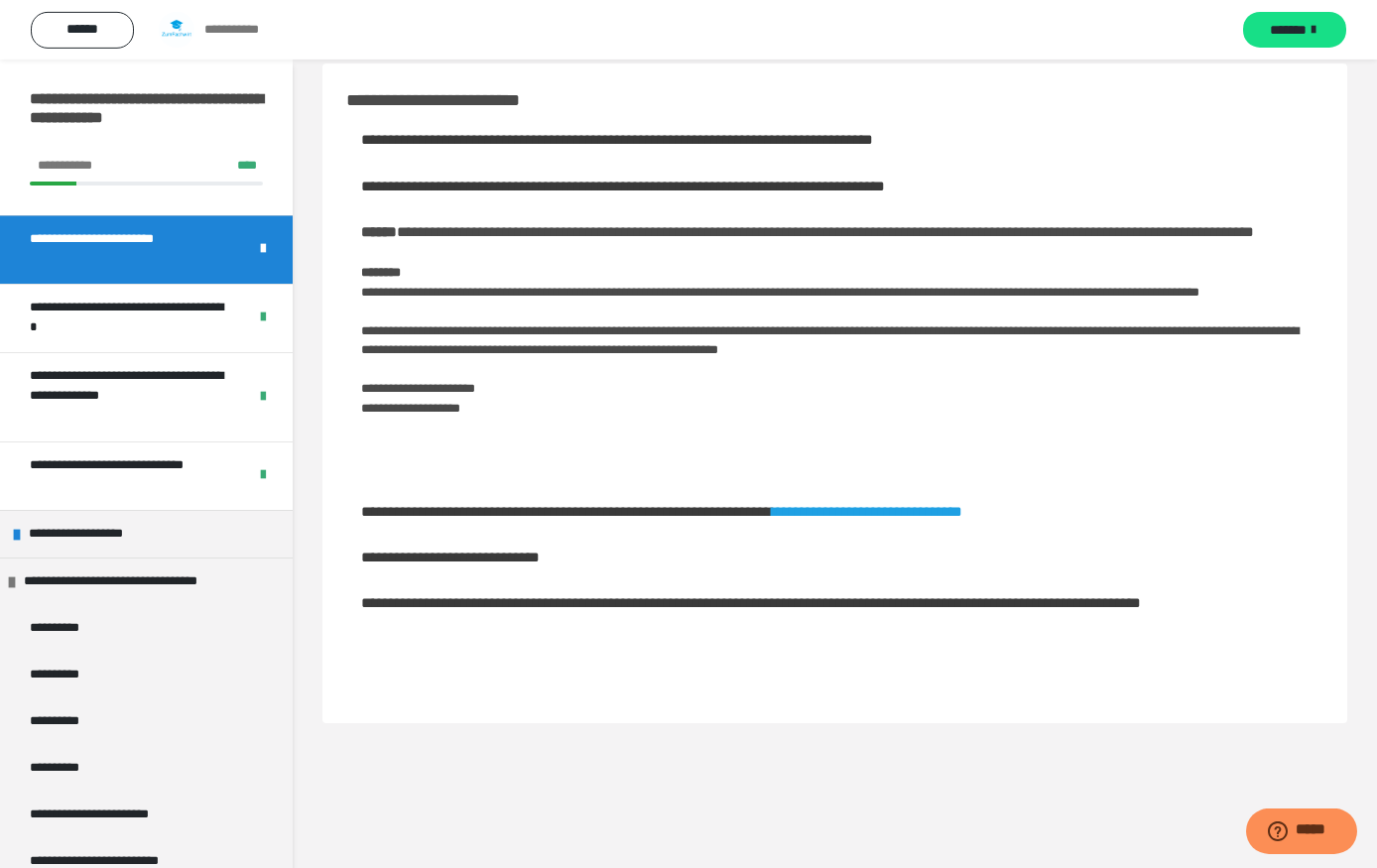 click on "**********" at bounding box center (143, 581) 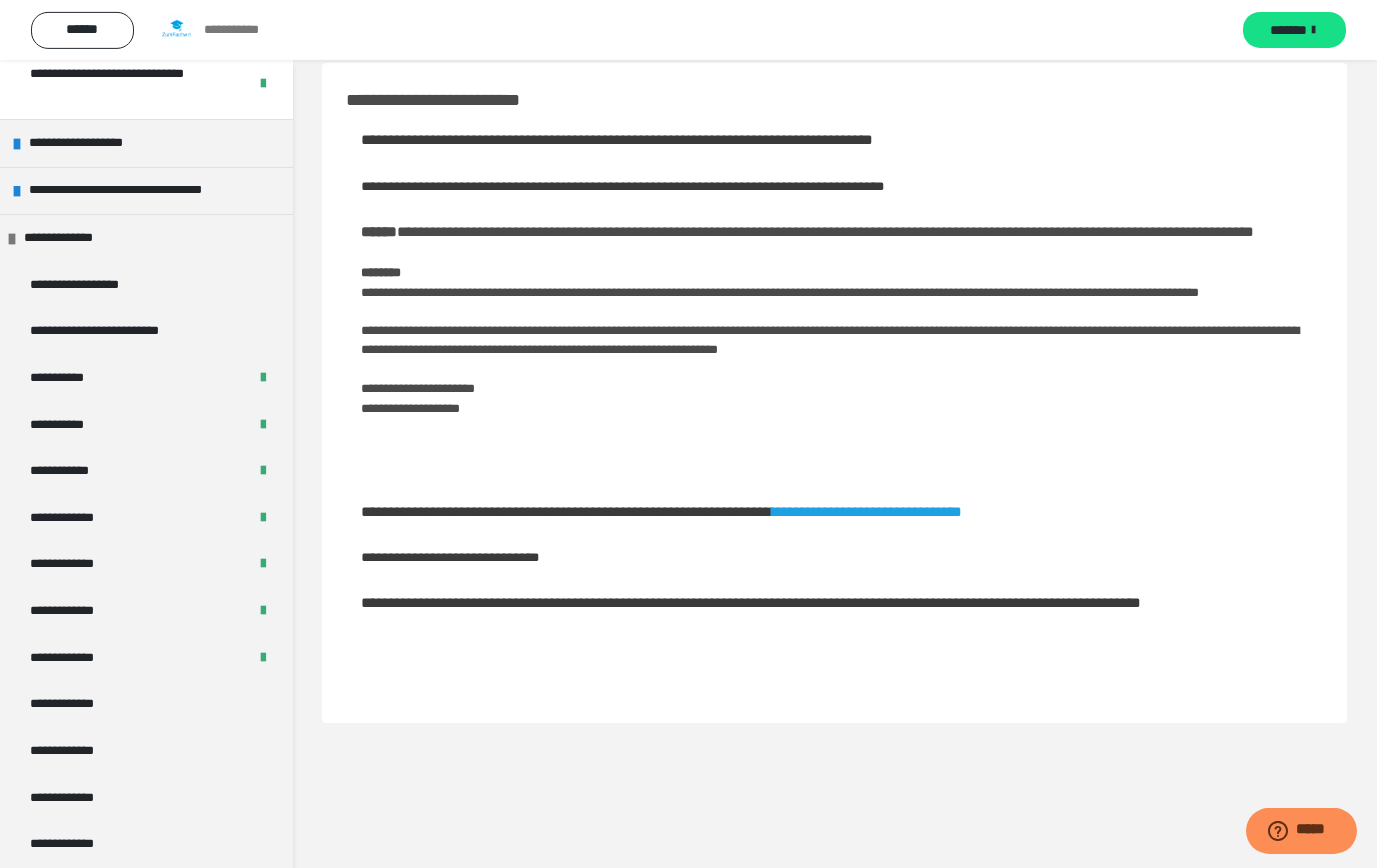 scroll, scrollTop: 402, scrollLeft: 0, axis: vertical 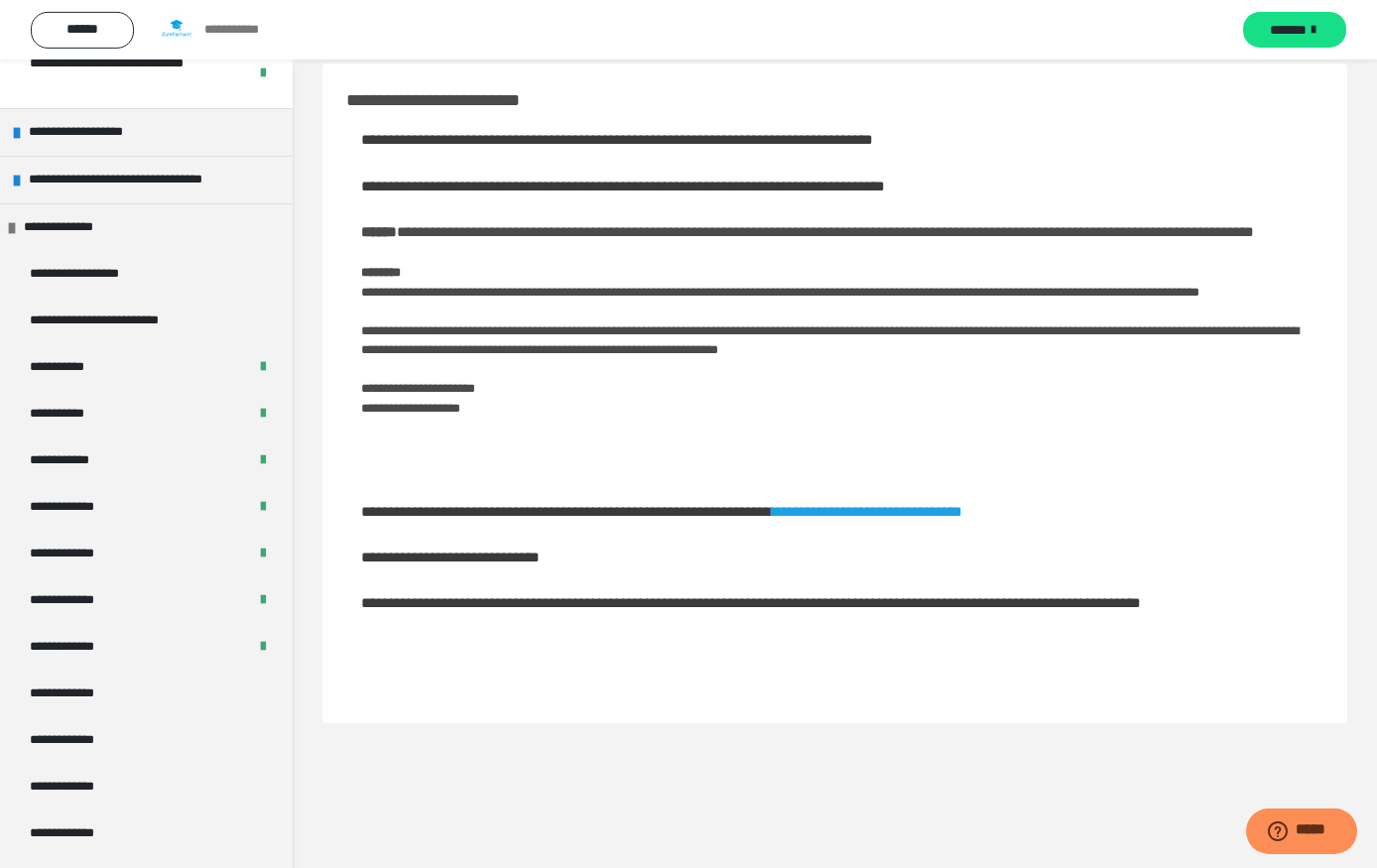 click on "**********" at bounding box center (77, 554) 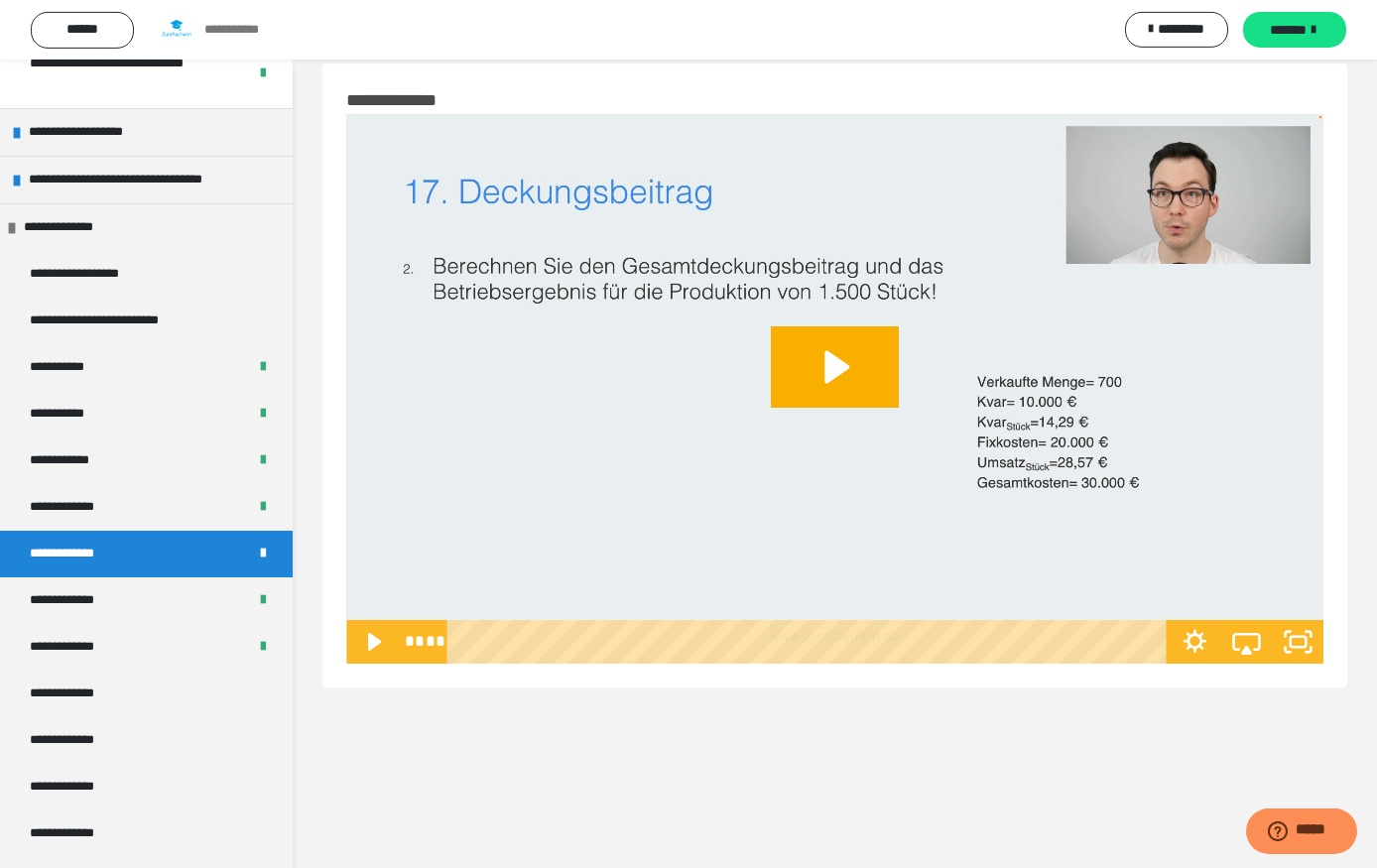 click 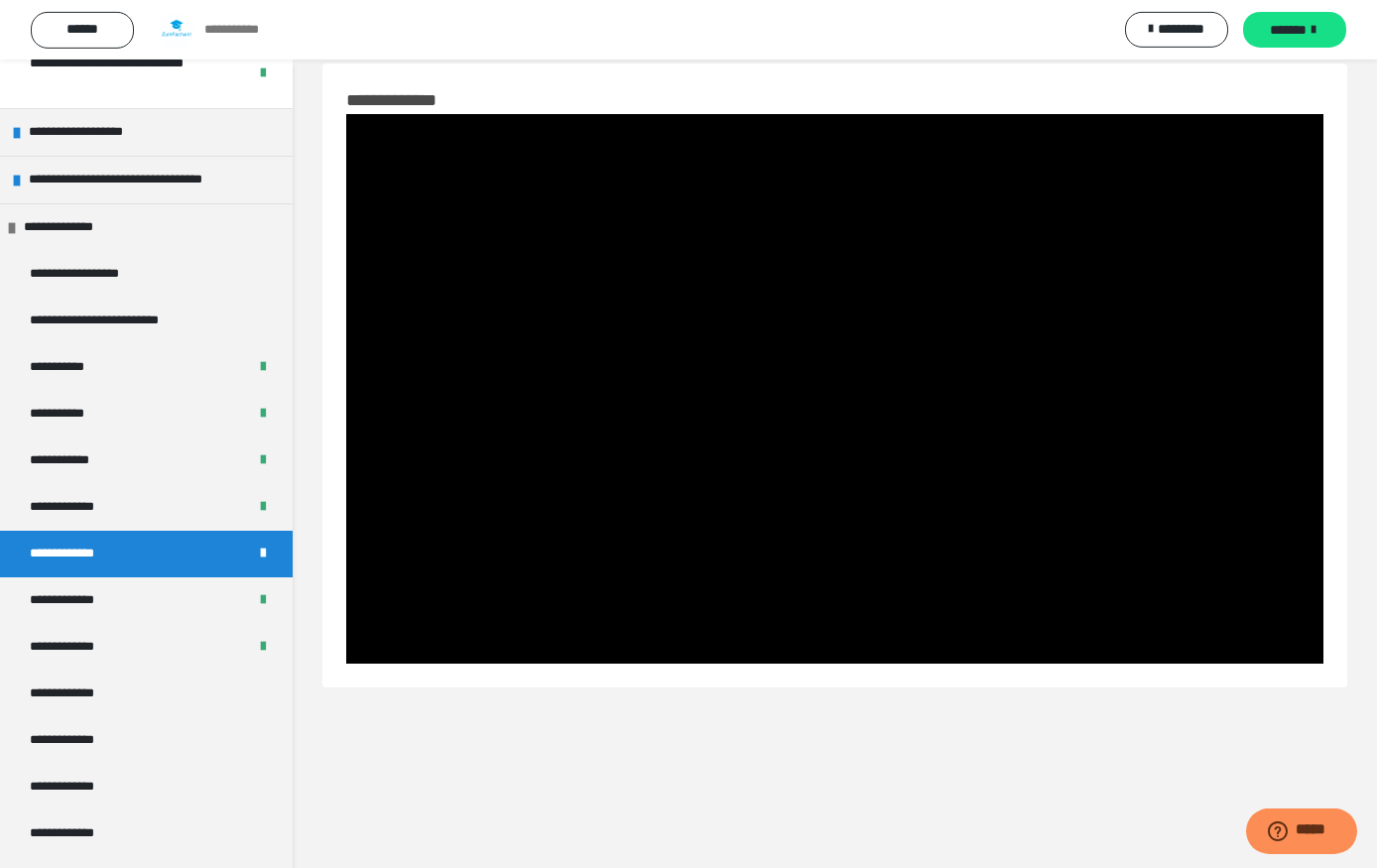 click at bounding box center (834, 389) 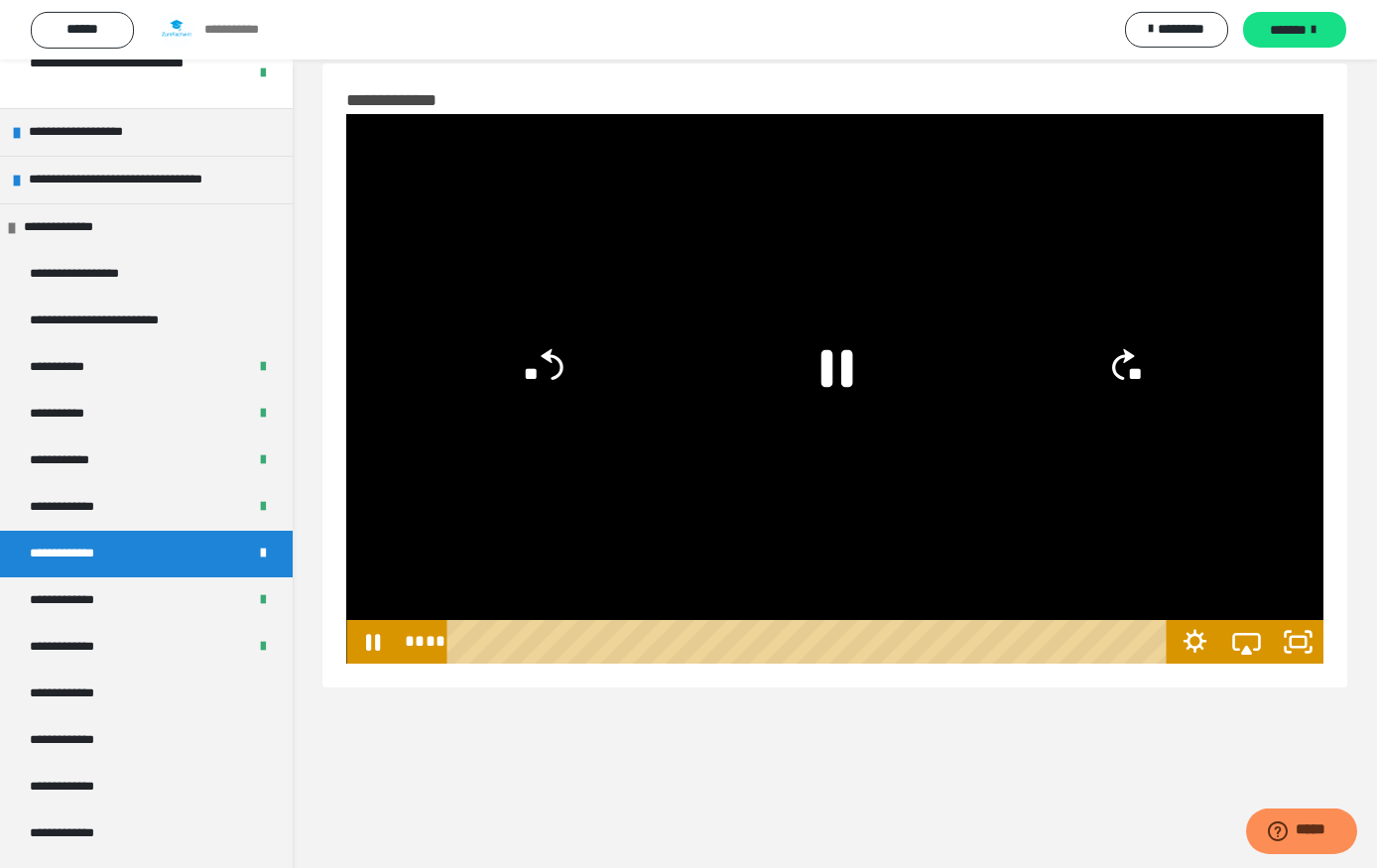 click 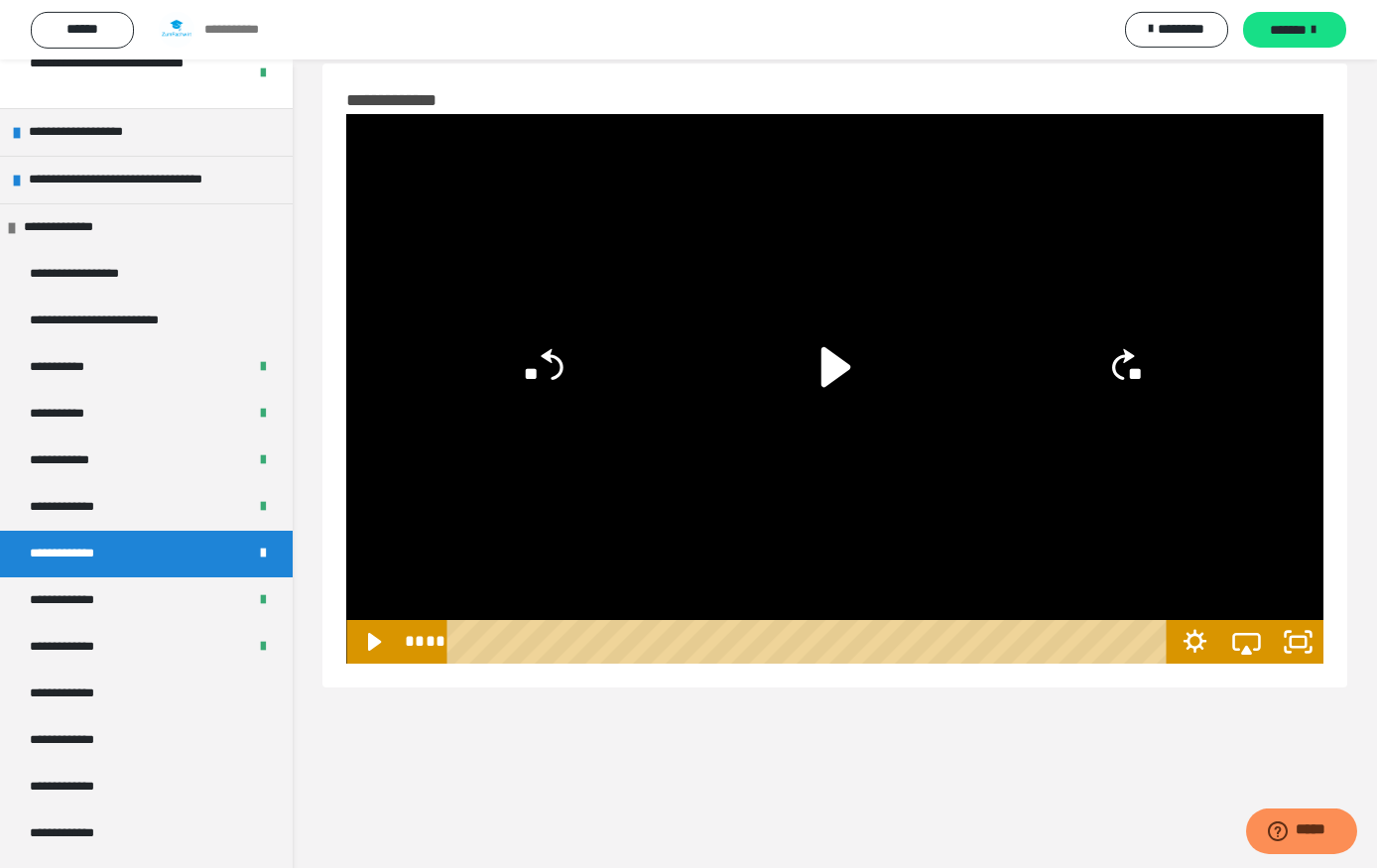 click 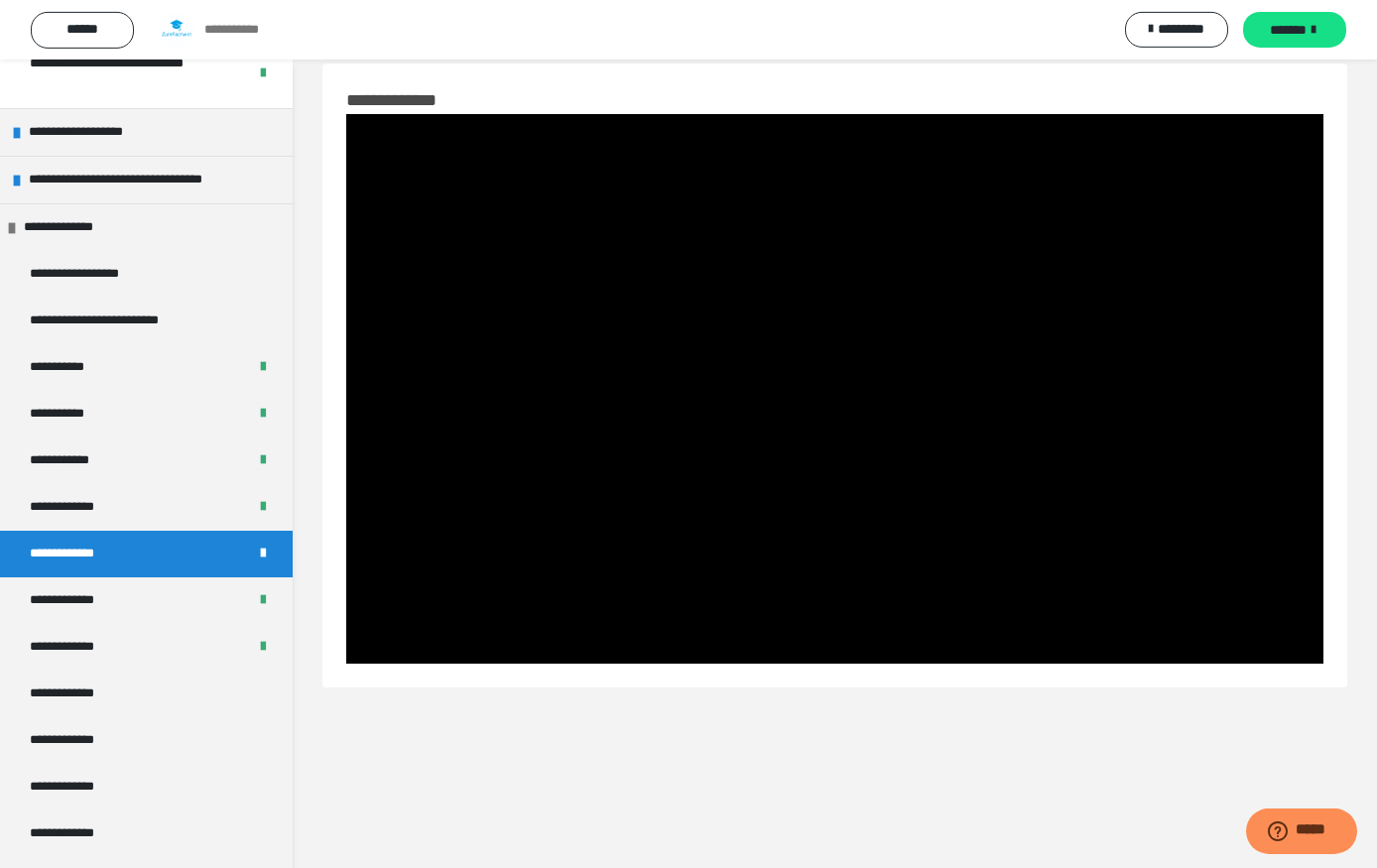 click at bounding box center (834, 389) 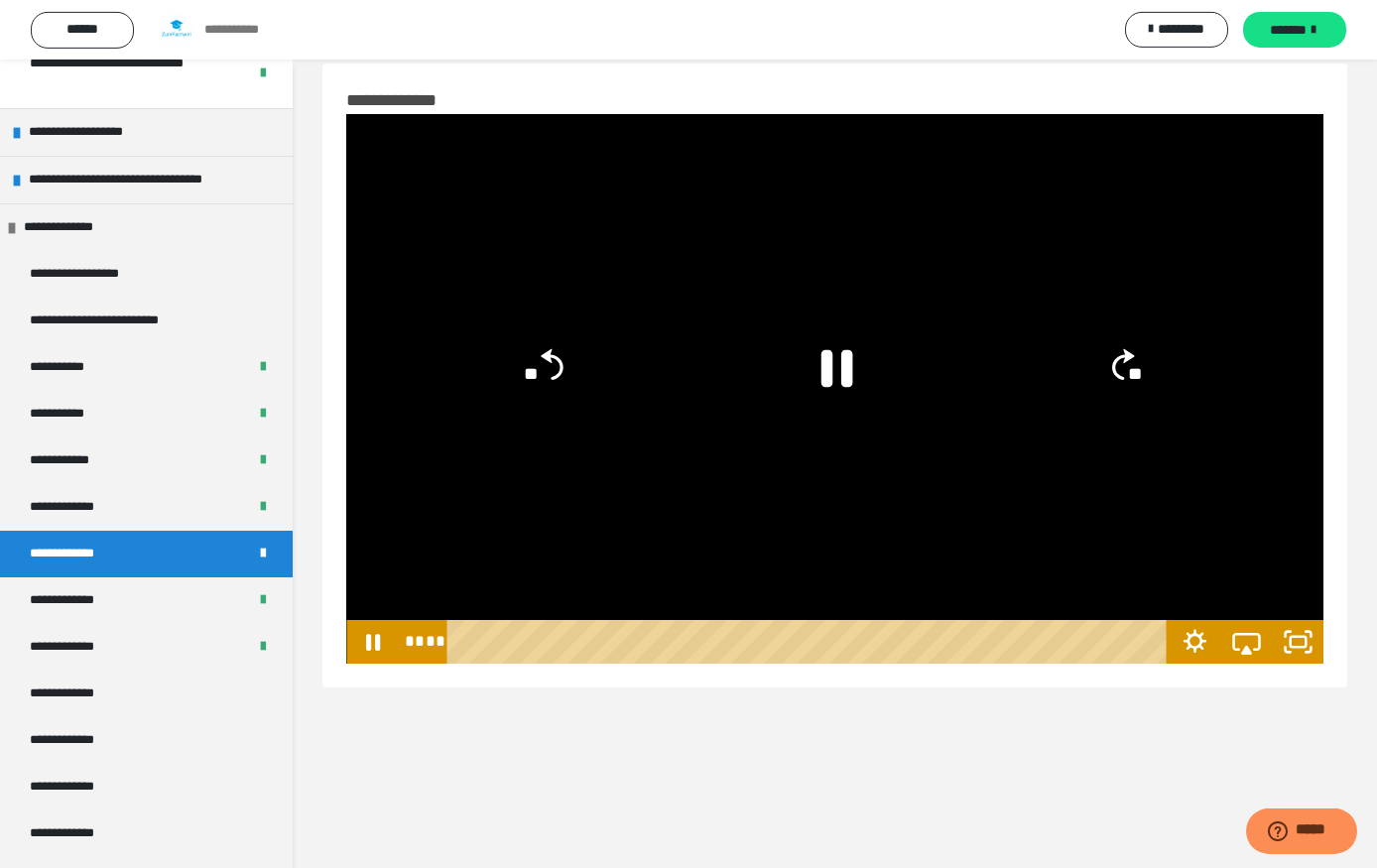 click 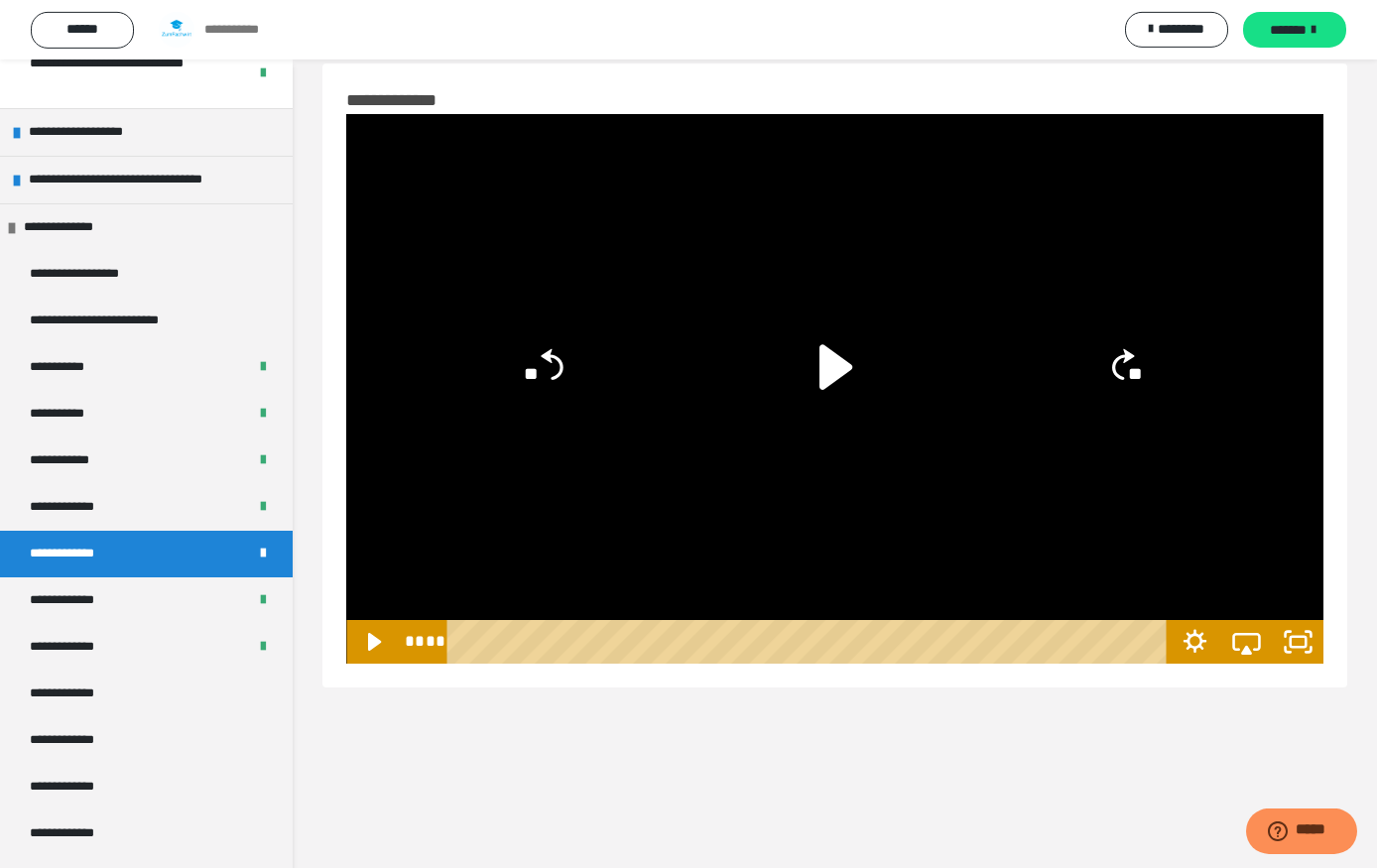 click 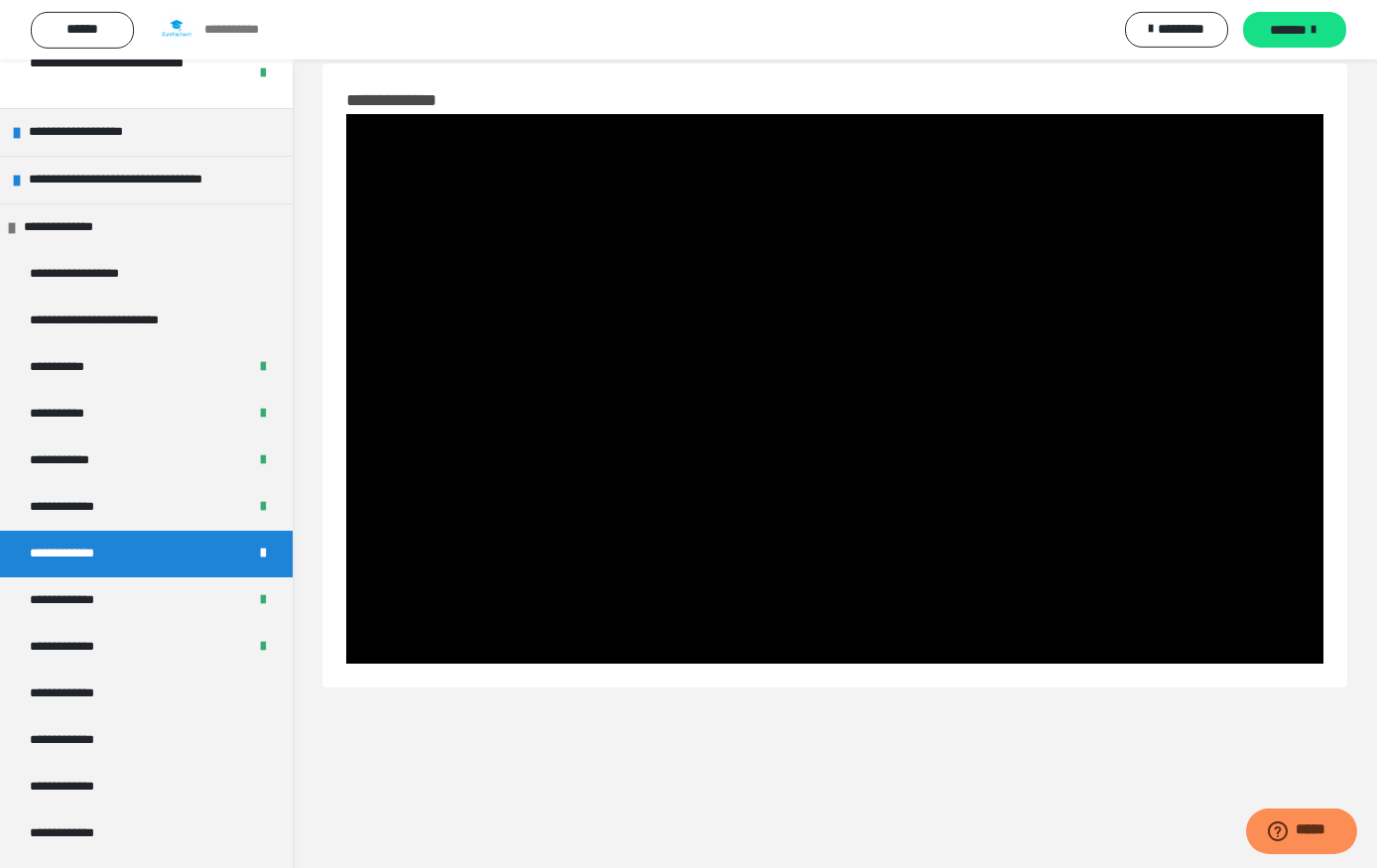 click at bounding box center (834, 389) 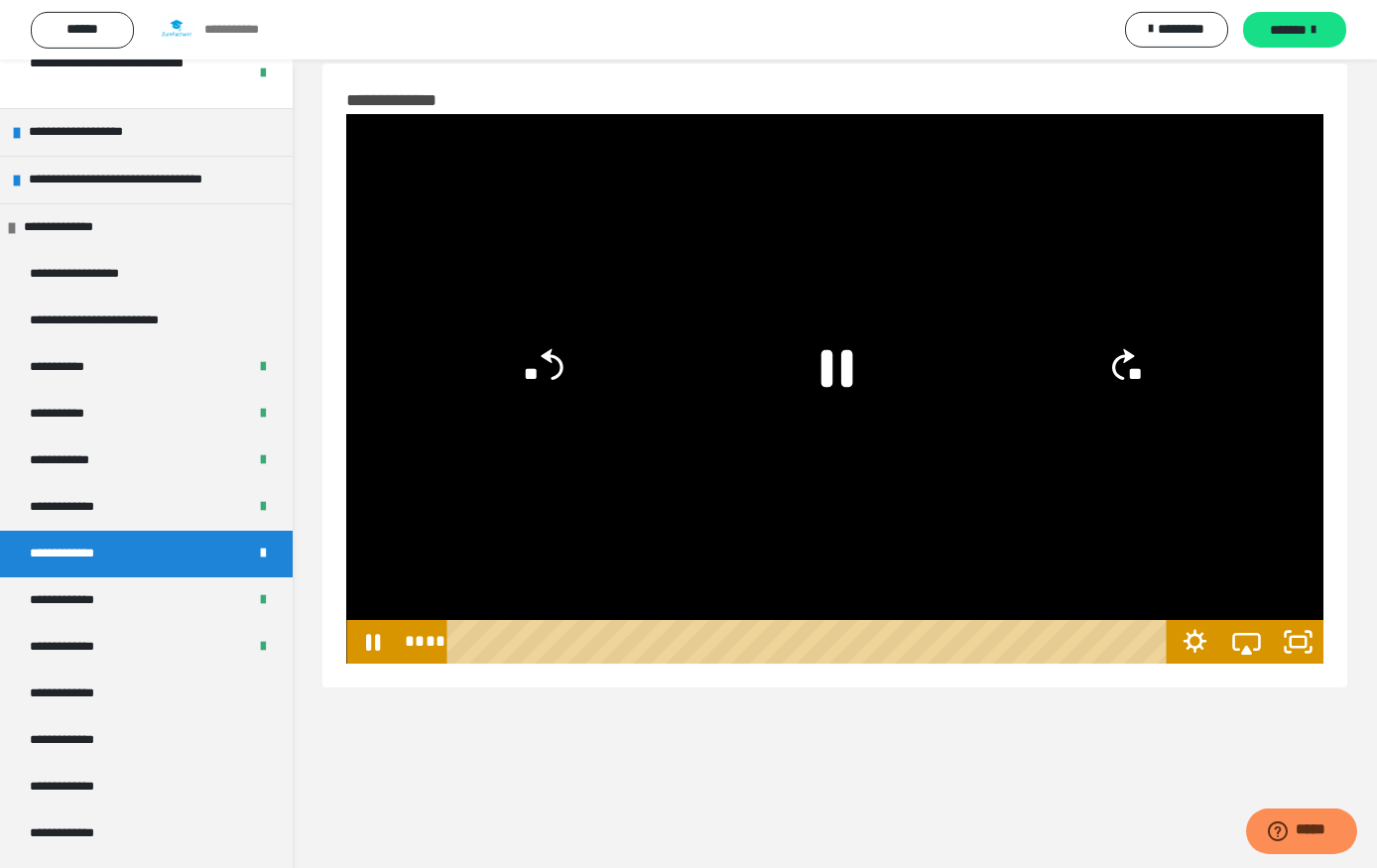 click on "**" 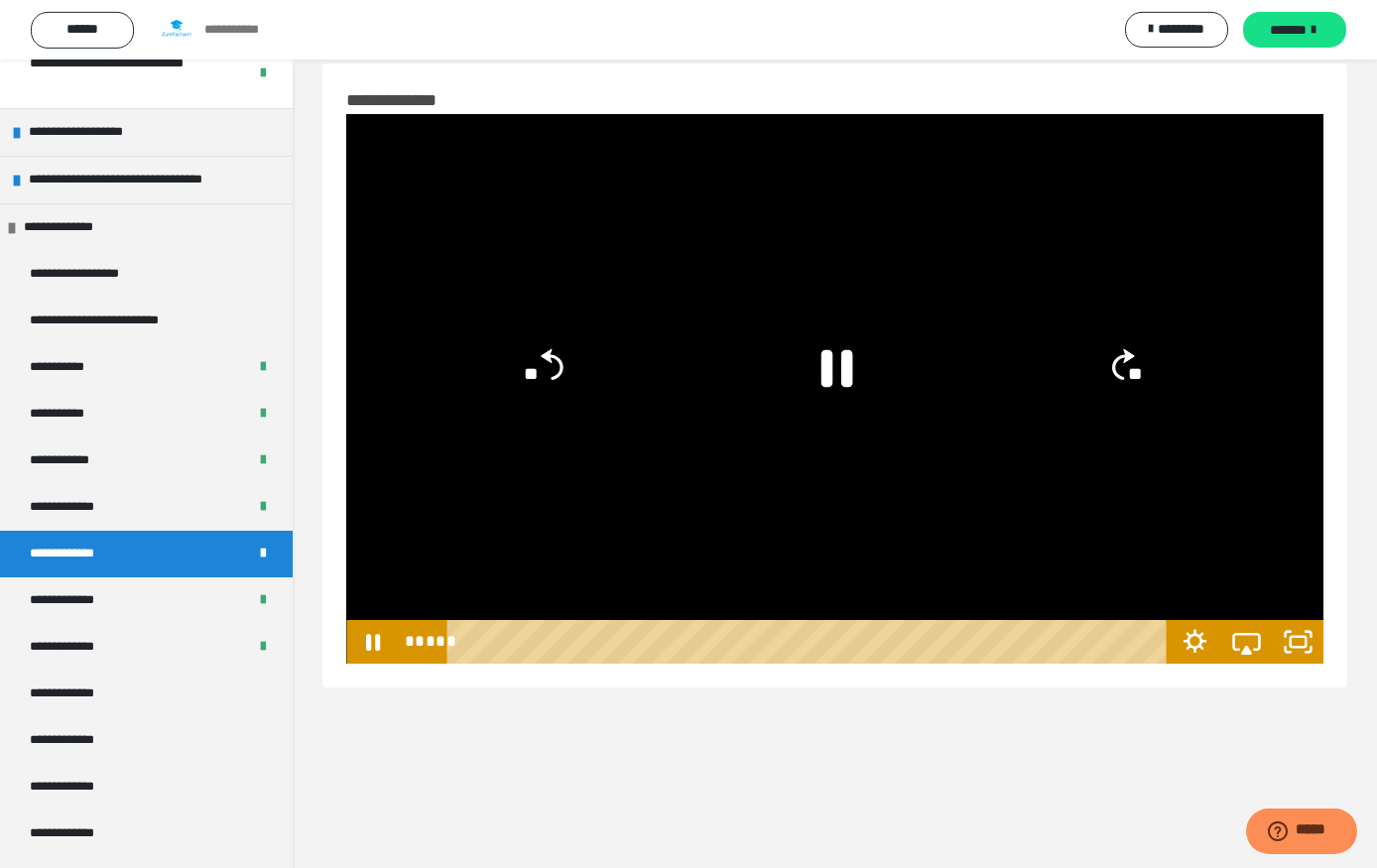 click on "**" 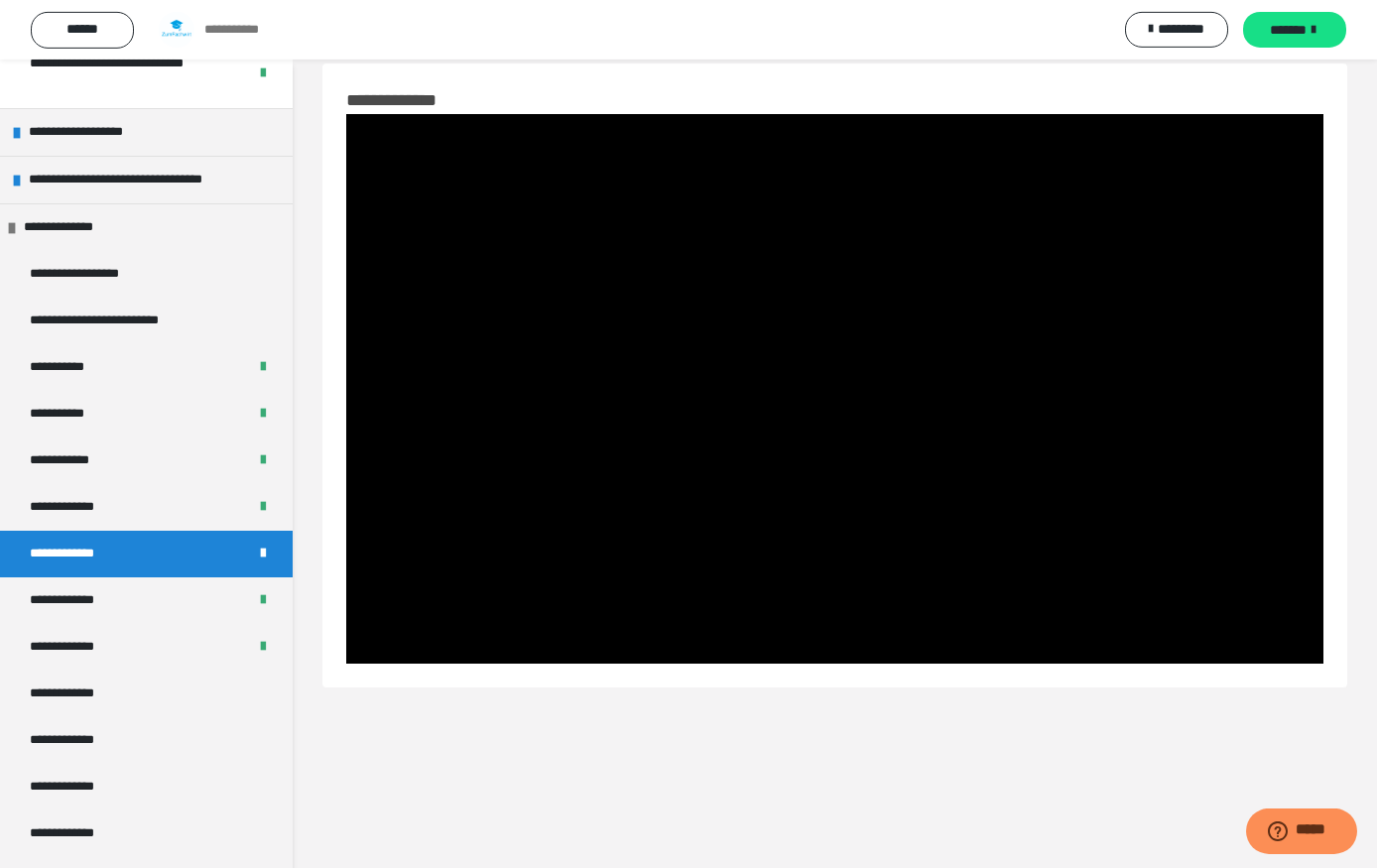 scroll, scrollTop: 37, scrollLeft: 0, axis: vertical 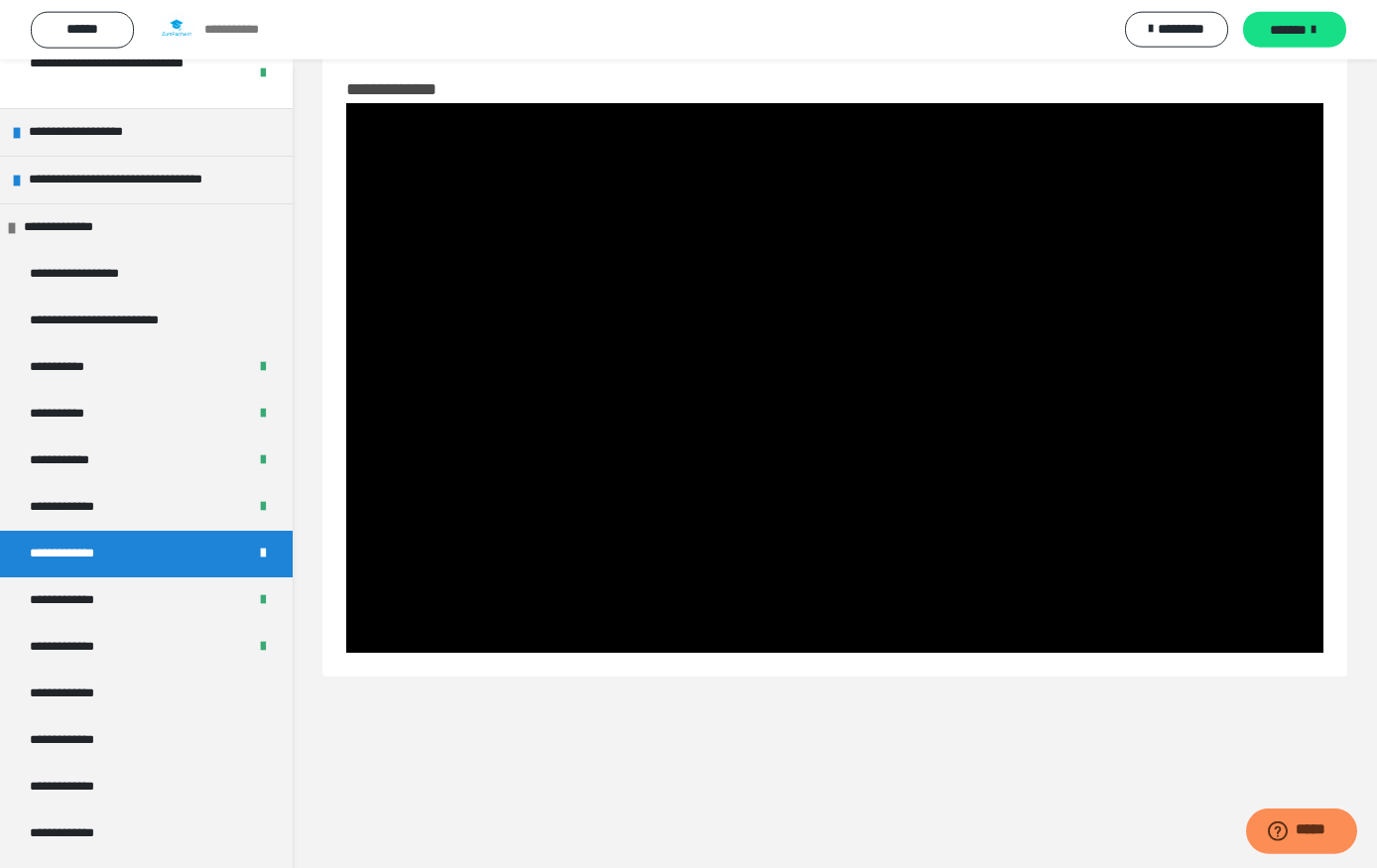 click at bounding box center (834, 378) 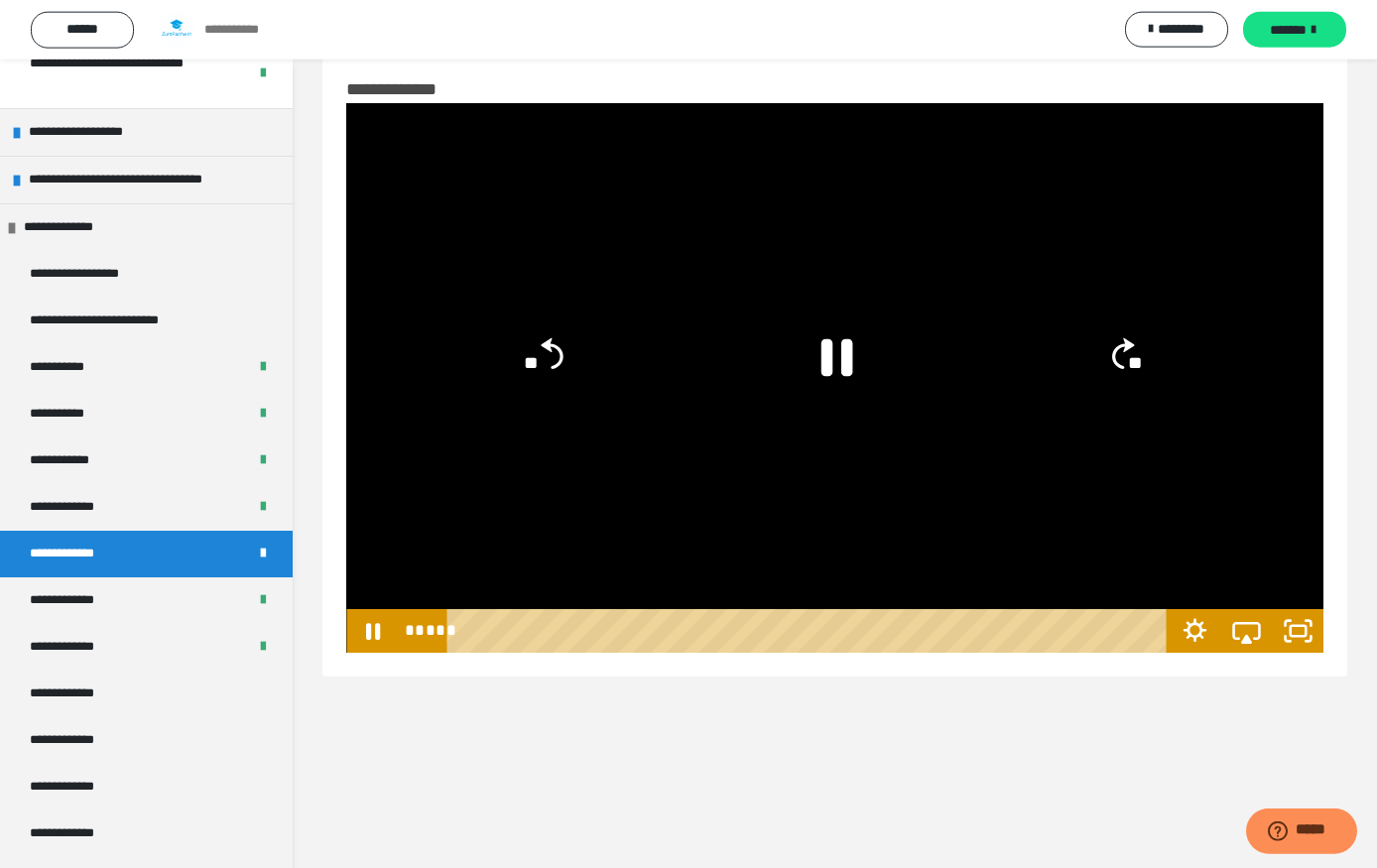 click on "**" 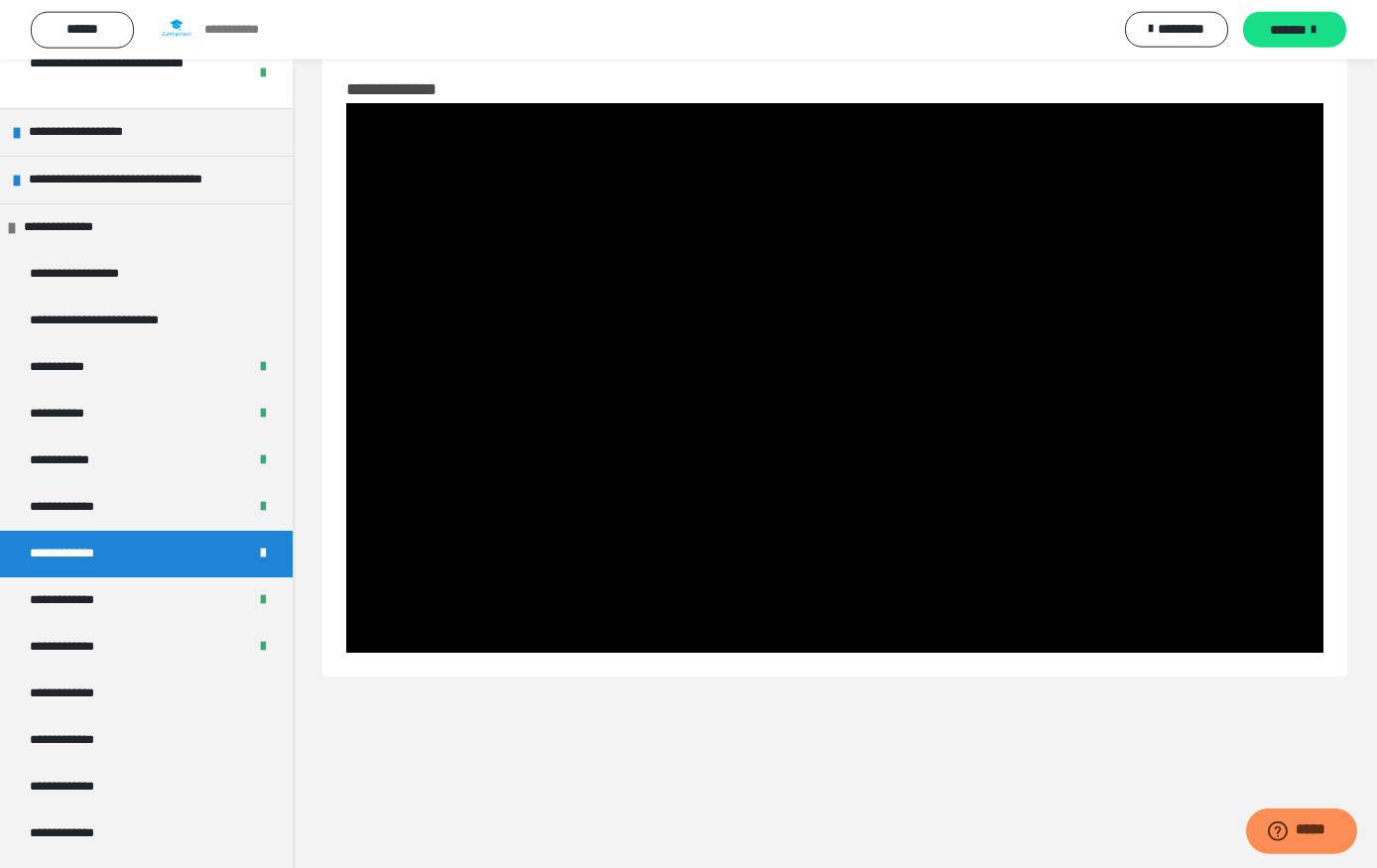 click at bounding box center [834, 378] 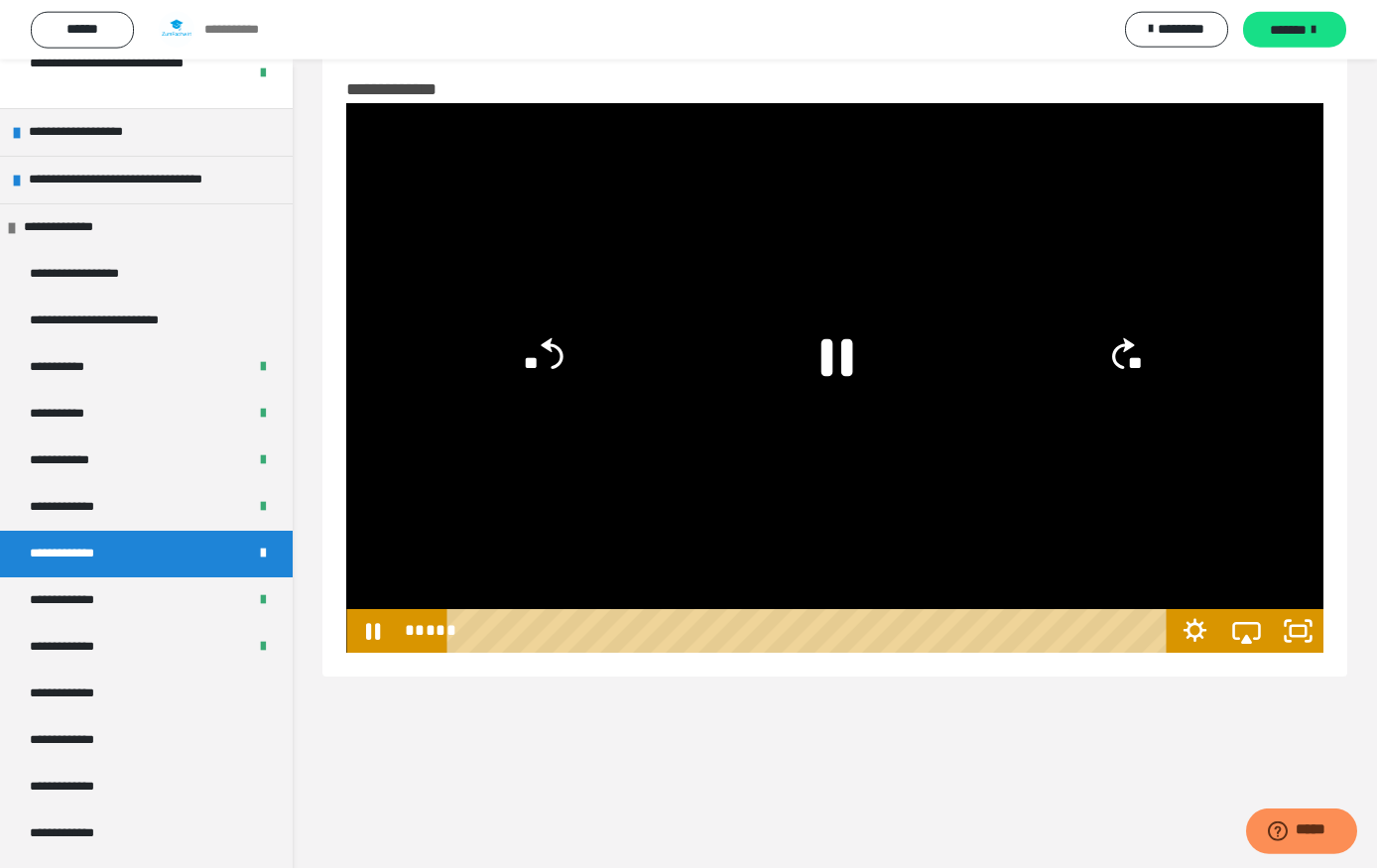 click on "**" 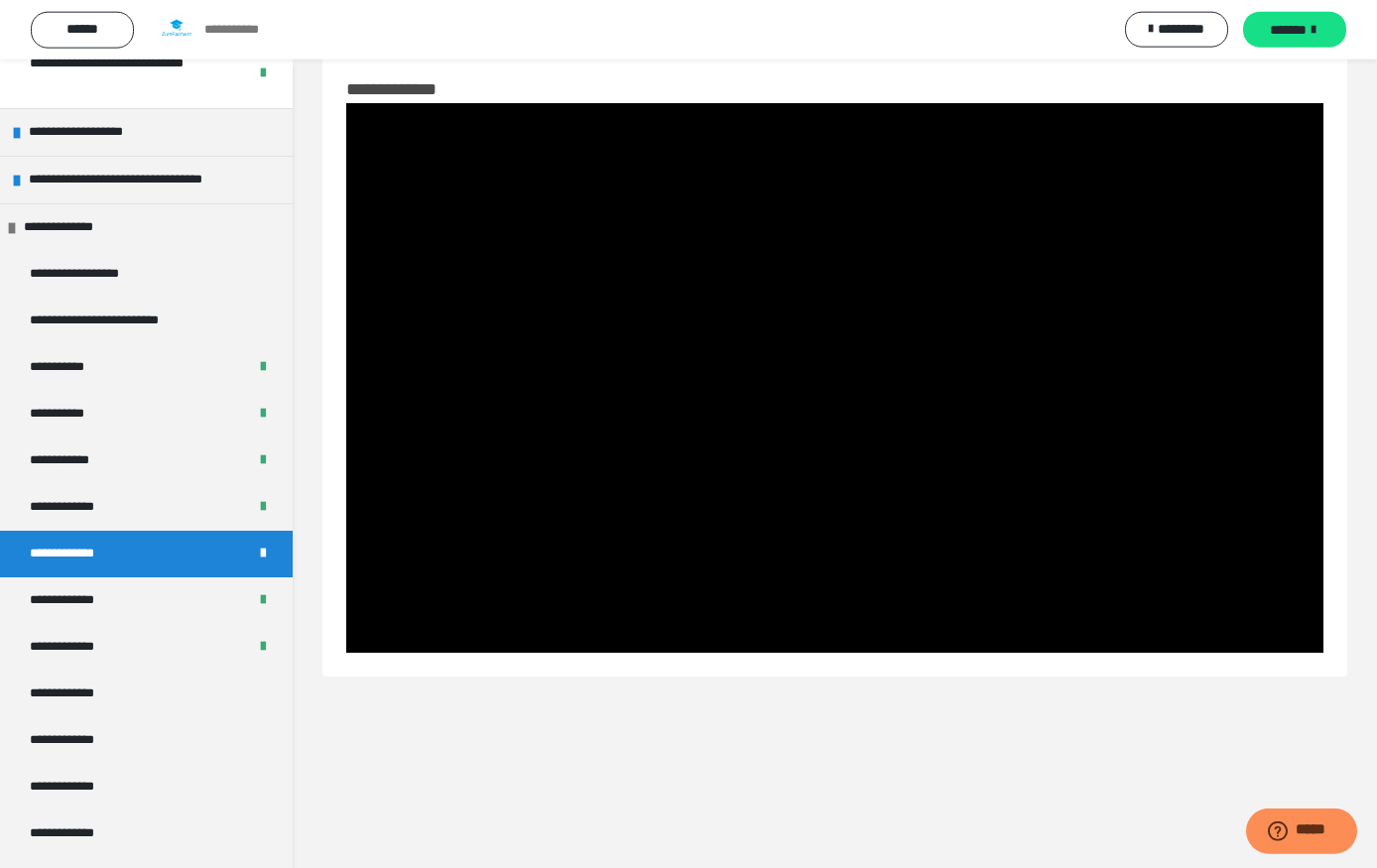 click at bounding box center (834, 378) 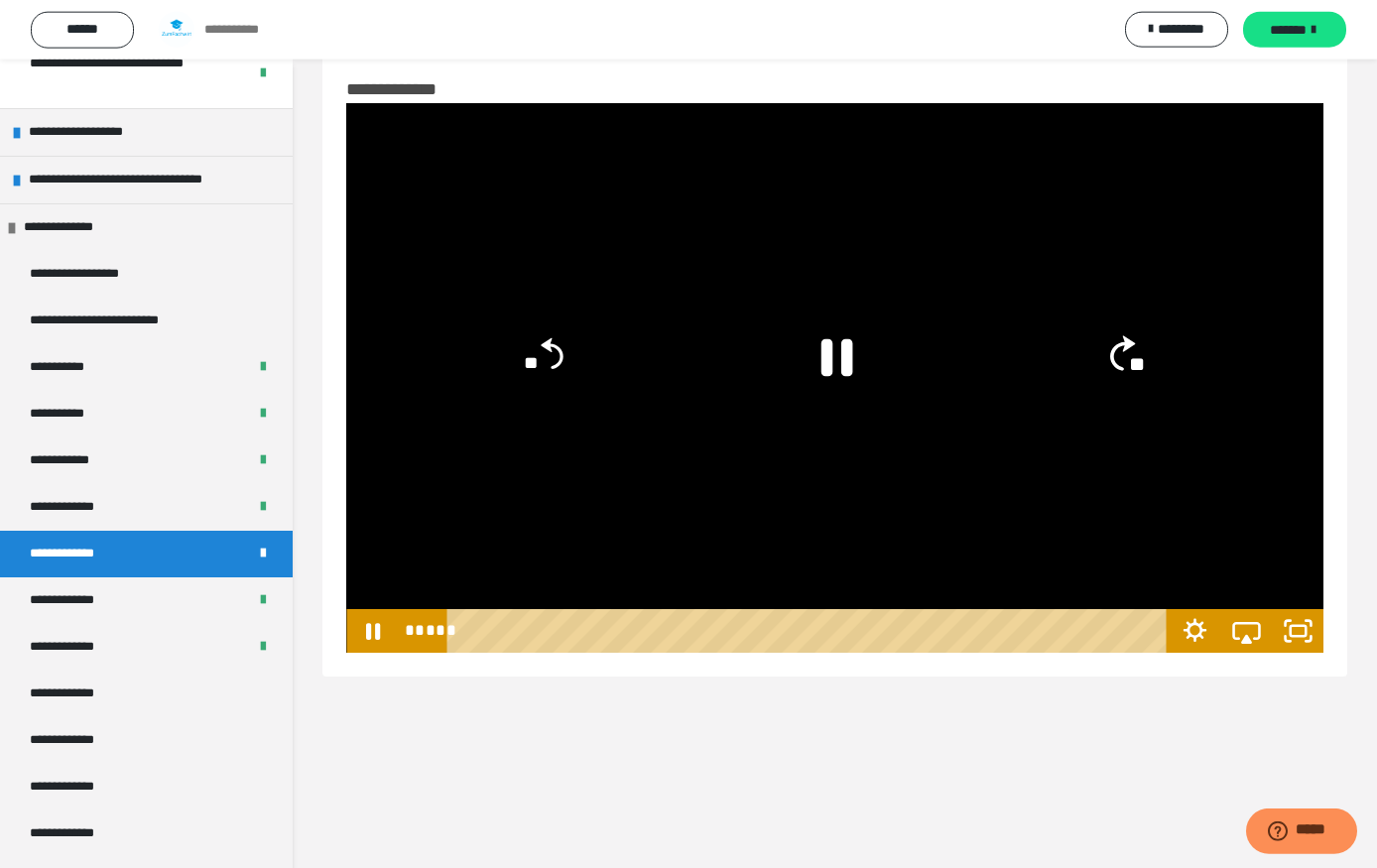 click on "**" 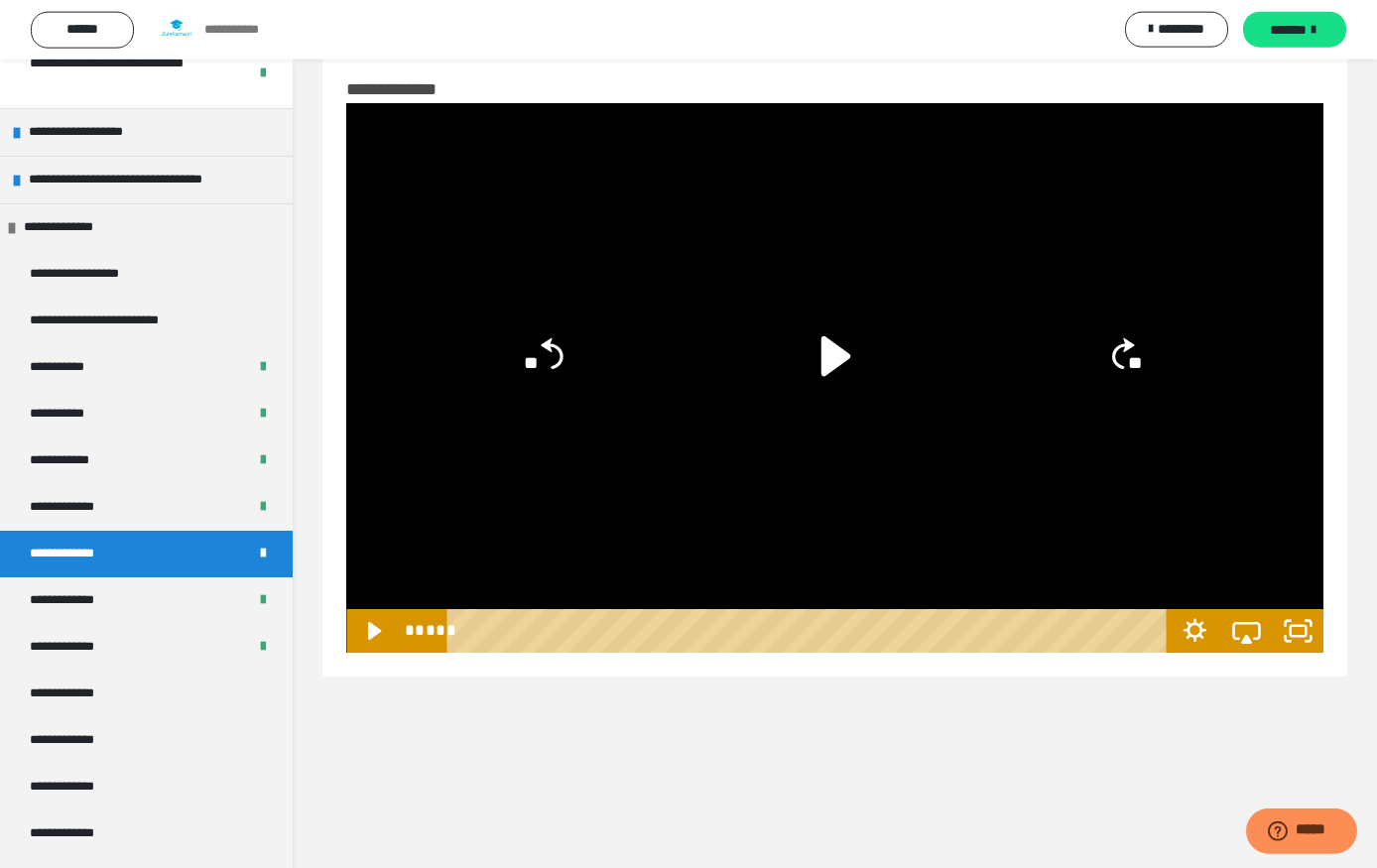 click on "**********" at bounding box center [146, 600] 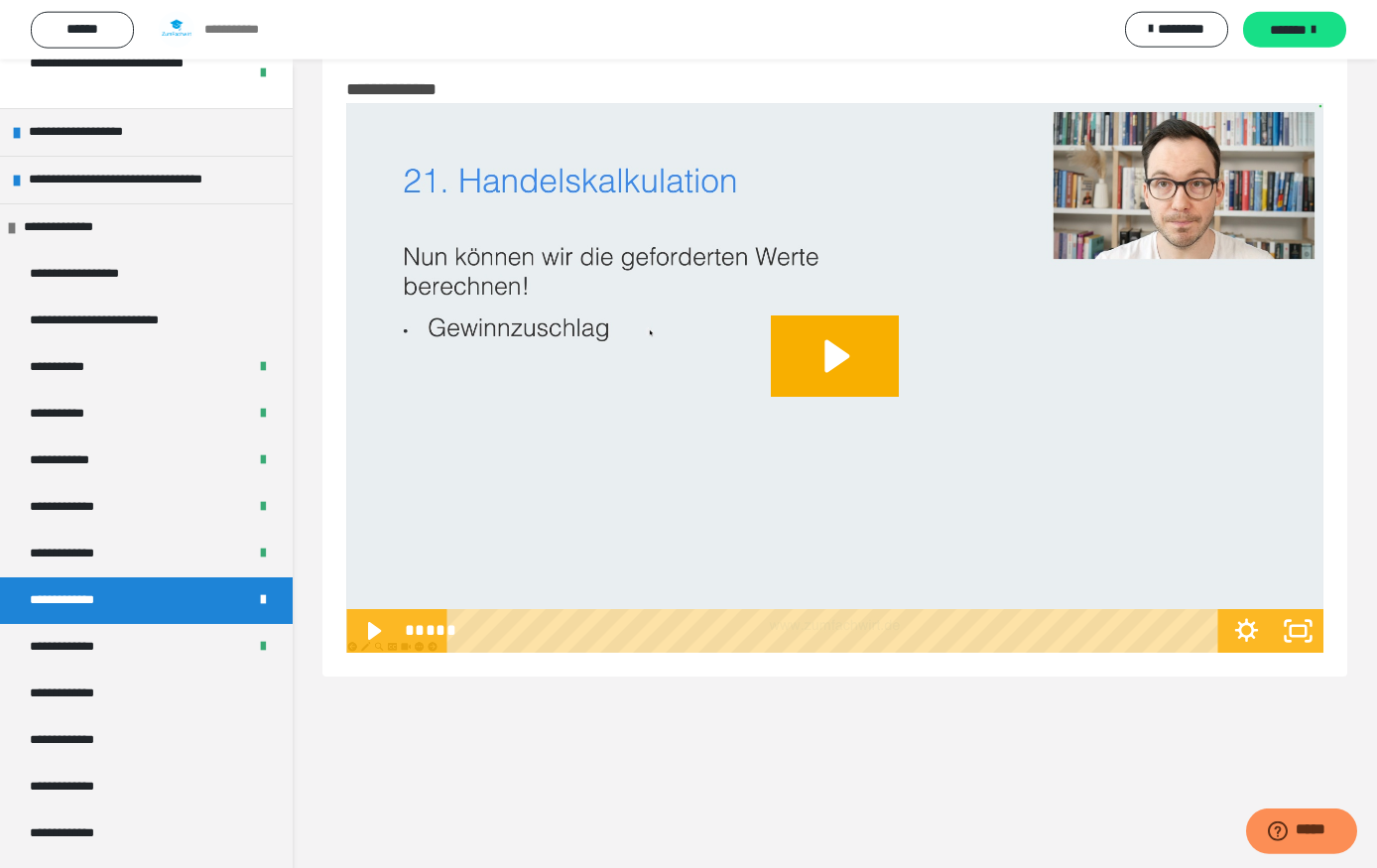 click 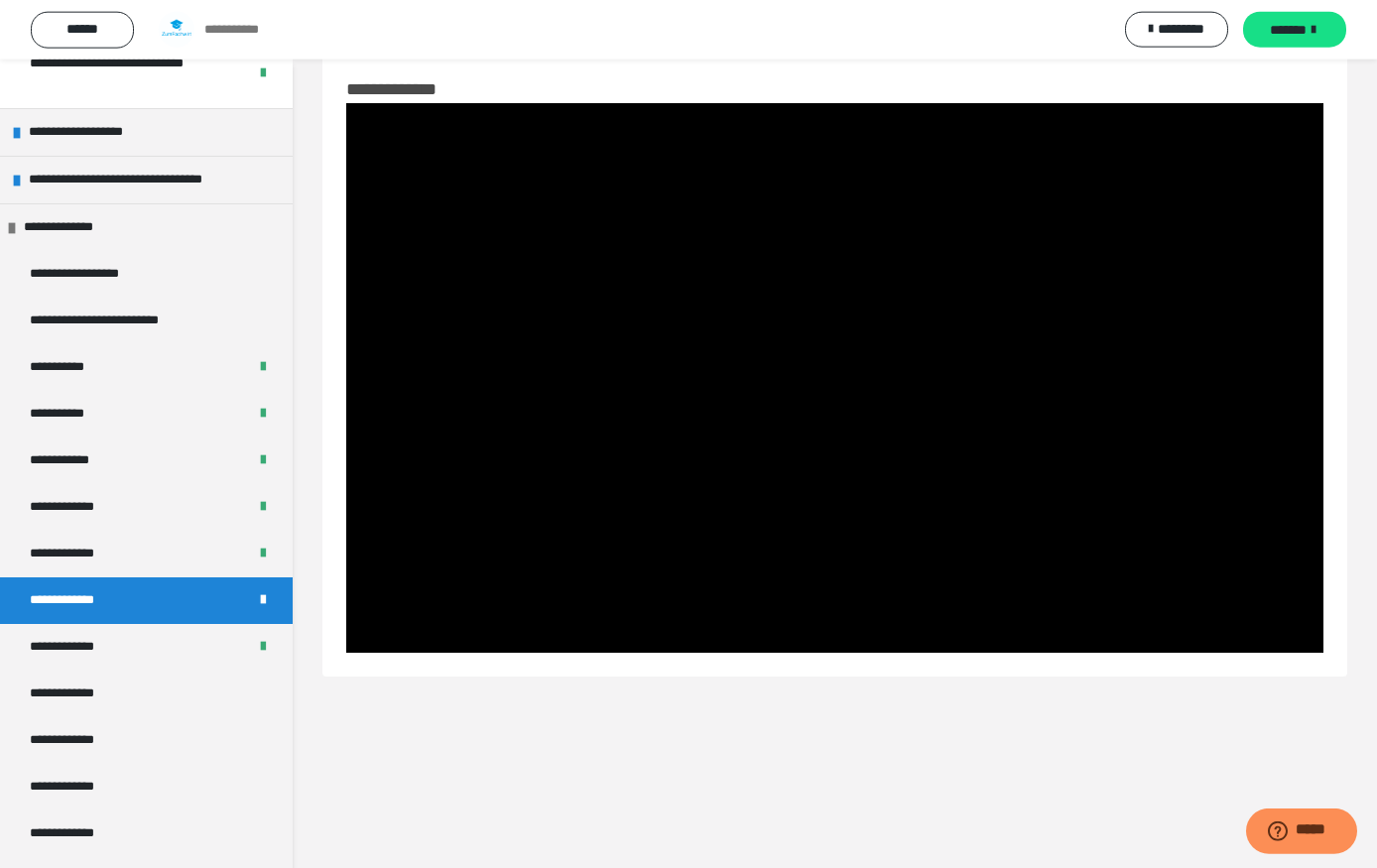 click at bounding box center [834, 378] 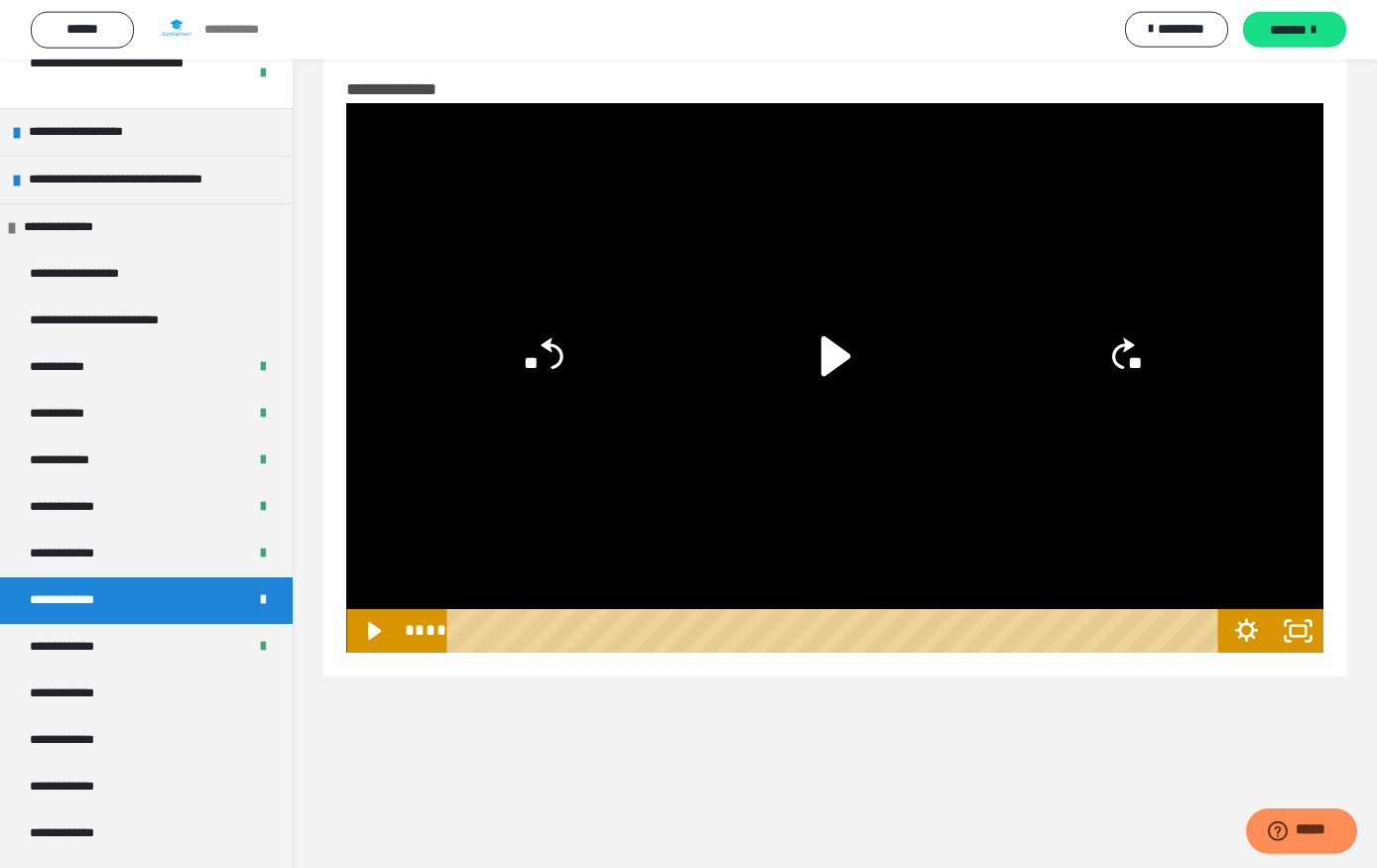 click 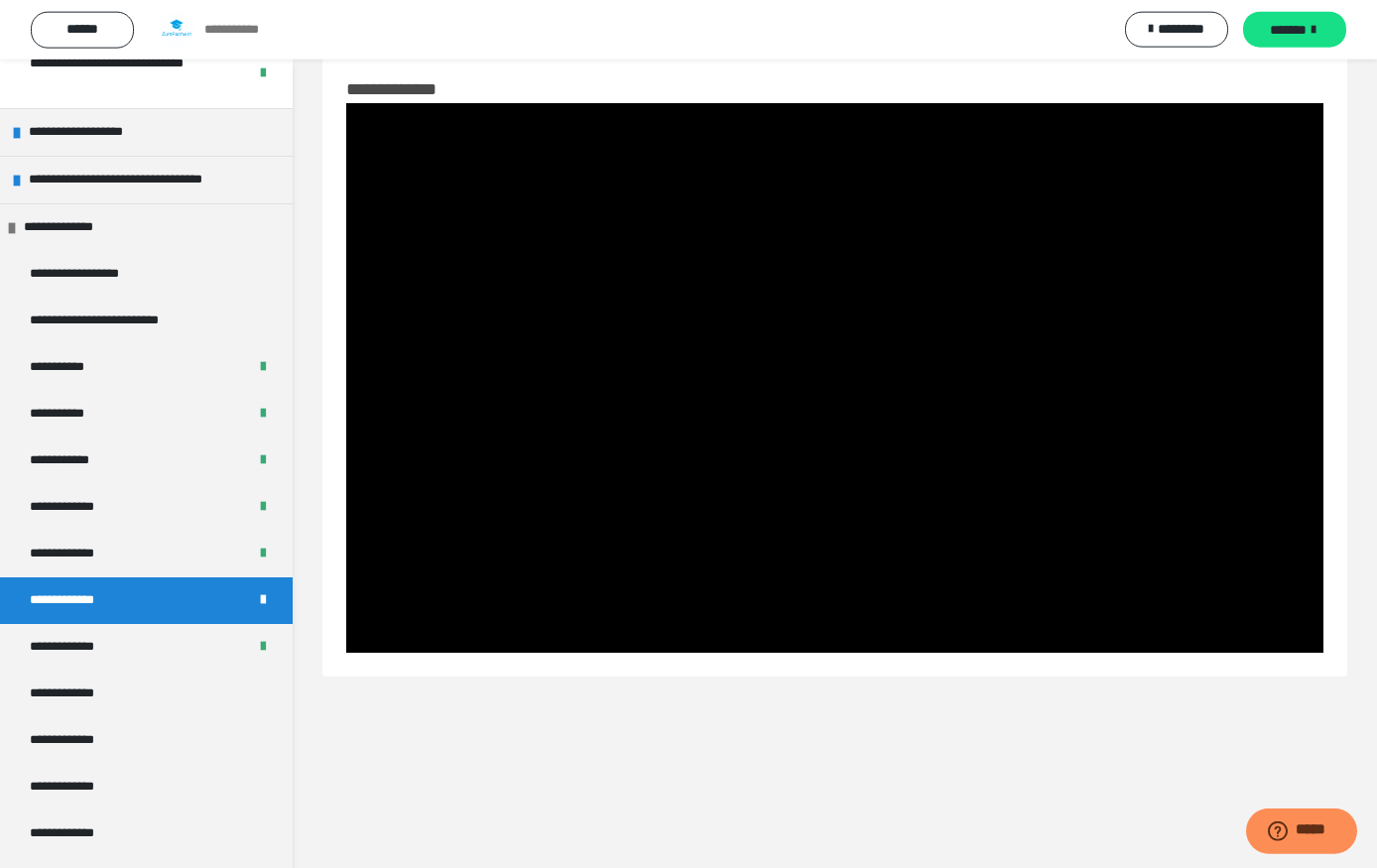 click at bounding box center [834, 378] 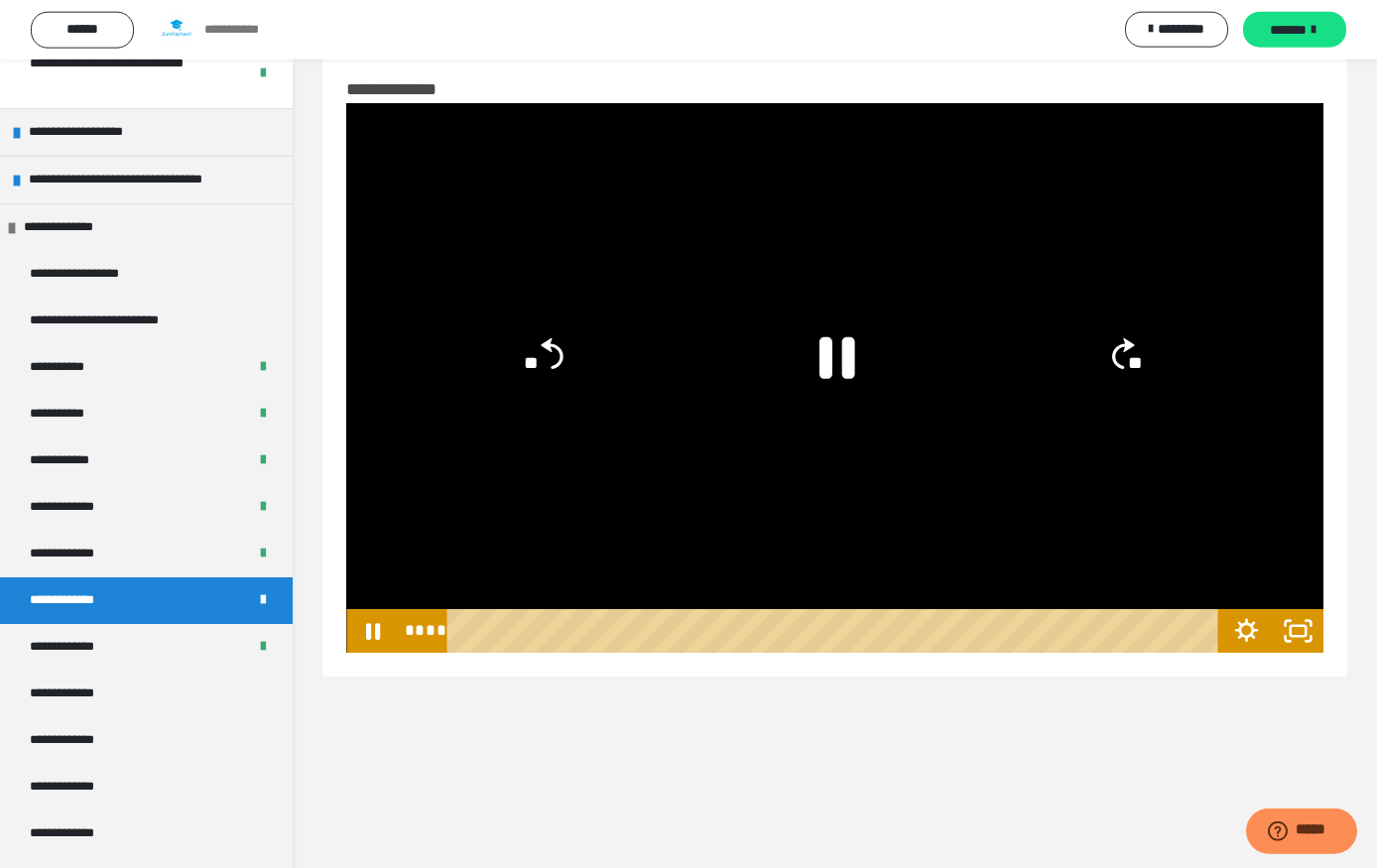 click 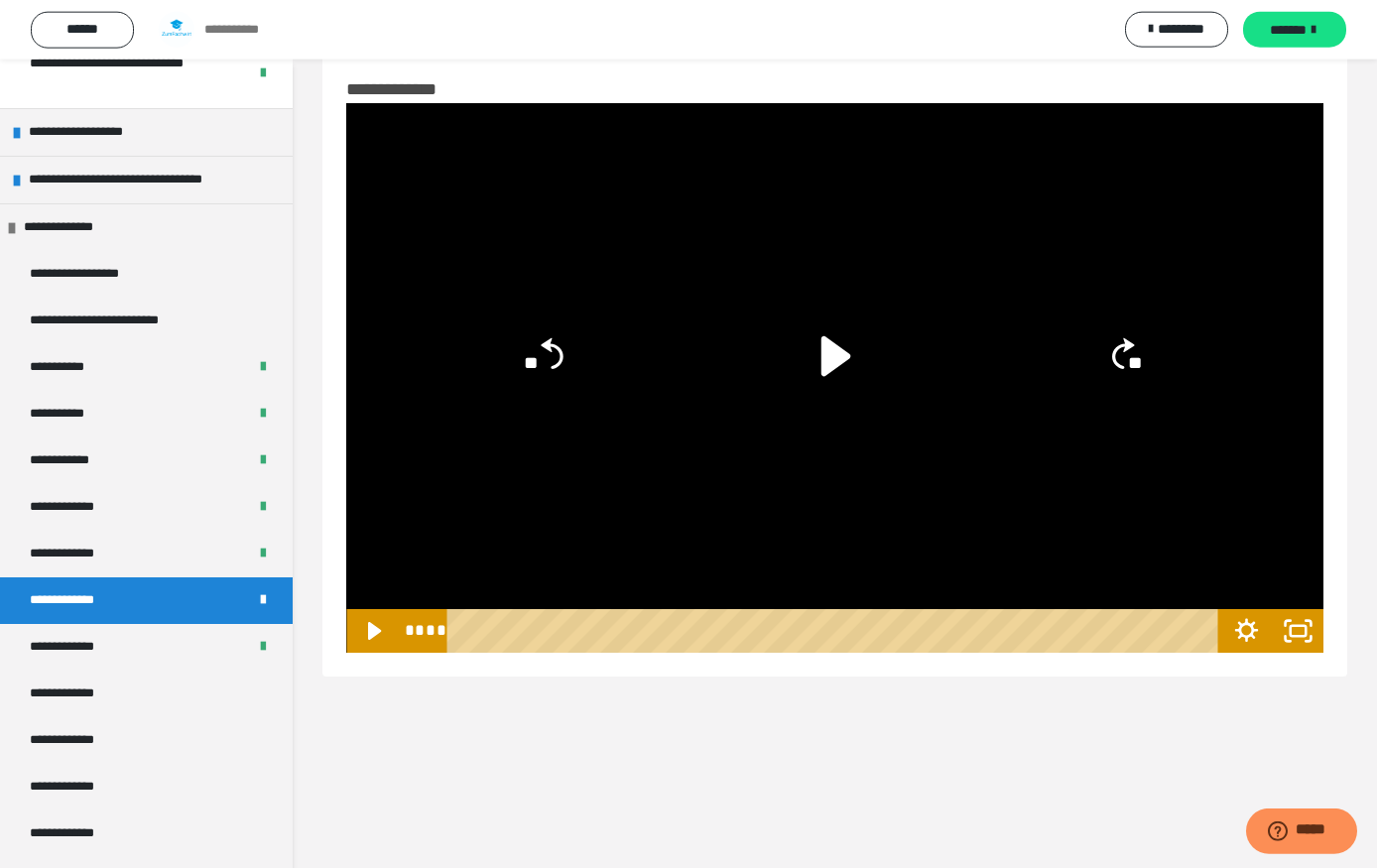 click 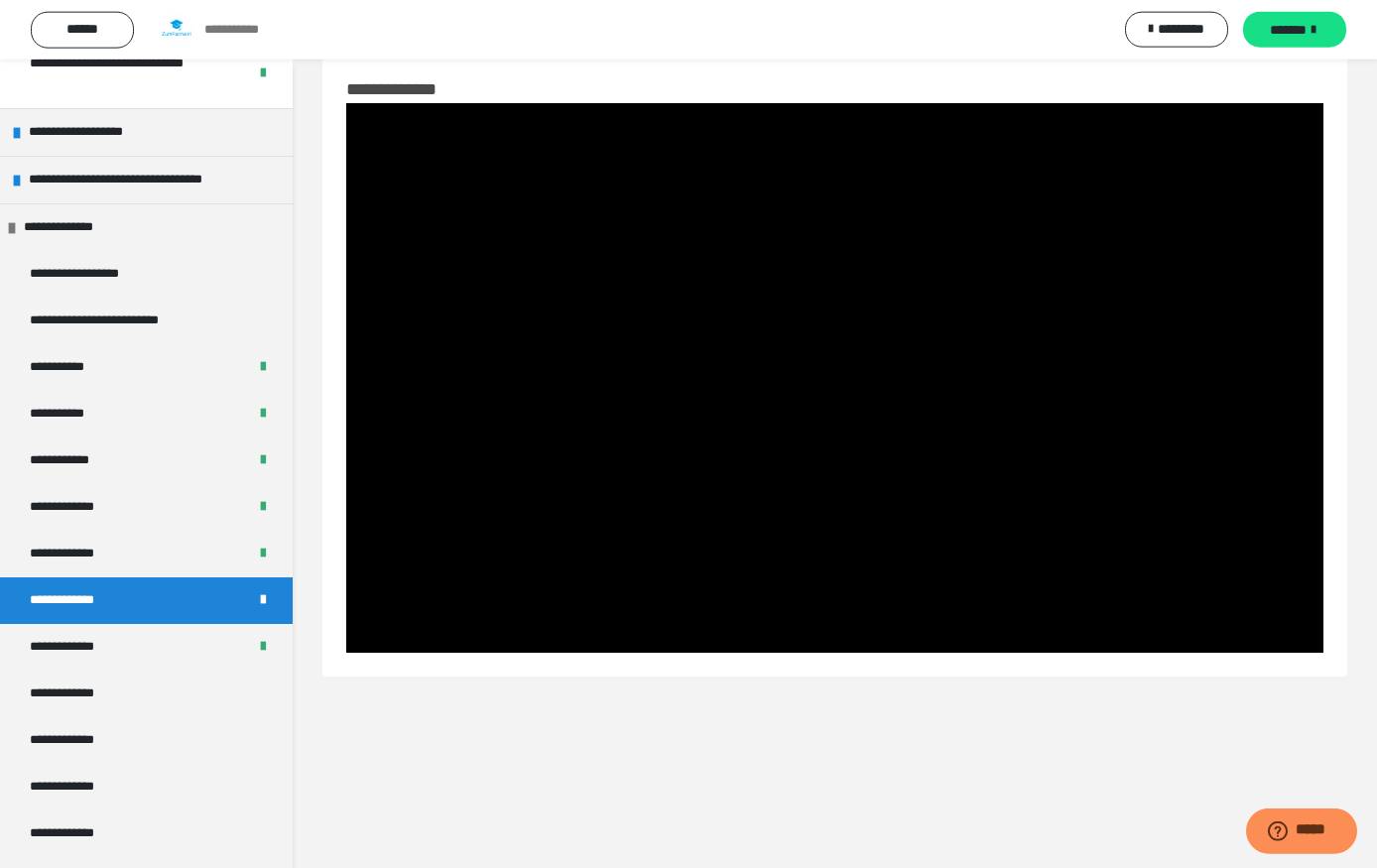 click at bounding box center (834, 378) 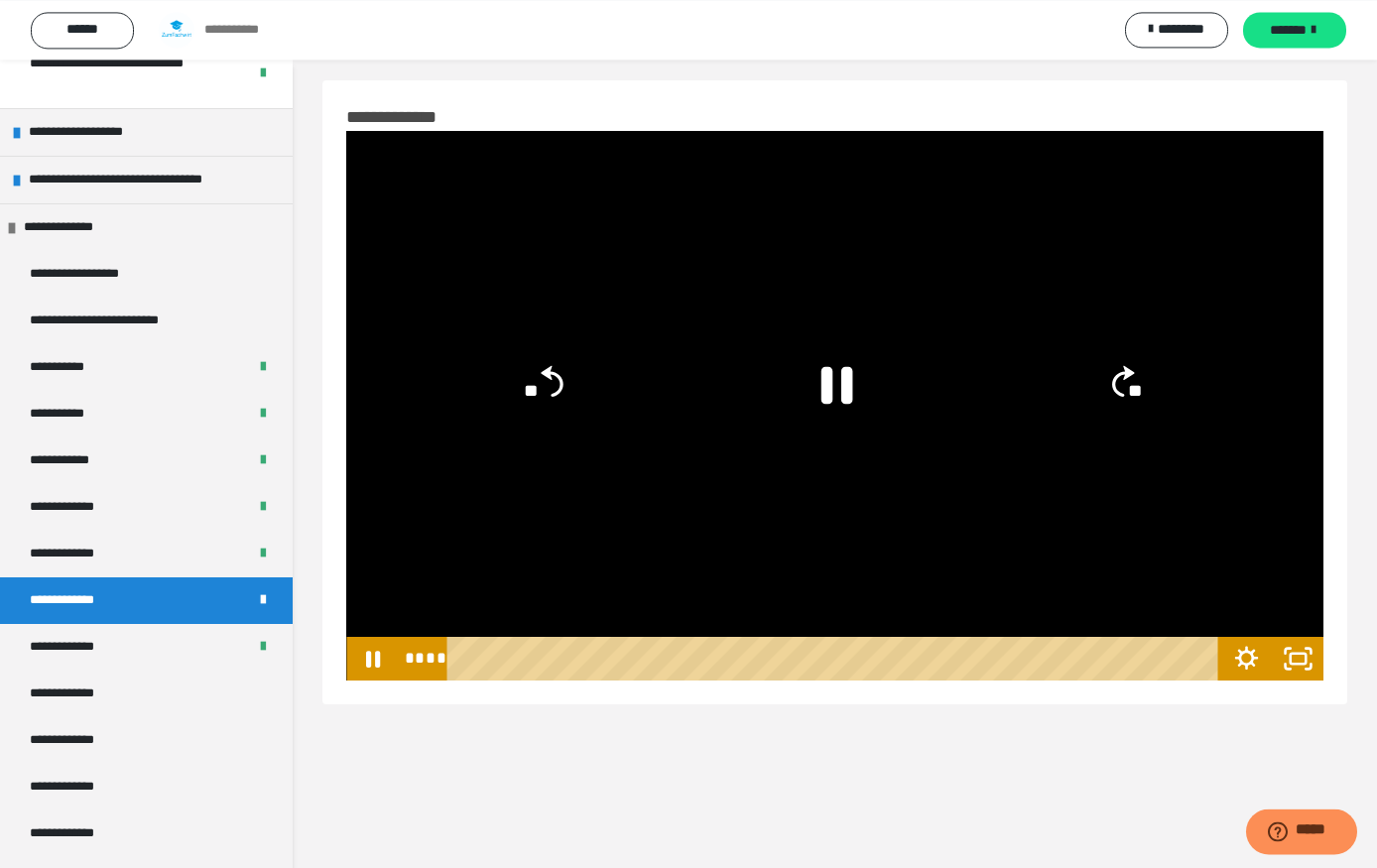 scroll, scrollTop: 0, scrollLeft: 0, axis: both 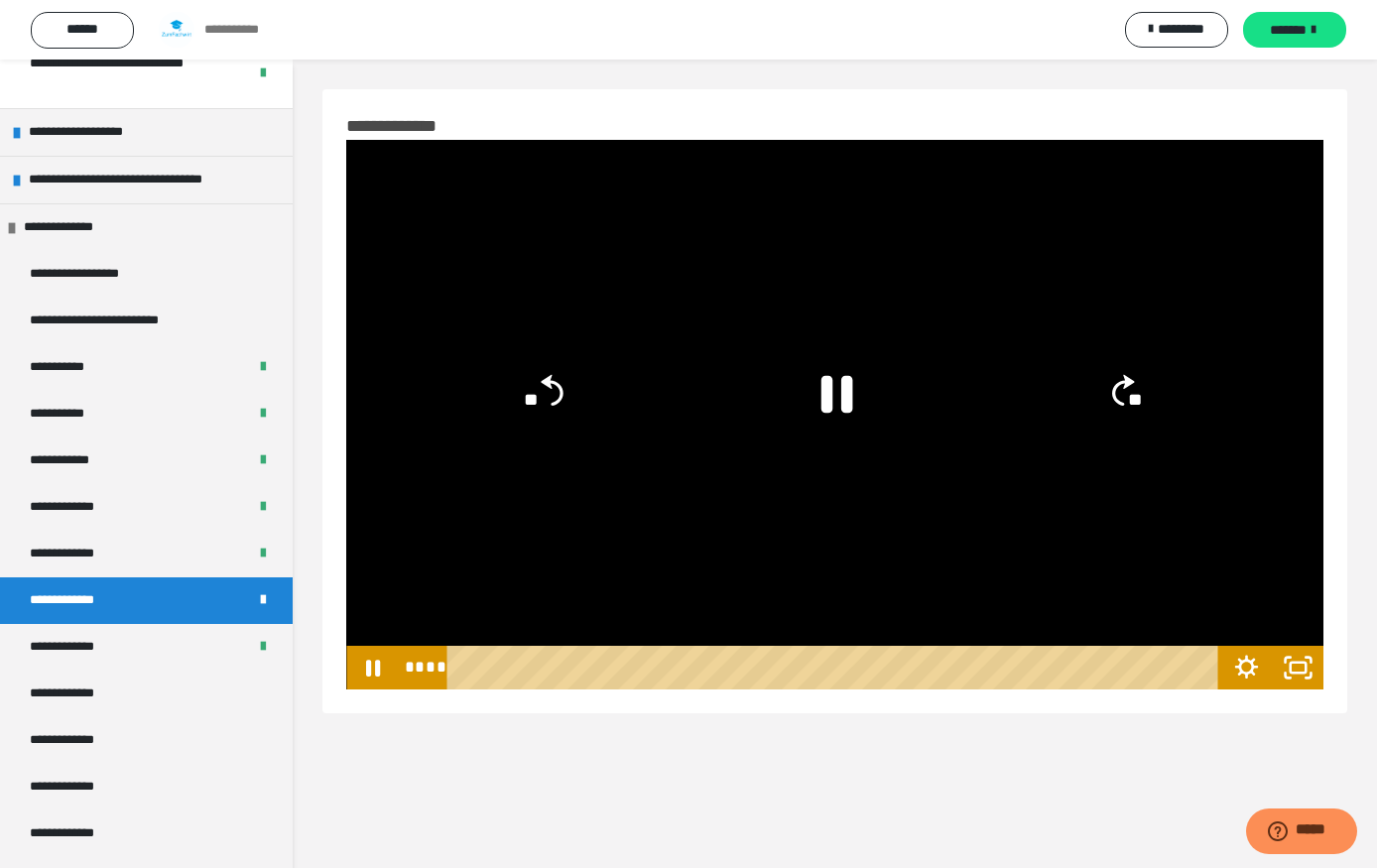 click 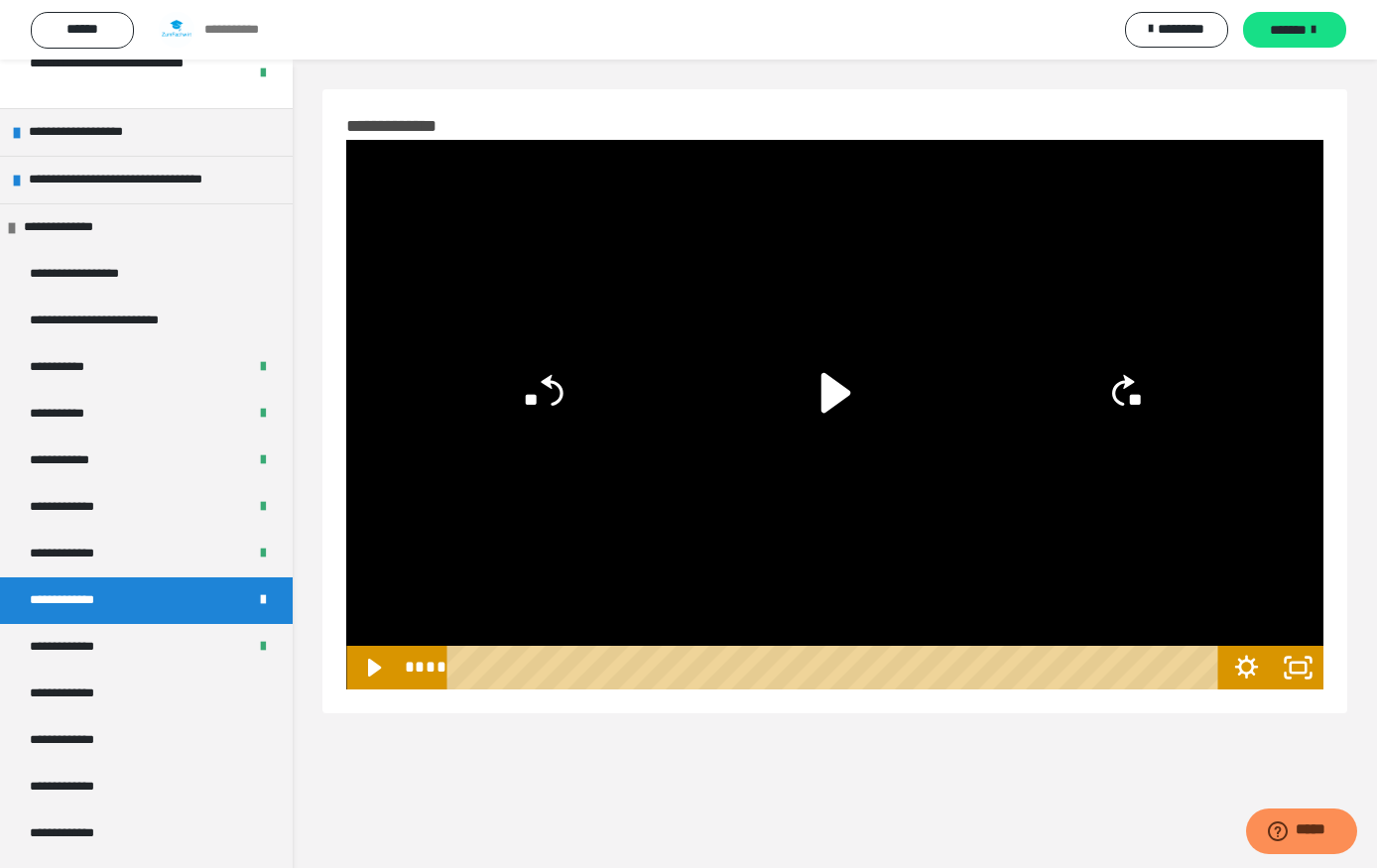 click 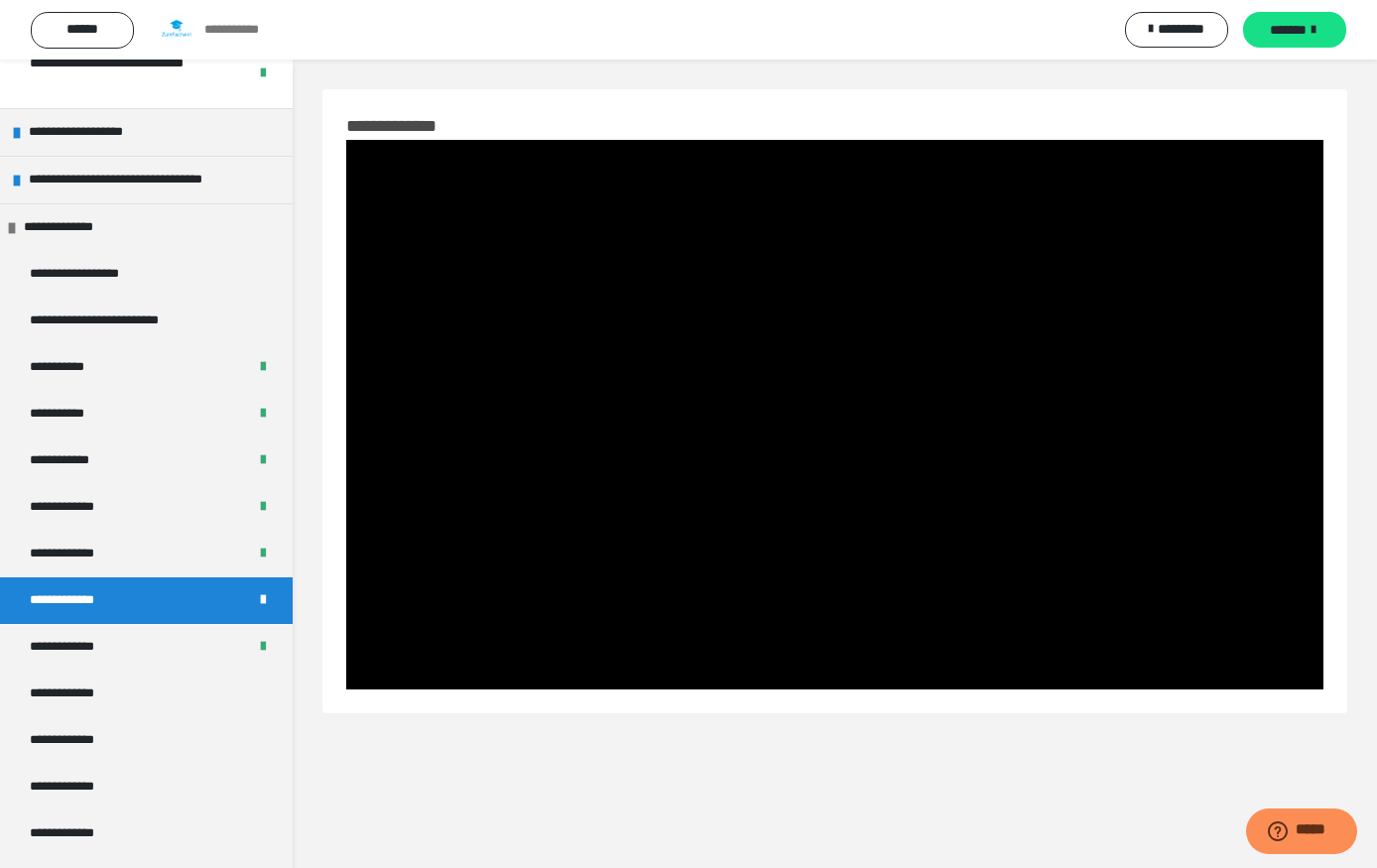 click at bounding box center [834, 415] 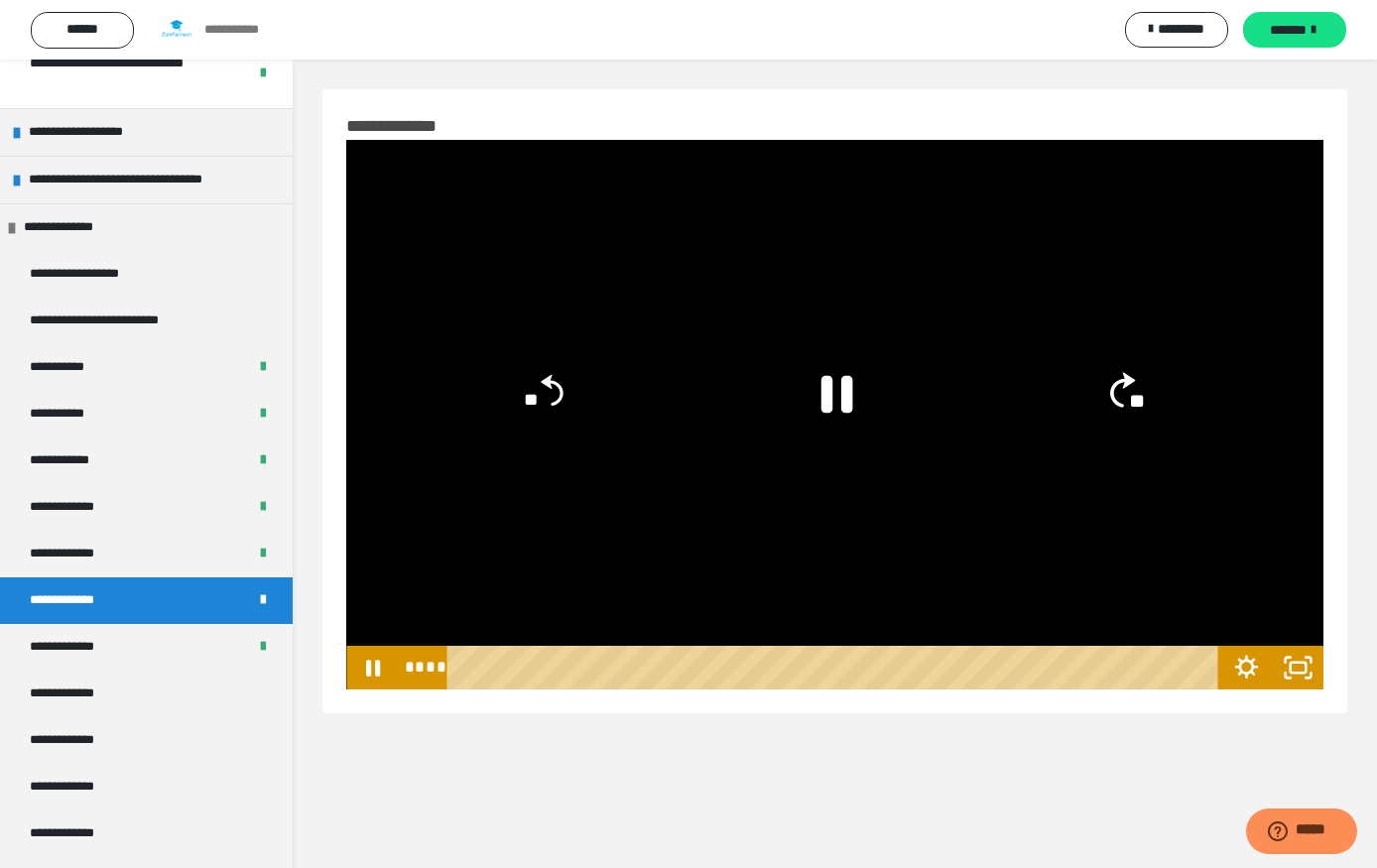 click on "**" 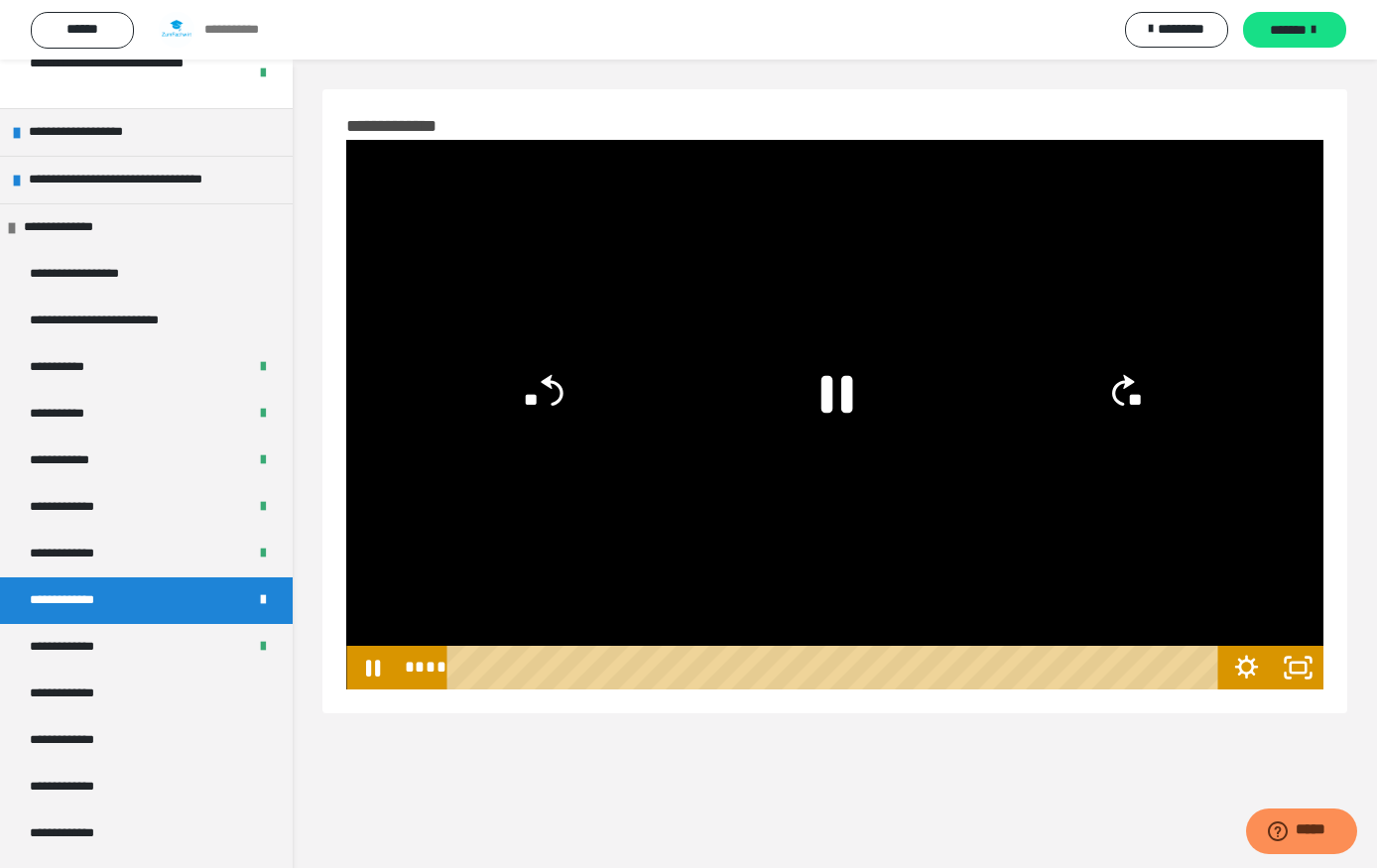 click 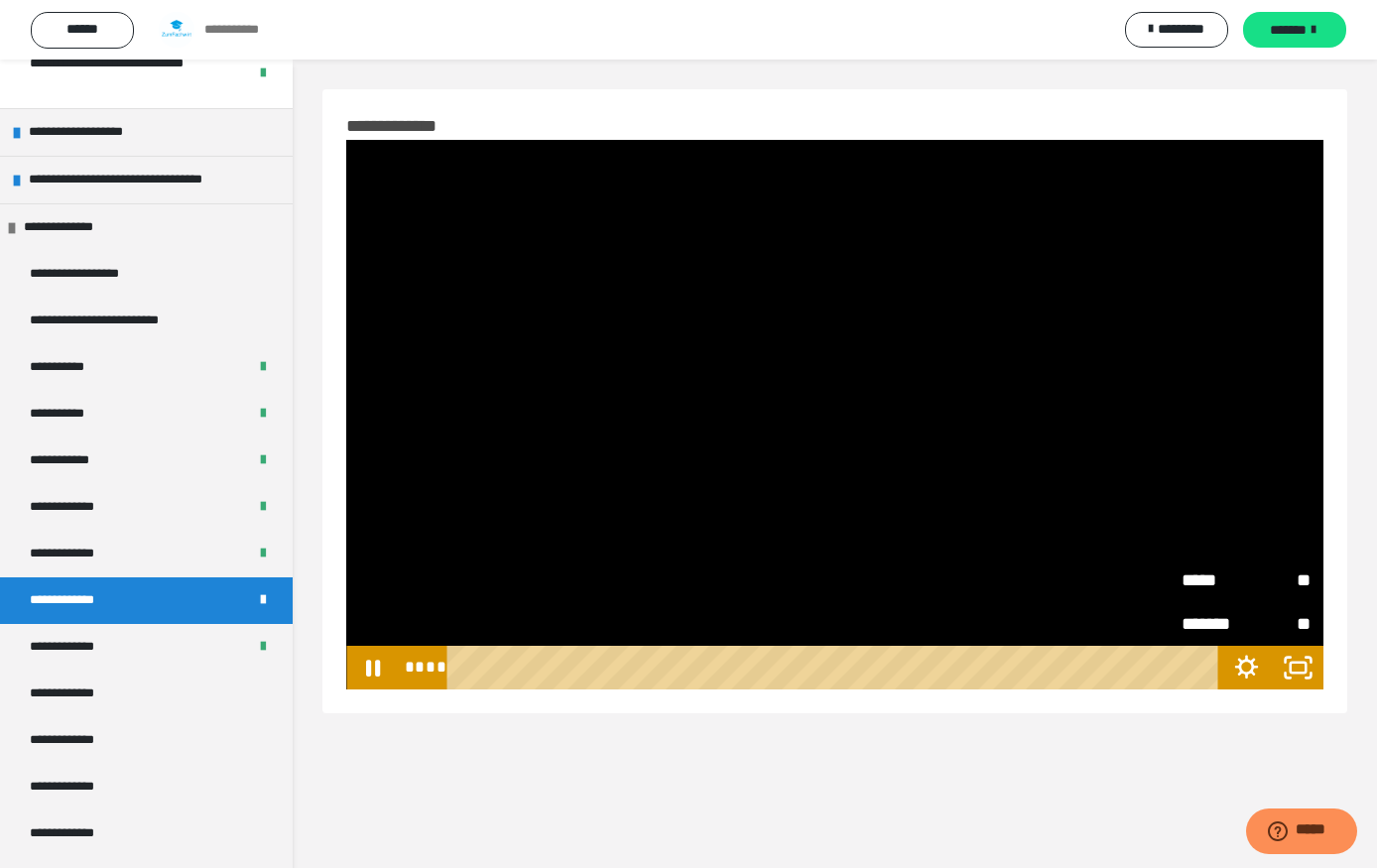click on "*****" at bounding box center (1213, 580) 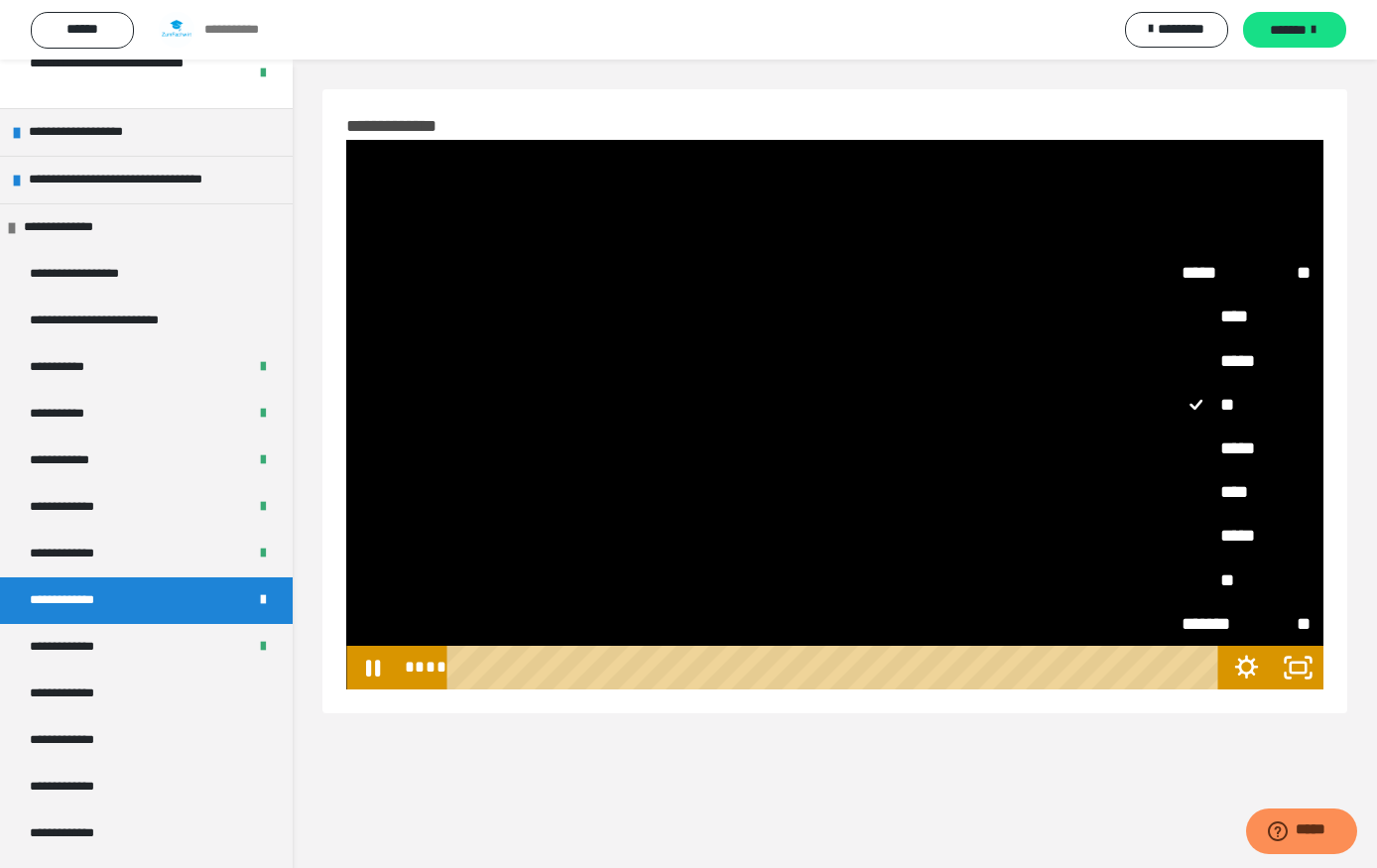 click on "****" at bounding box center [1246, 492] 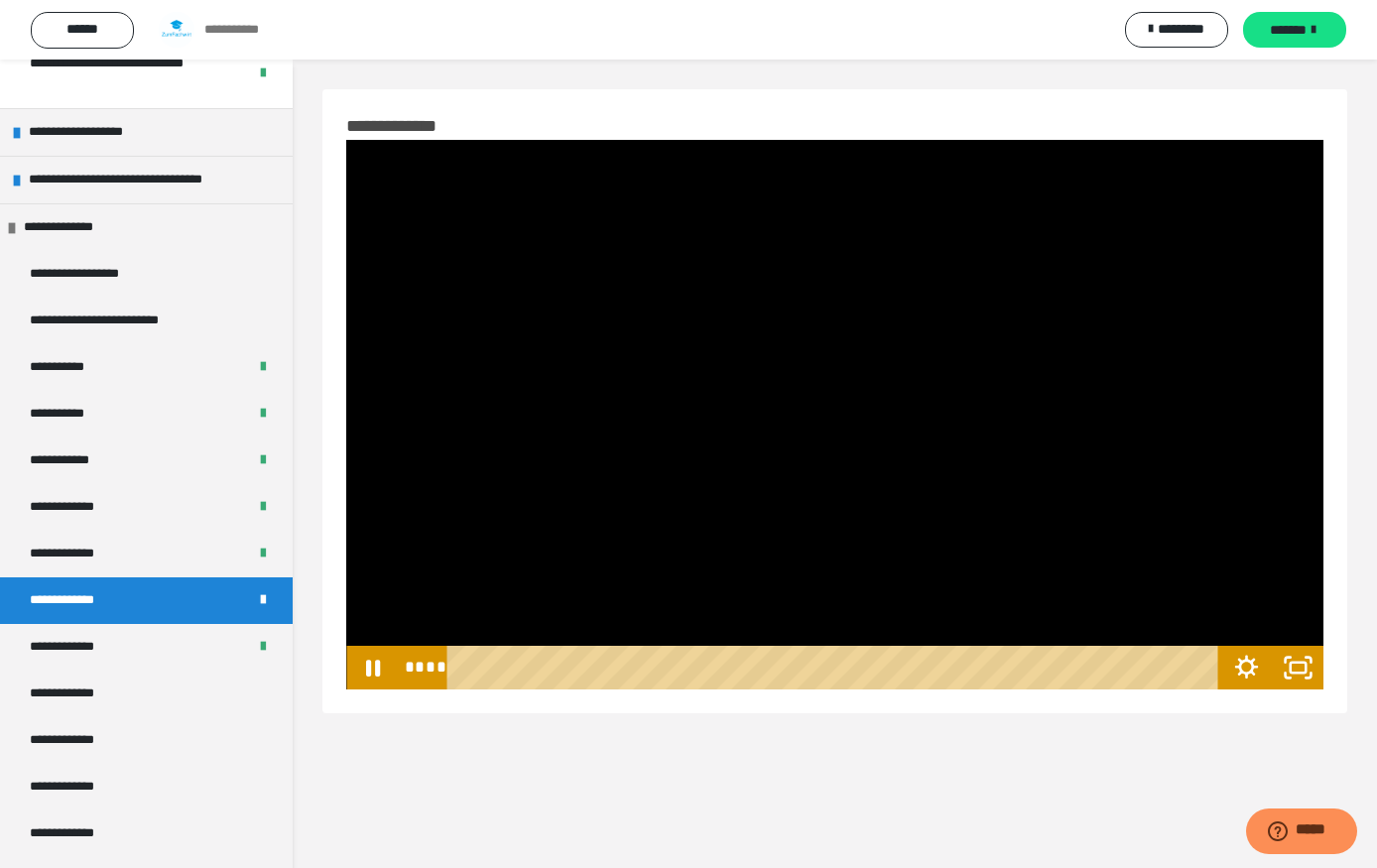 click at bounding box center [834, 415] 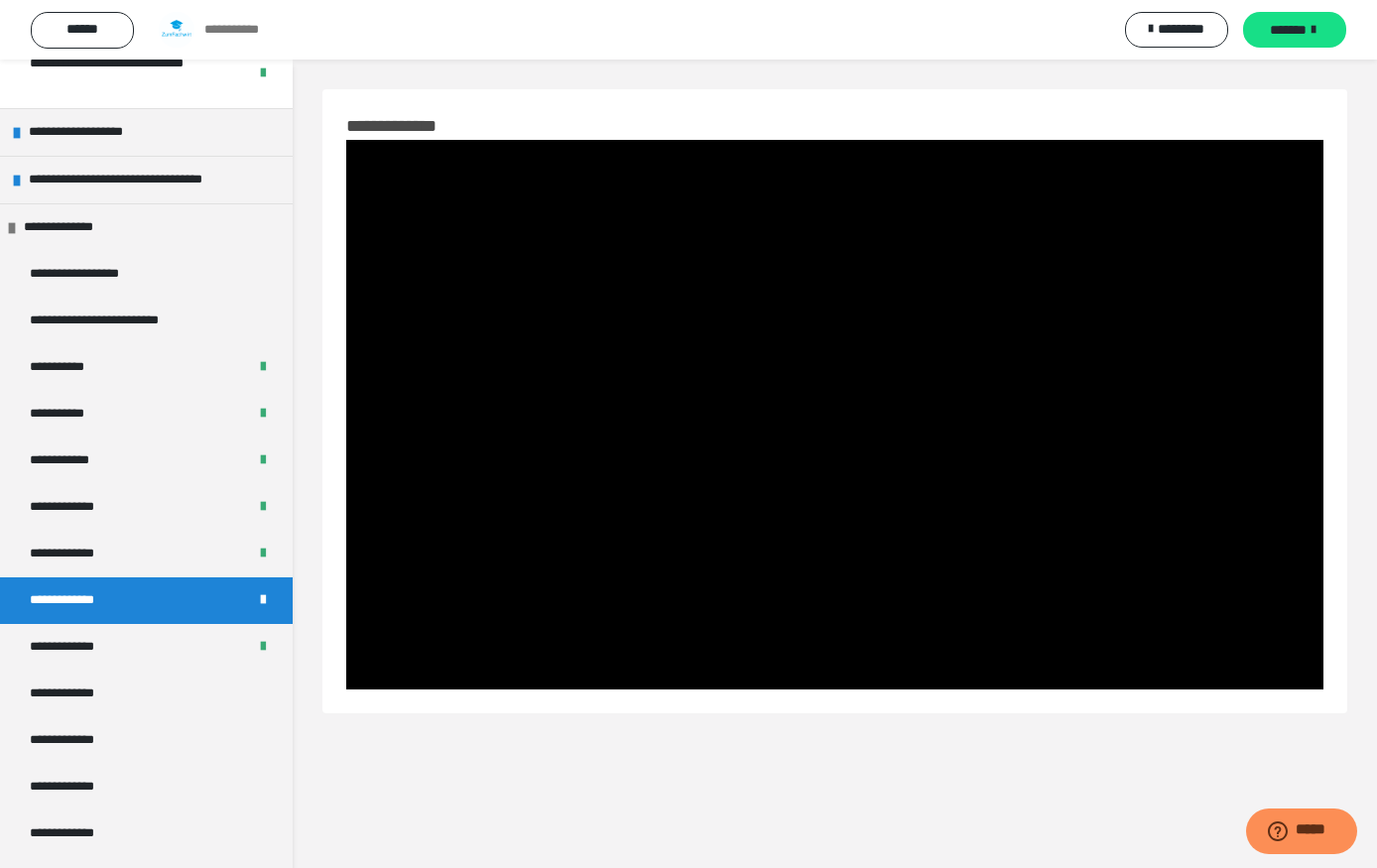 click at bounding box center (834, 415) 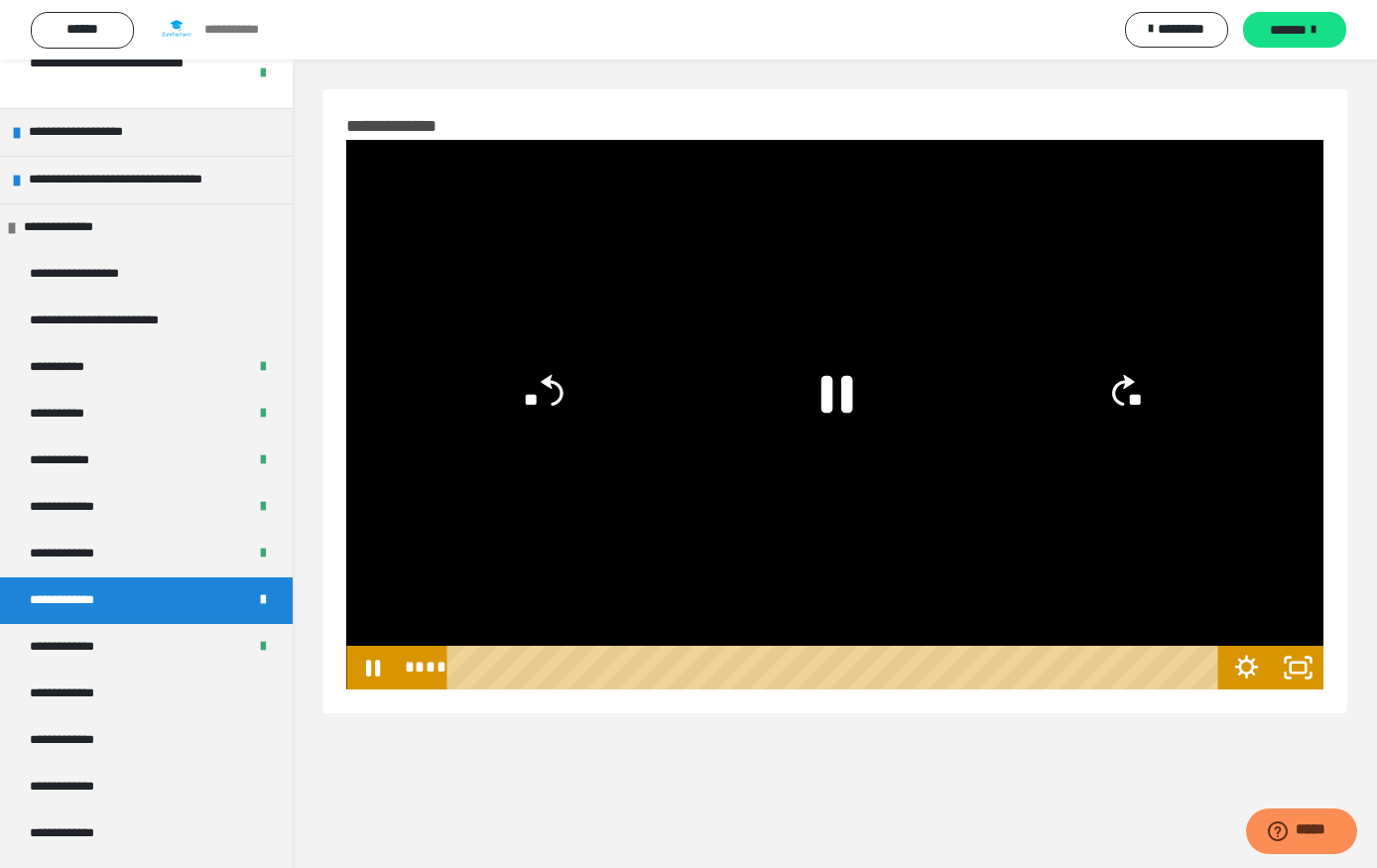 click on "**" 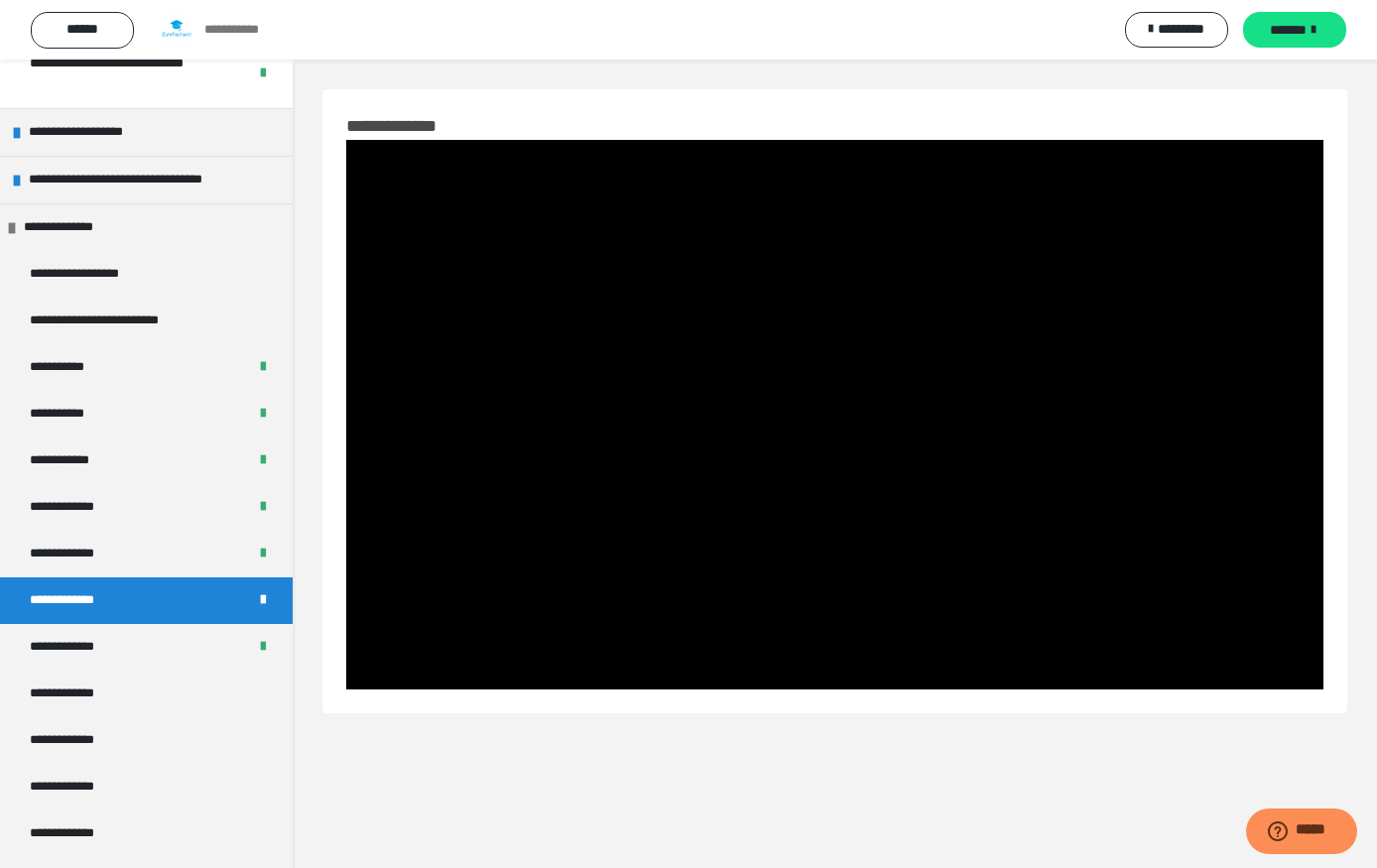 scroll, scrollTop: 2, scrollLeft: 0, axis: vertical 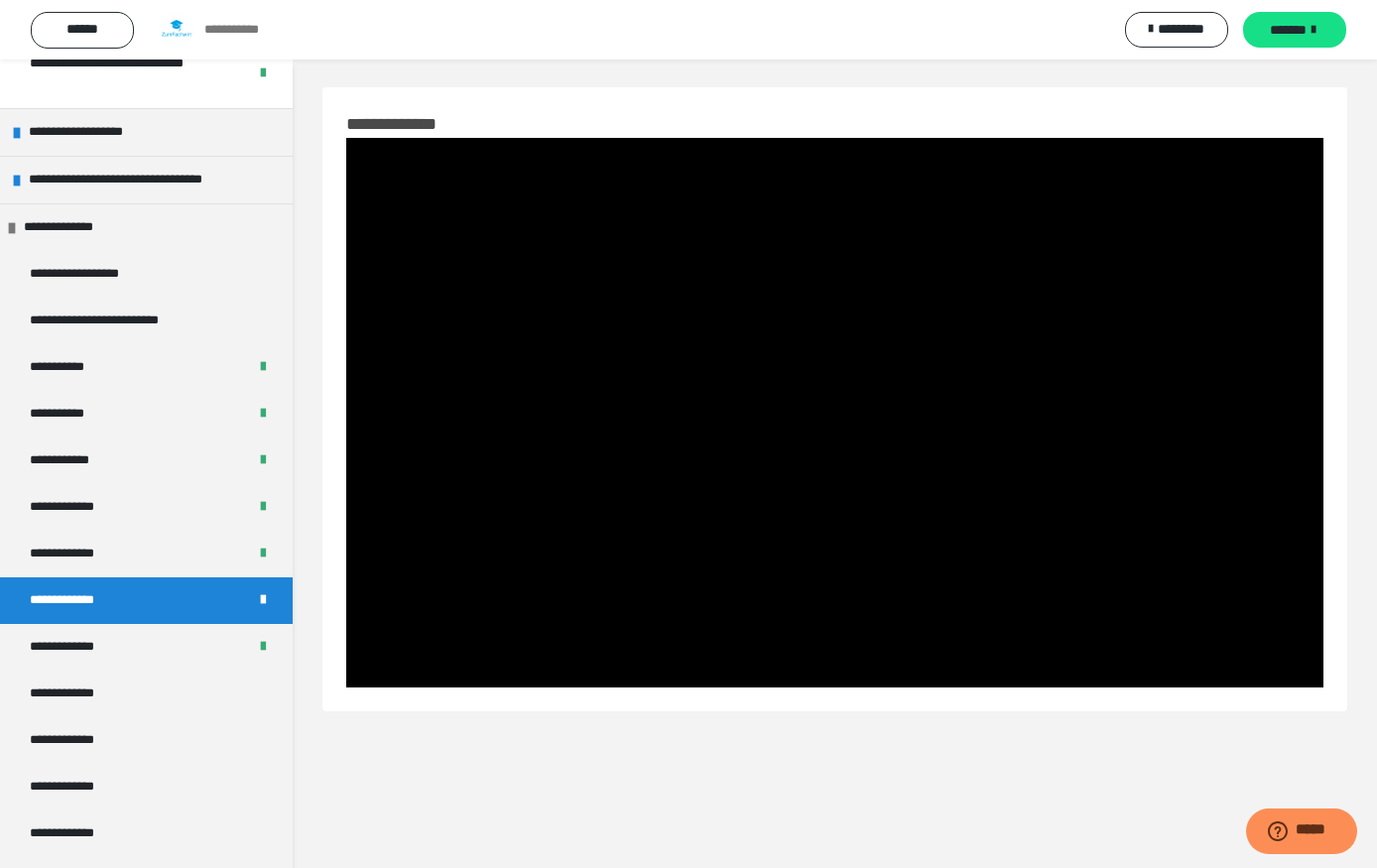 click at bounding box center (834, 413) 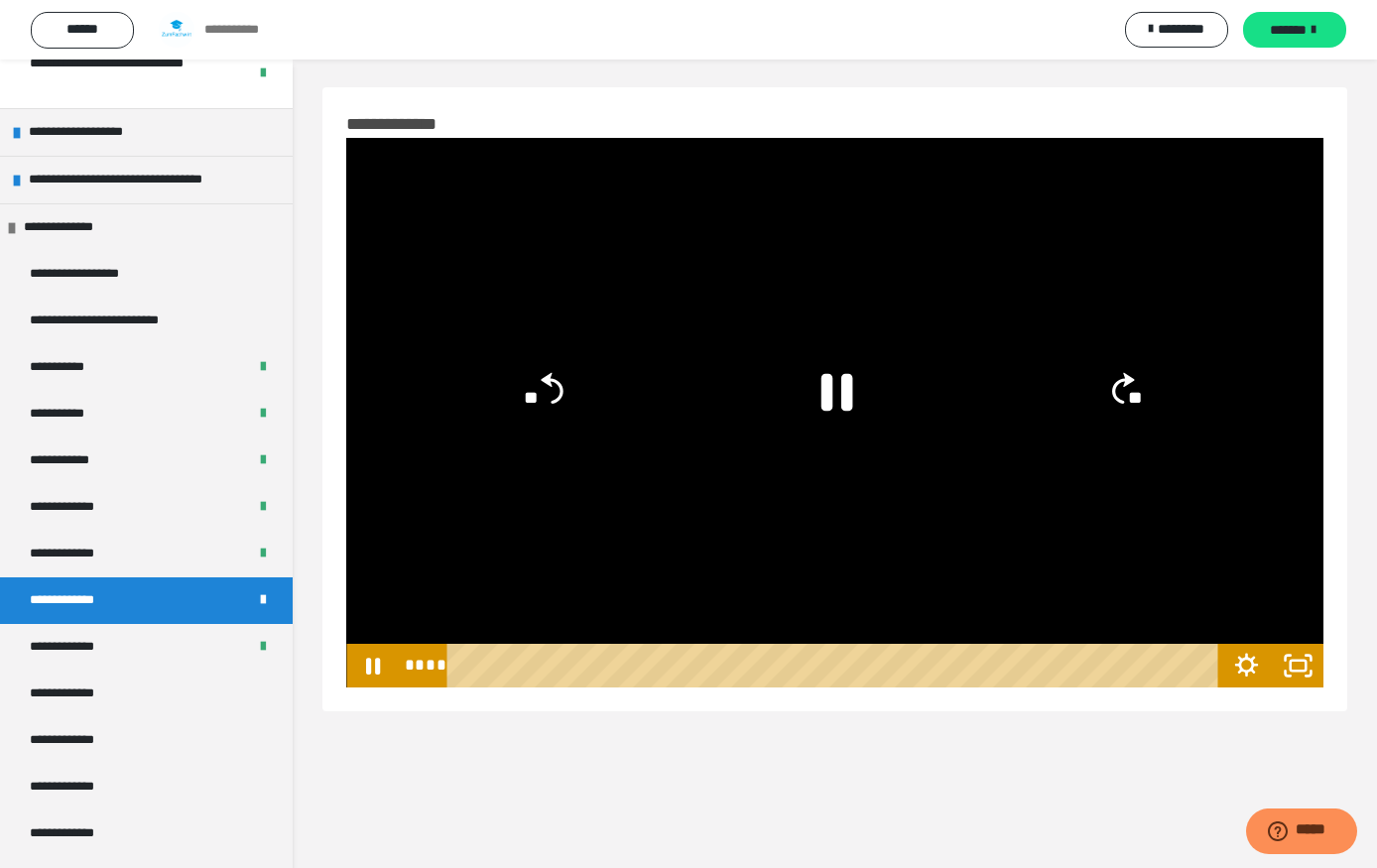 click 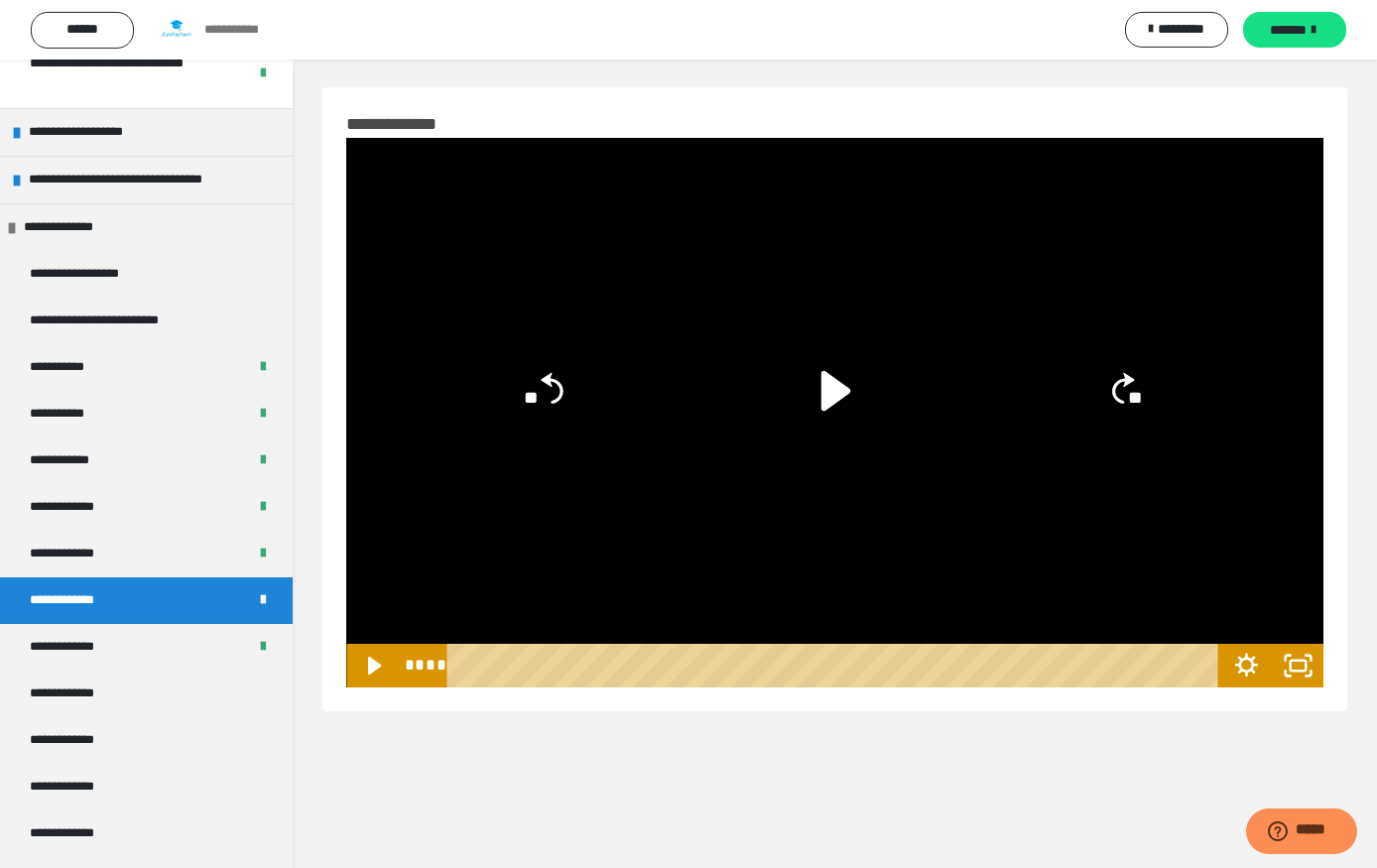 click 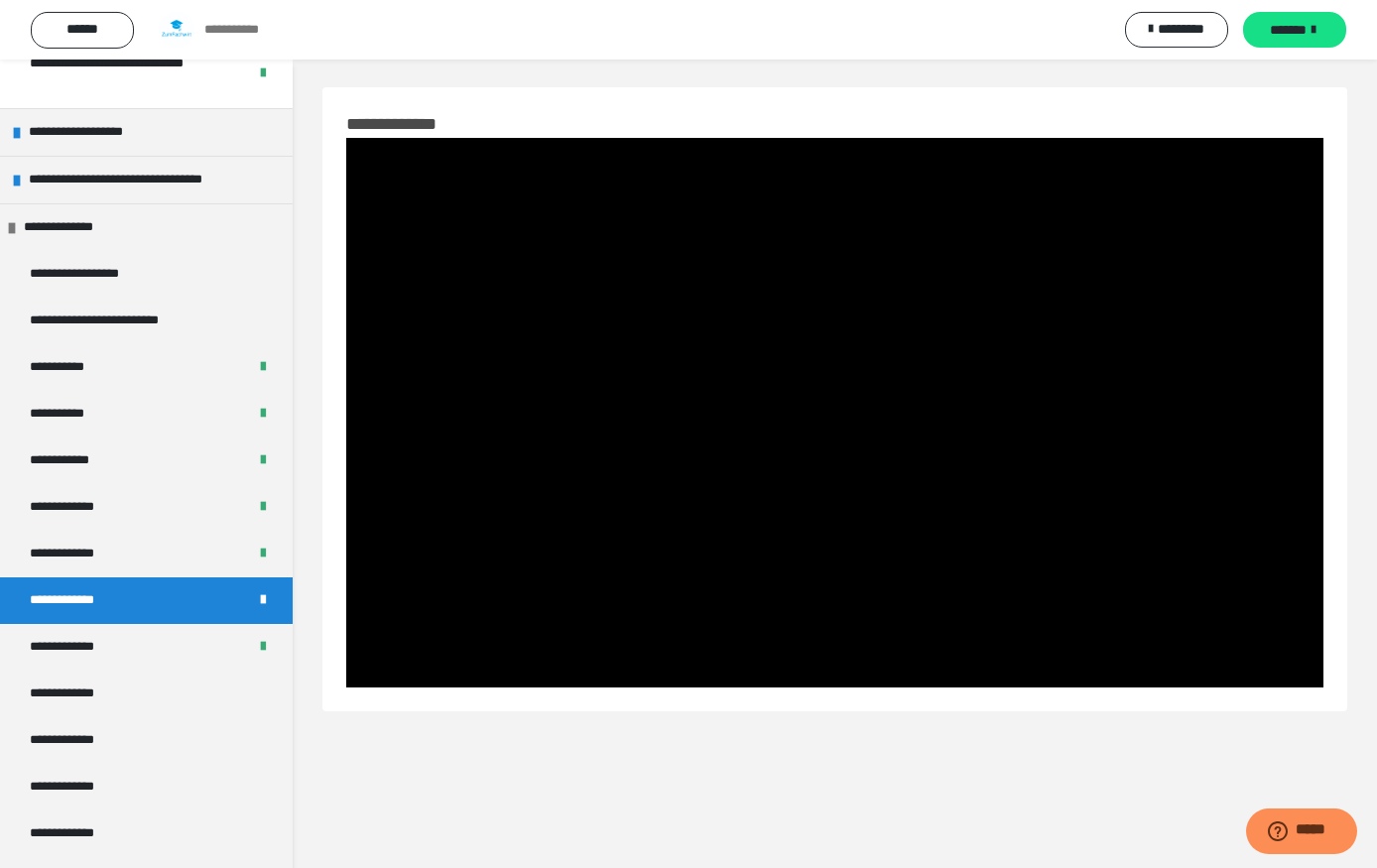 click at bounding box center (834, 413) 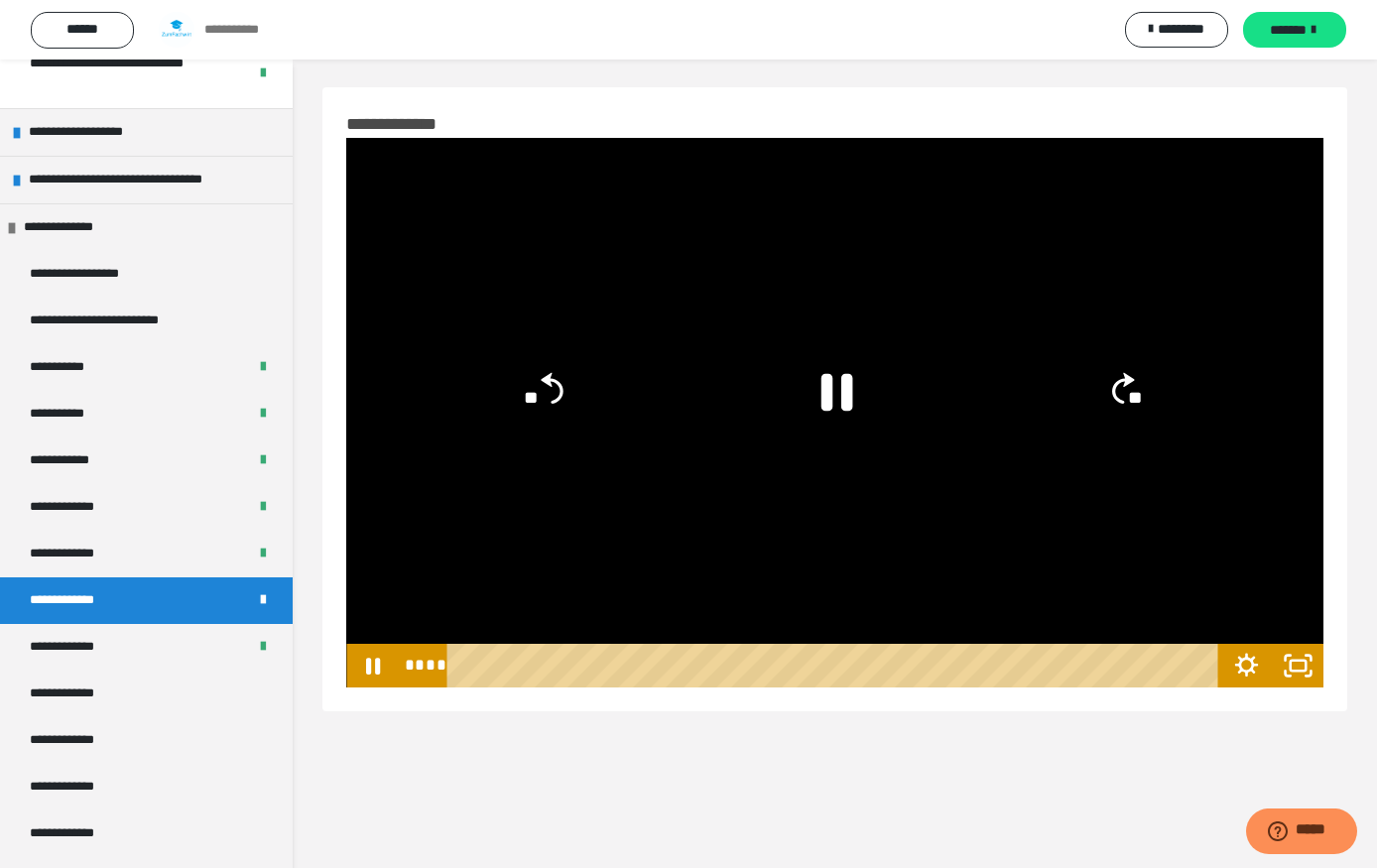click on "**" 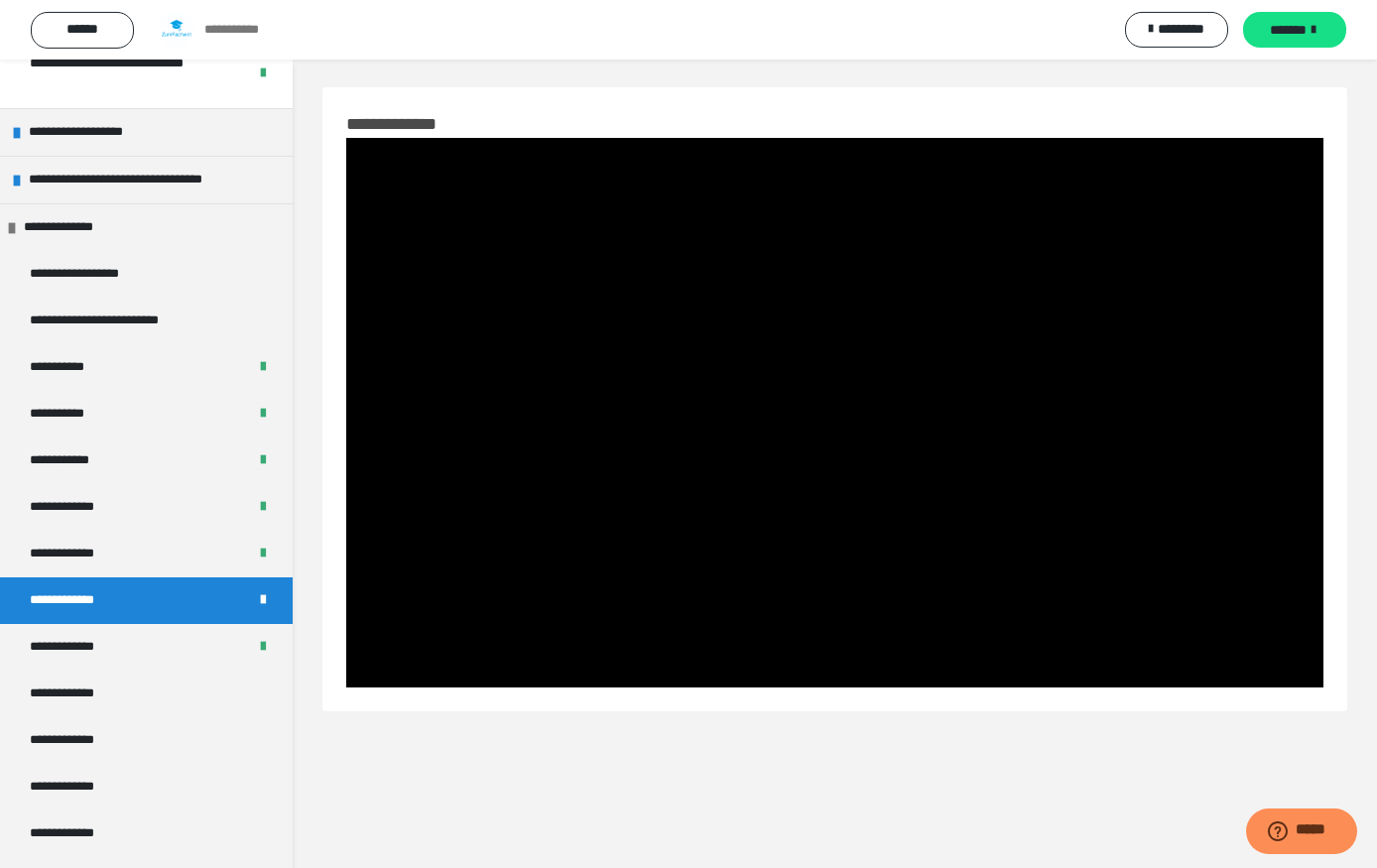 click at bounding box center [834, 413] 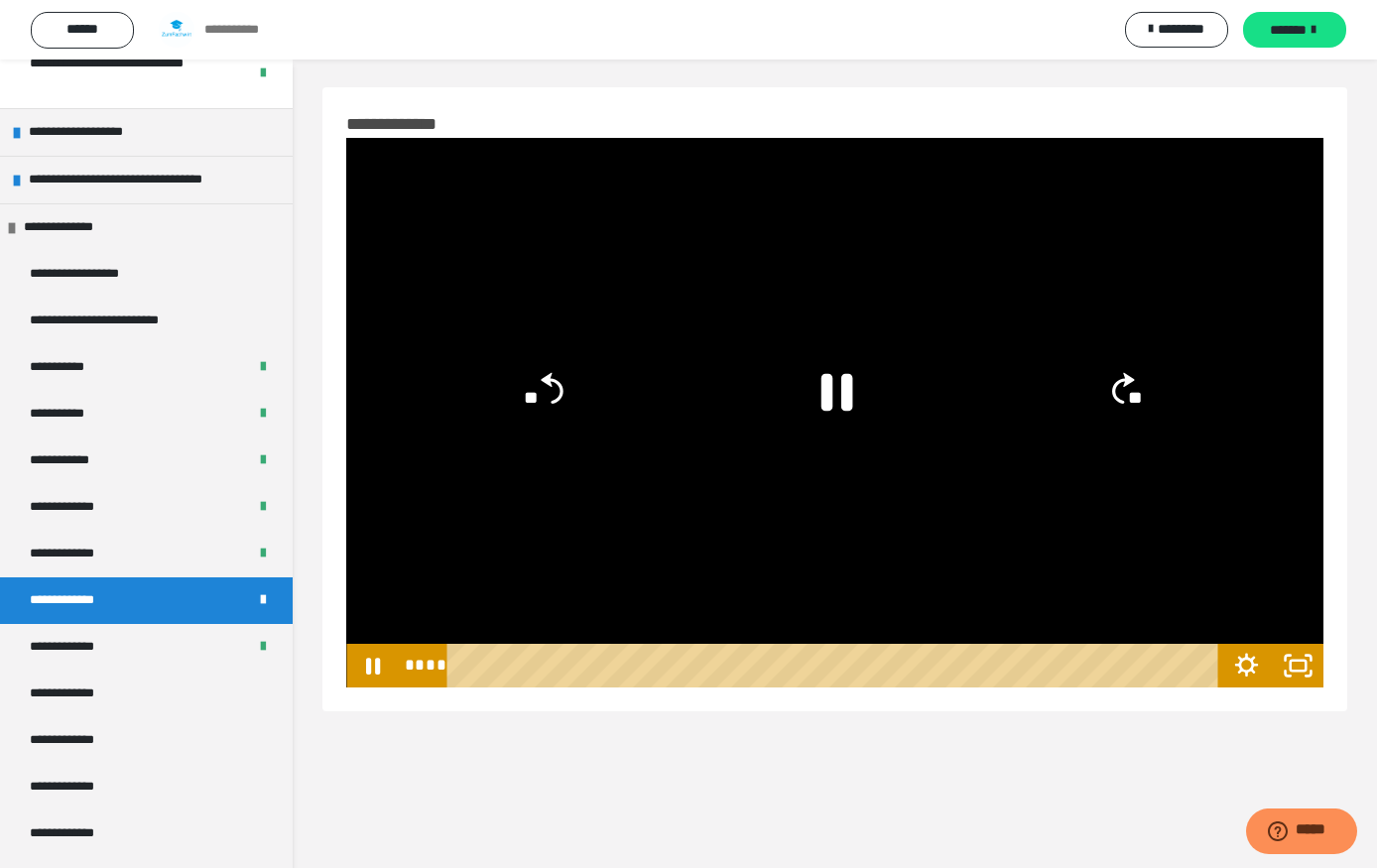 click 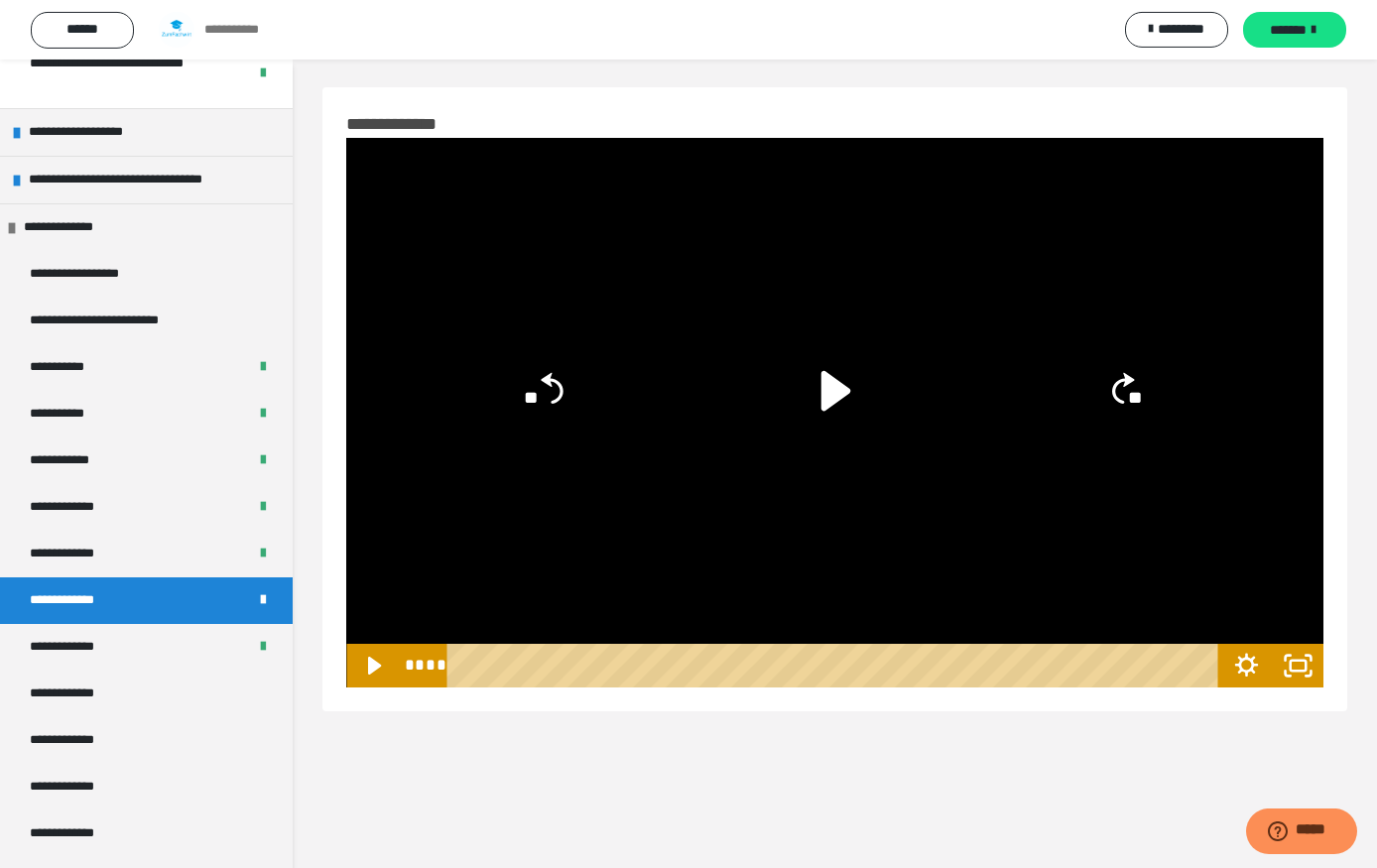 click 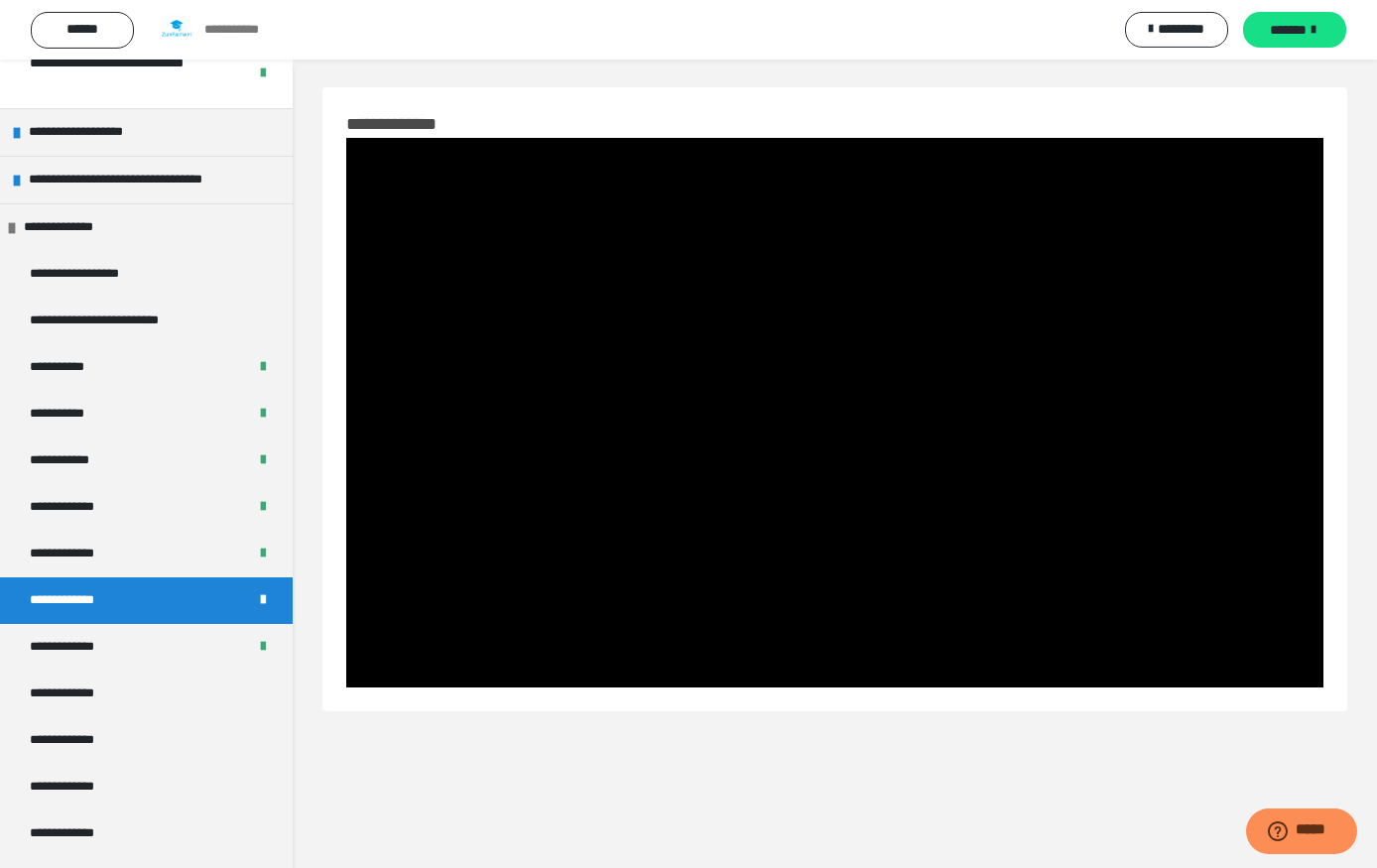 click at bounding box center (834, 413) 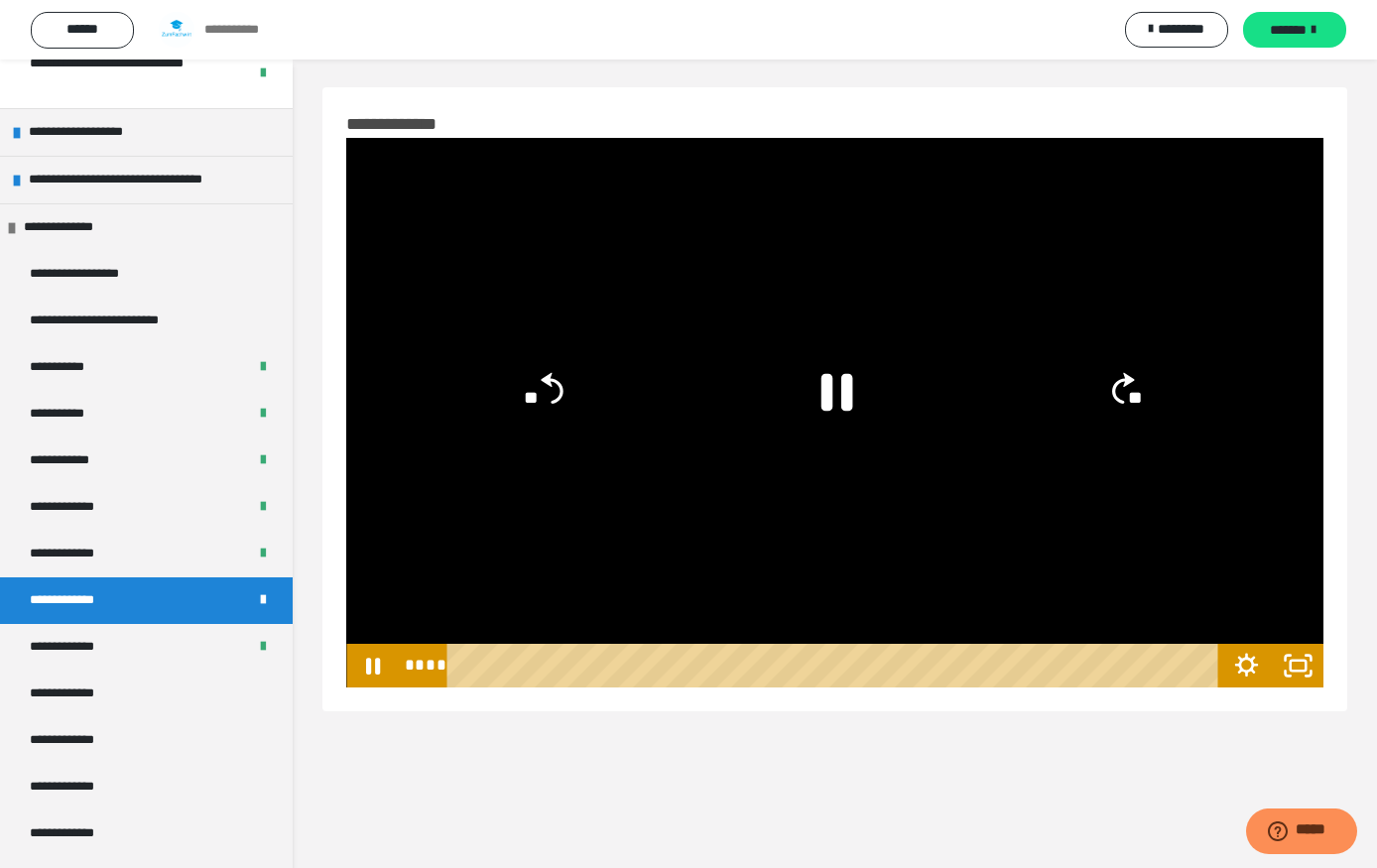 click 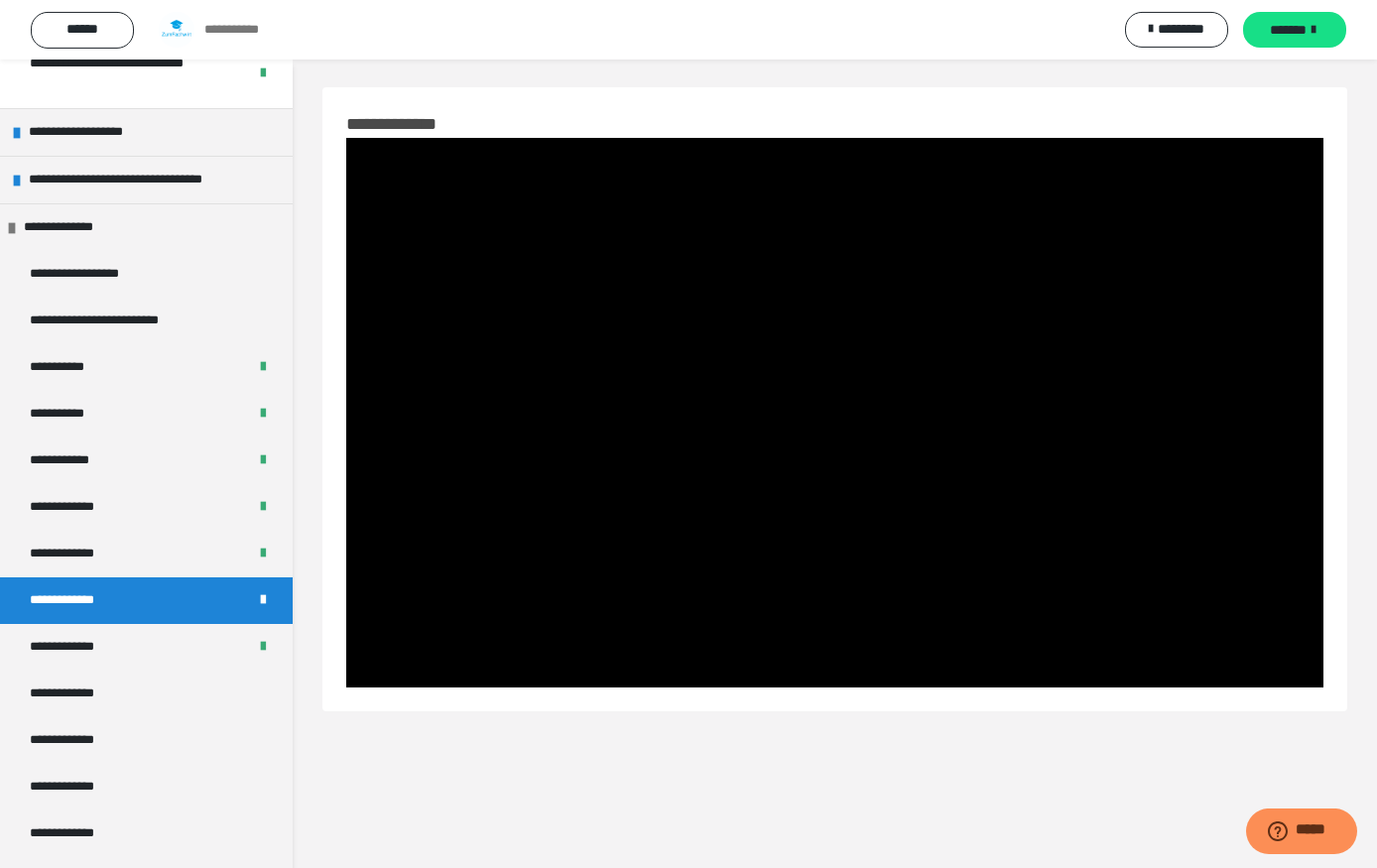 click at bounding box center [834, 413] 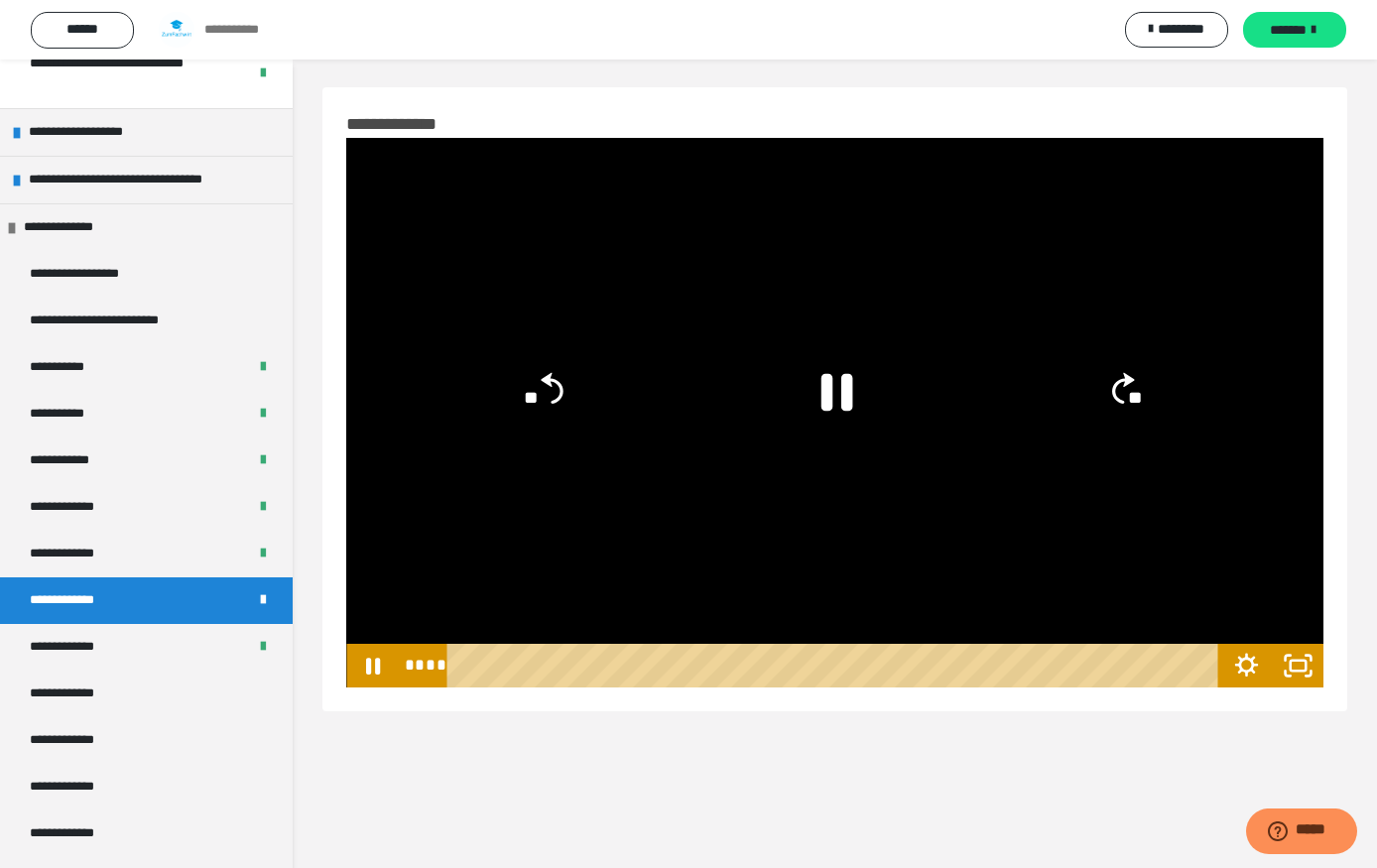 click 